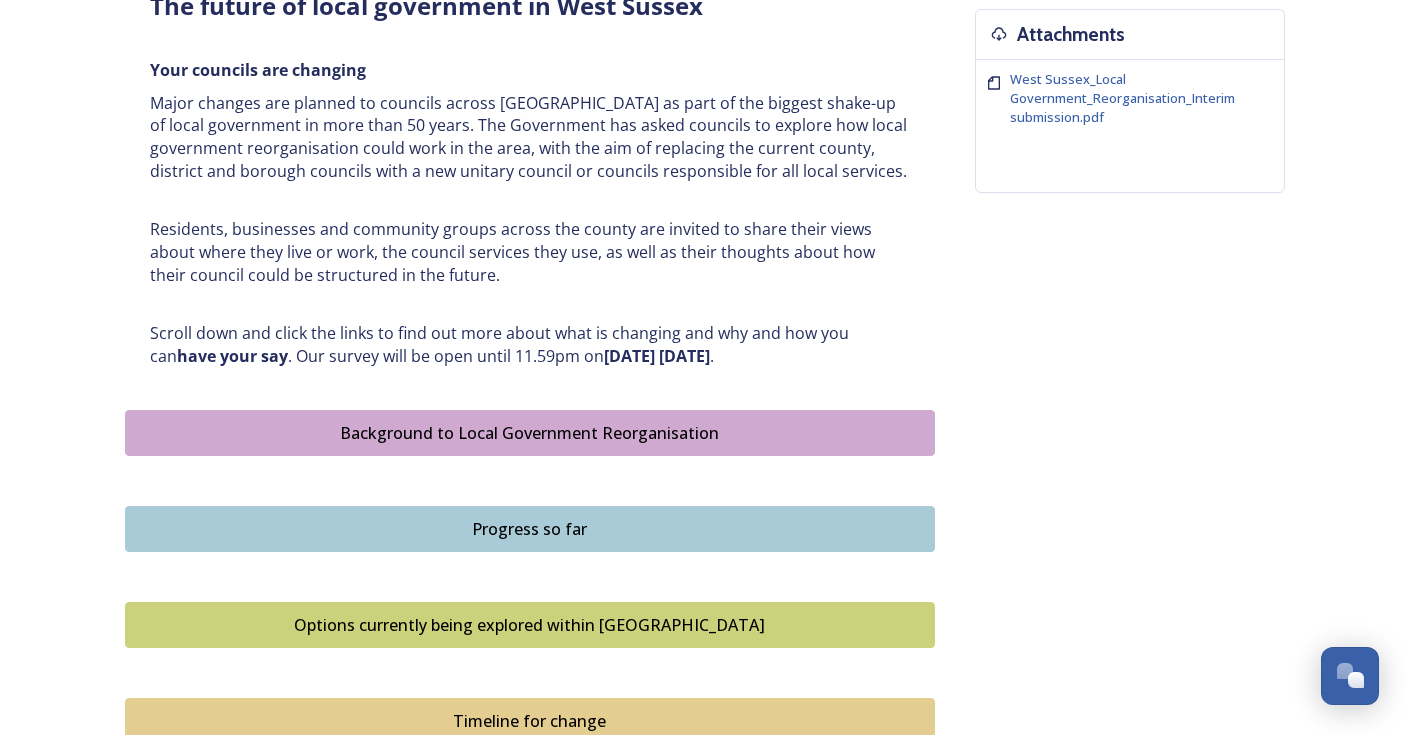 scroll, scrollTop: 800, scrollLeft: 0, axis: vertical 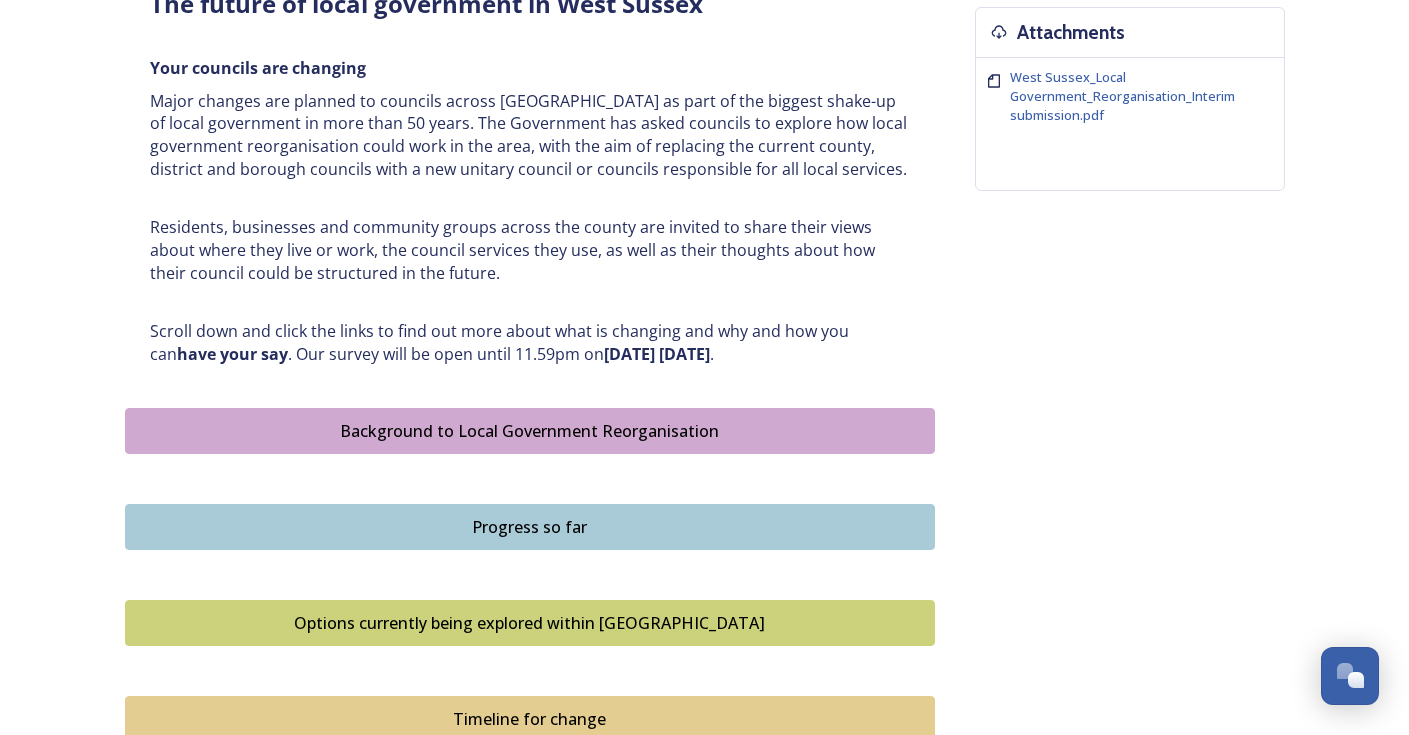 click on "Options currently being explored within [GEOGRAPHIC_DATA]" at bounding box center (530, 623) 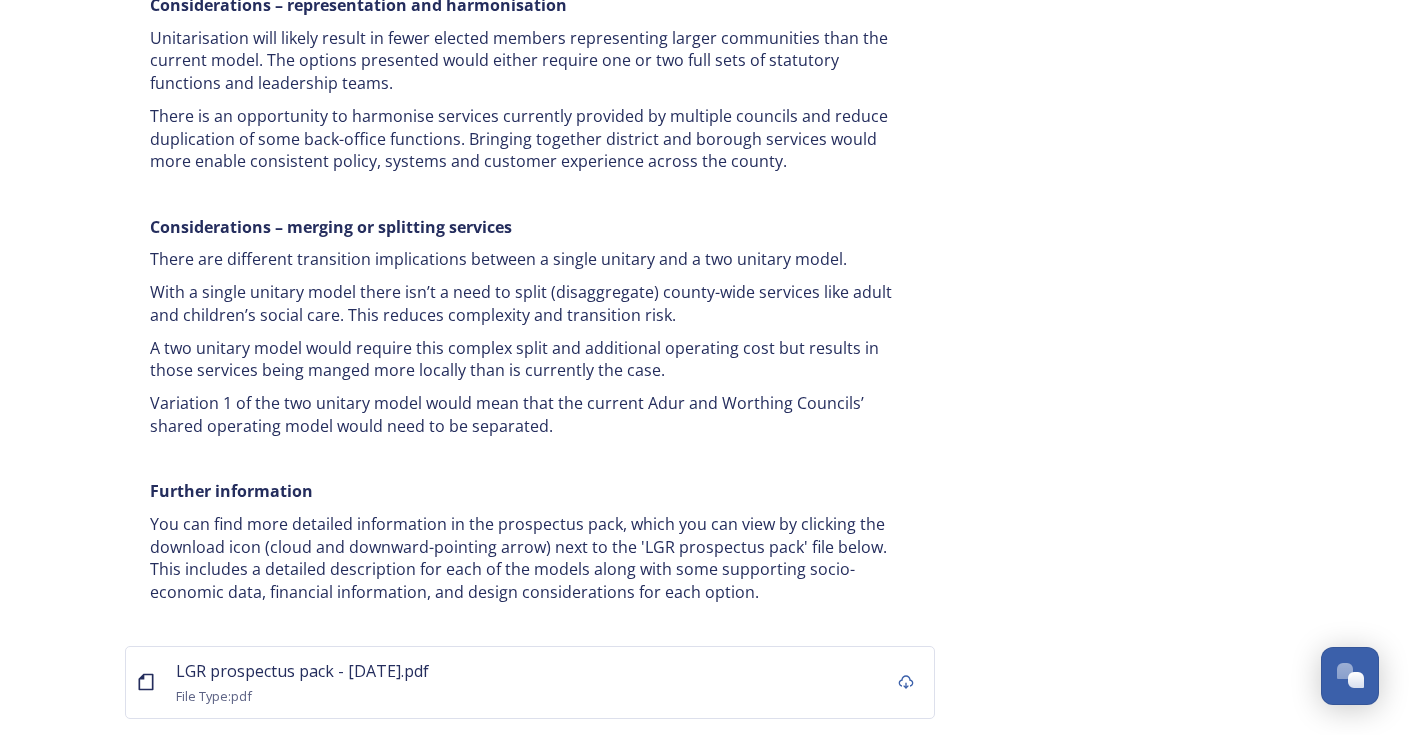 scroll, scrollTop: 3900, scrollLeft: 0, axis: vertical 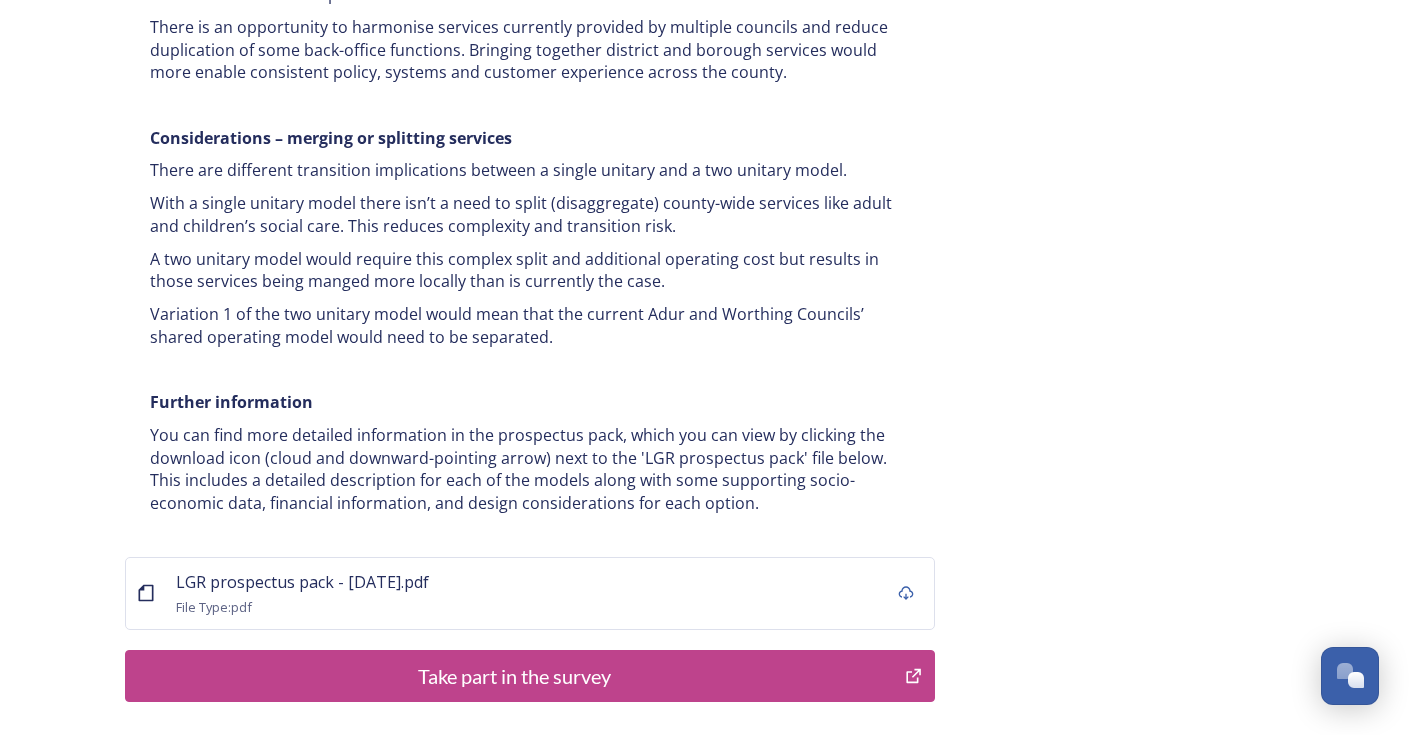 click on "Take part in the survey" at bounding box center (515, 676) 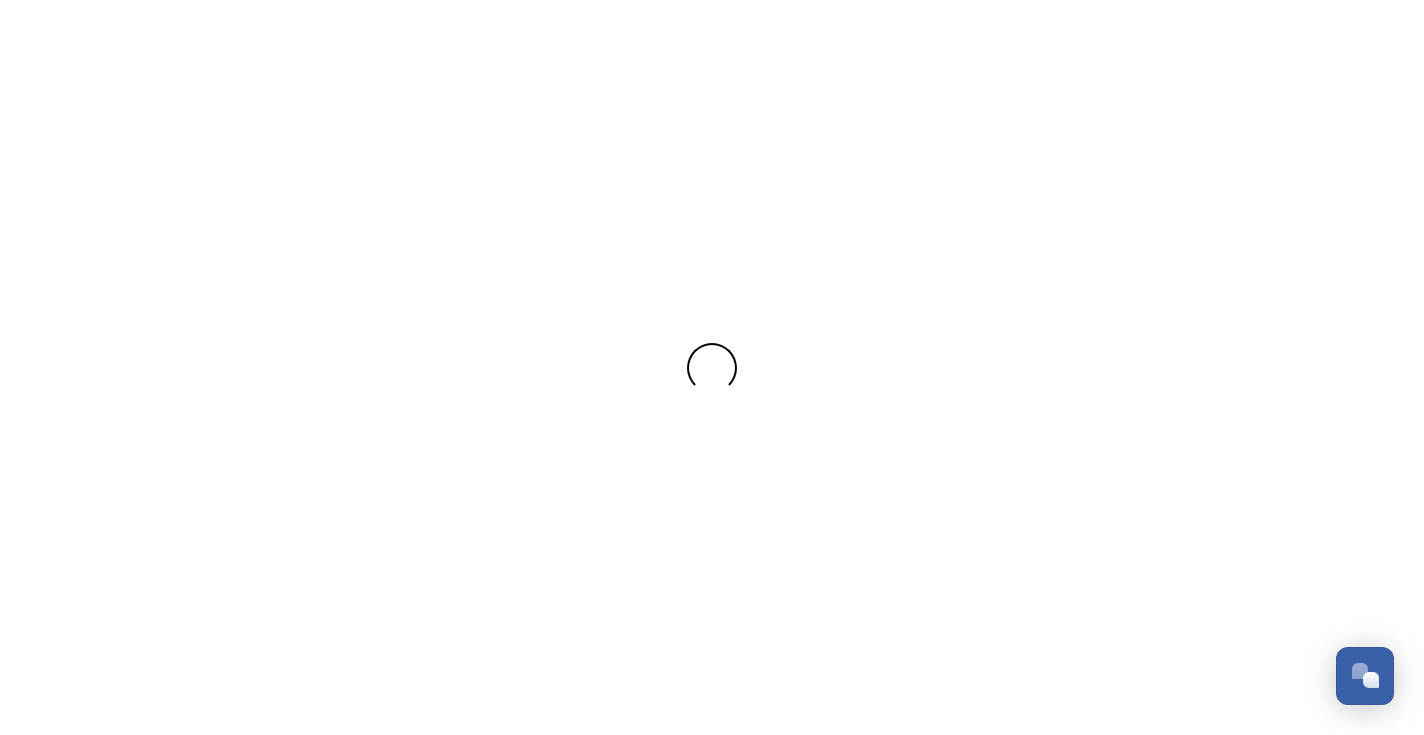 scroll, scrollTop: 0, scrollLeft: 0, axis: both 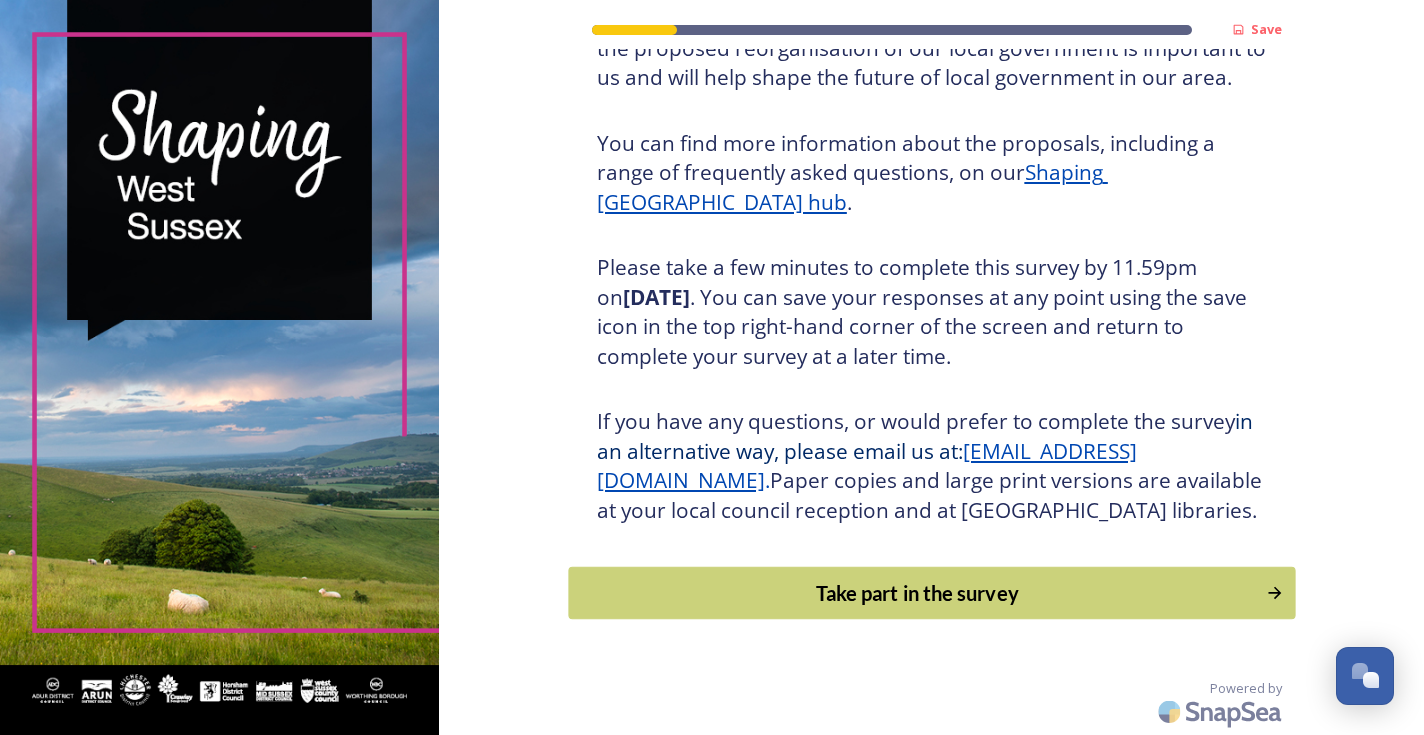 click on "Take part in the survey" at bounding box center [917, 593] 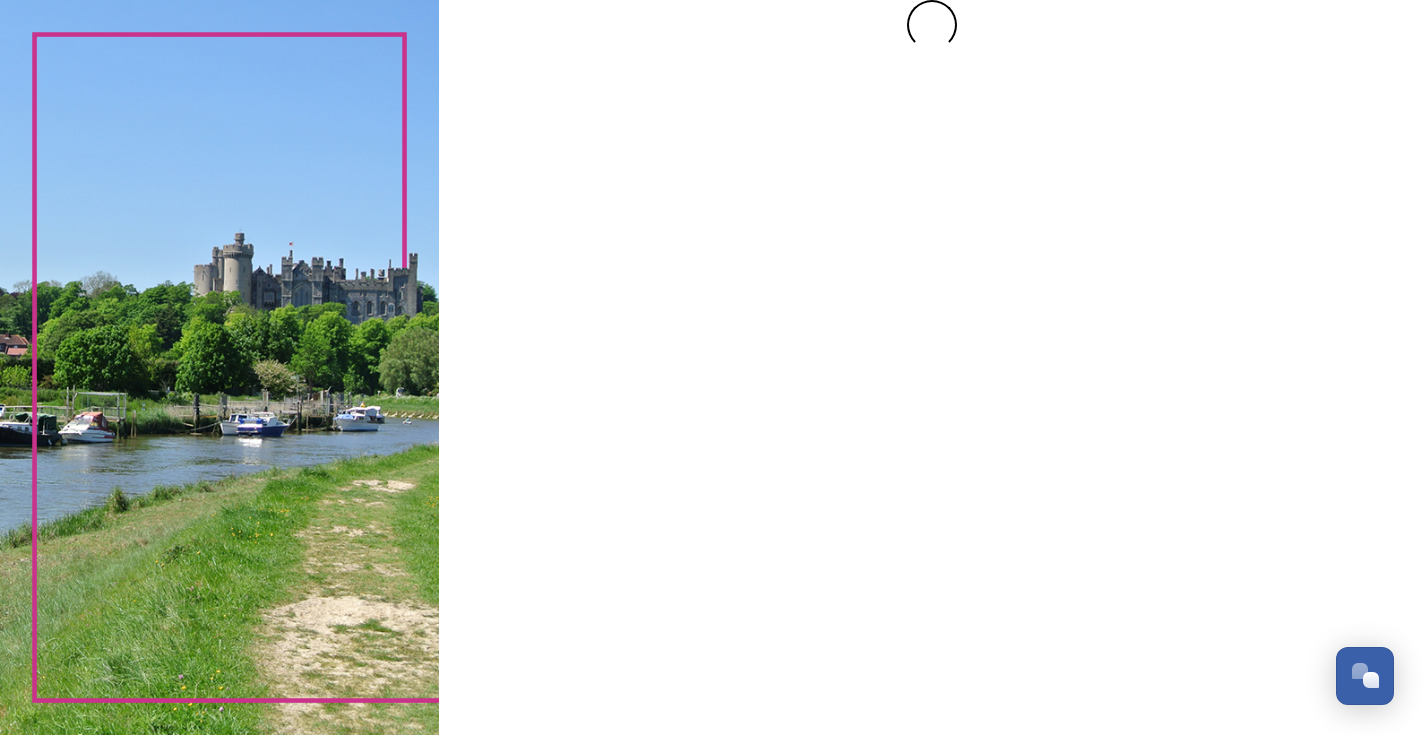 scroll, scrollTop: 0, scrollLeft: 0, axis: both 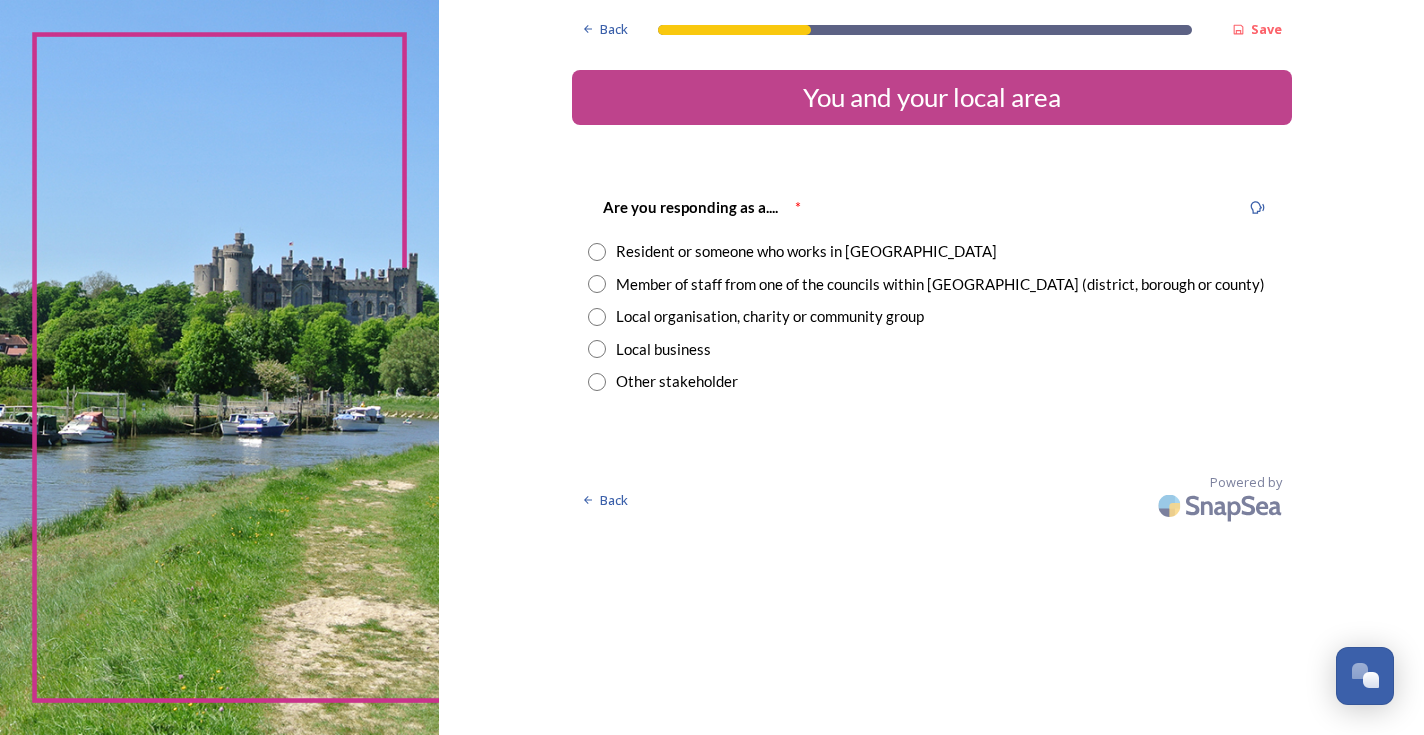 click at bounding box center (597, 252) 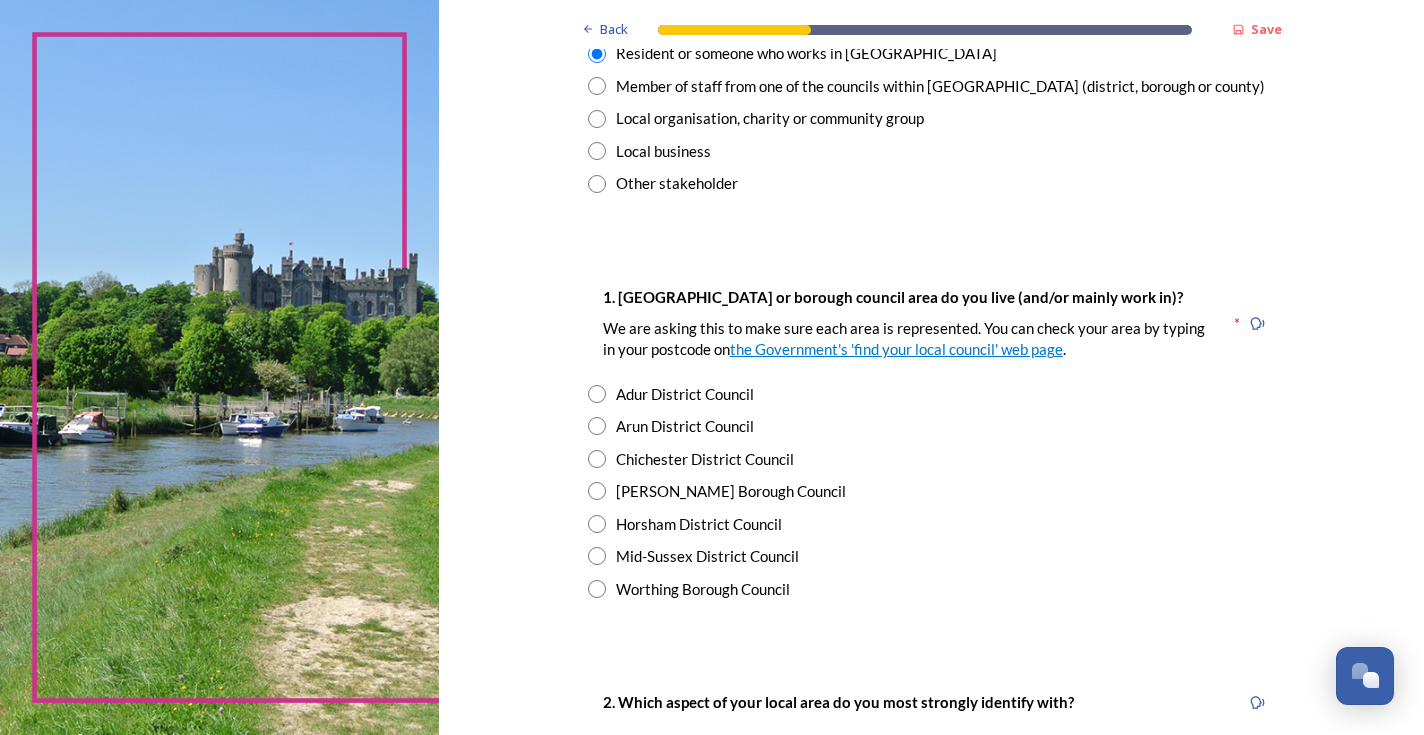 scroll, scrollTop: 200, scrollLeft: 0, axis: vertical 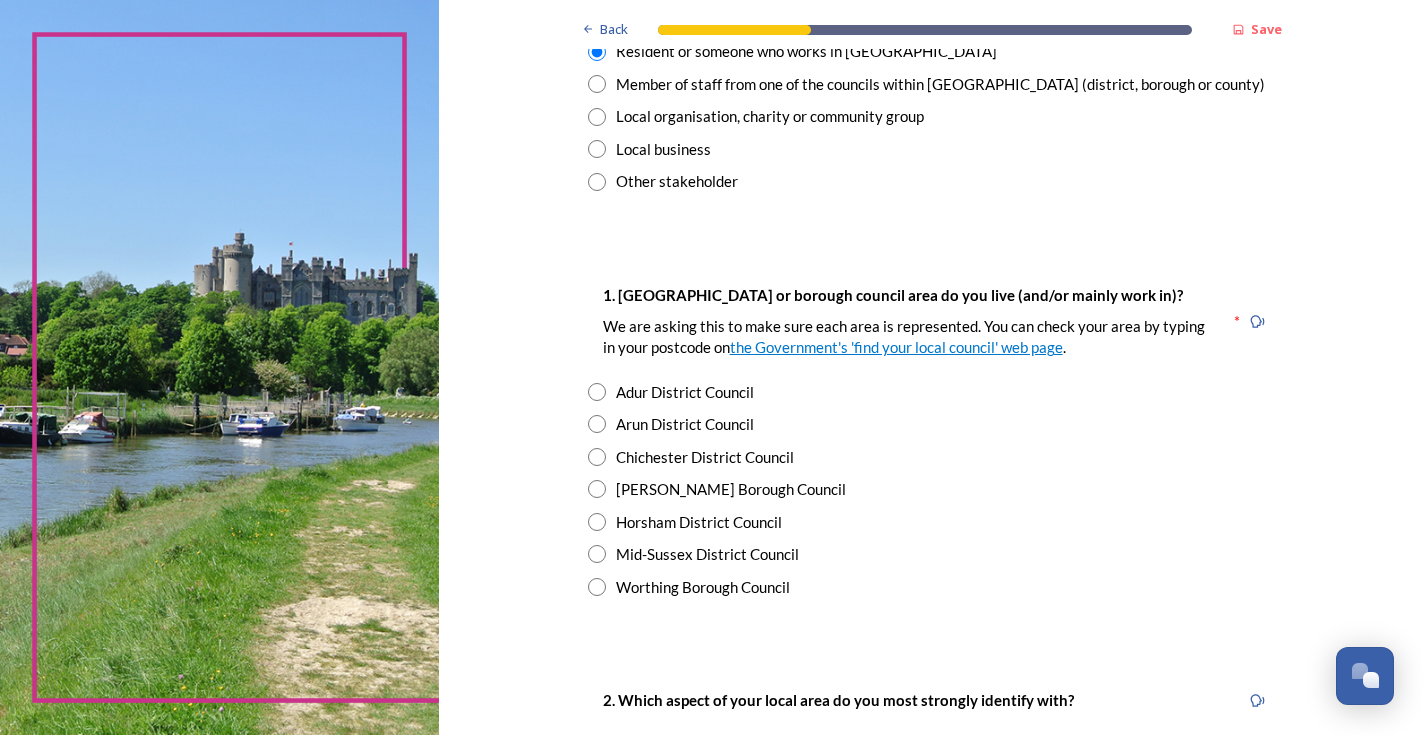 click at bounding box center (597, 457) 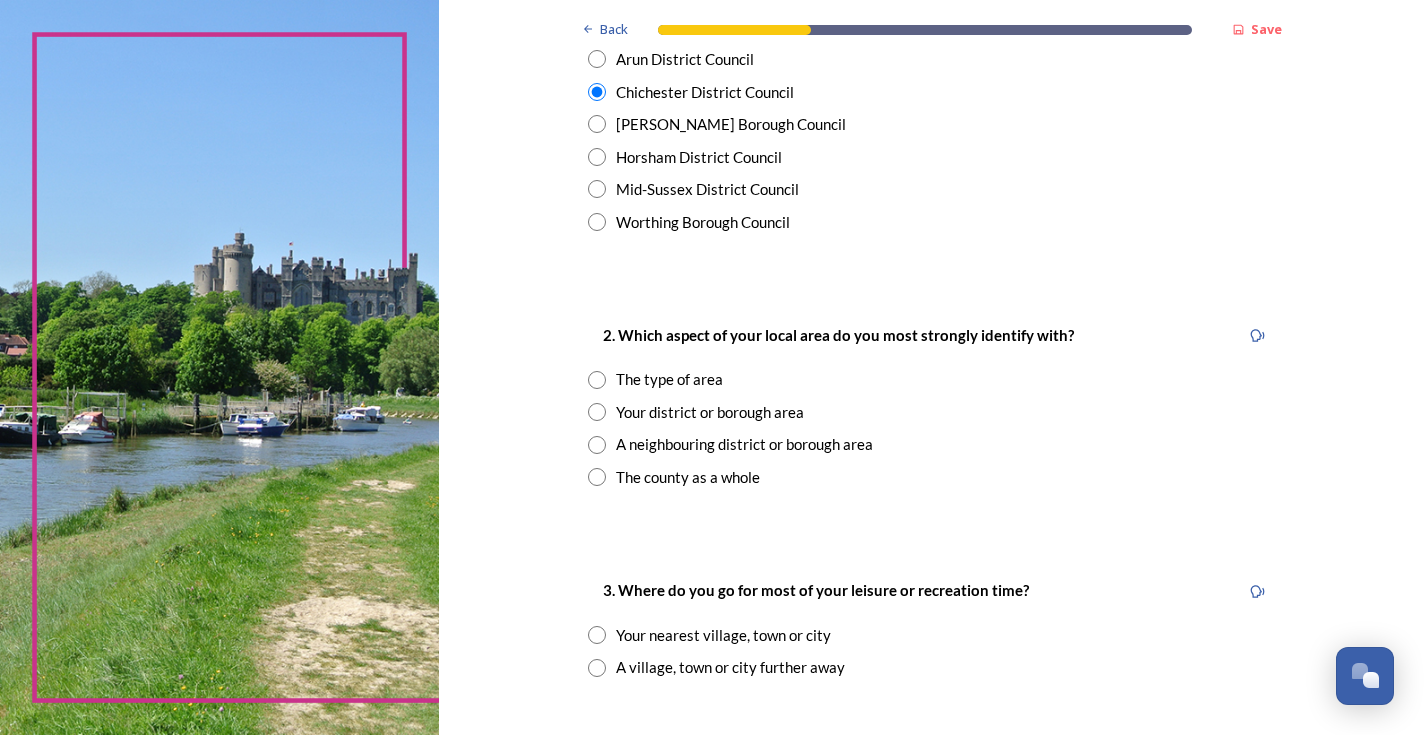 scroll, scrollTop: 600, scrollLeft: 0, axis: vertical 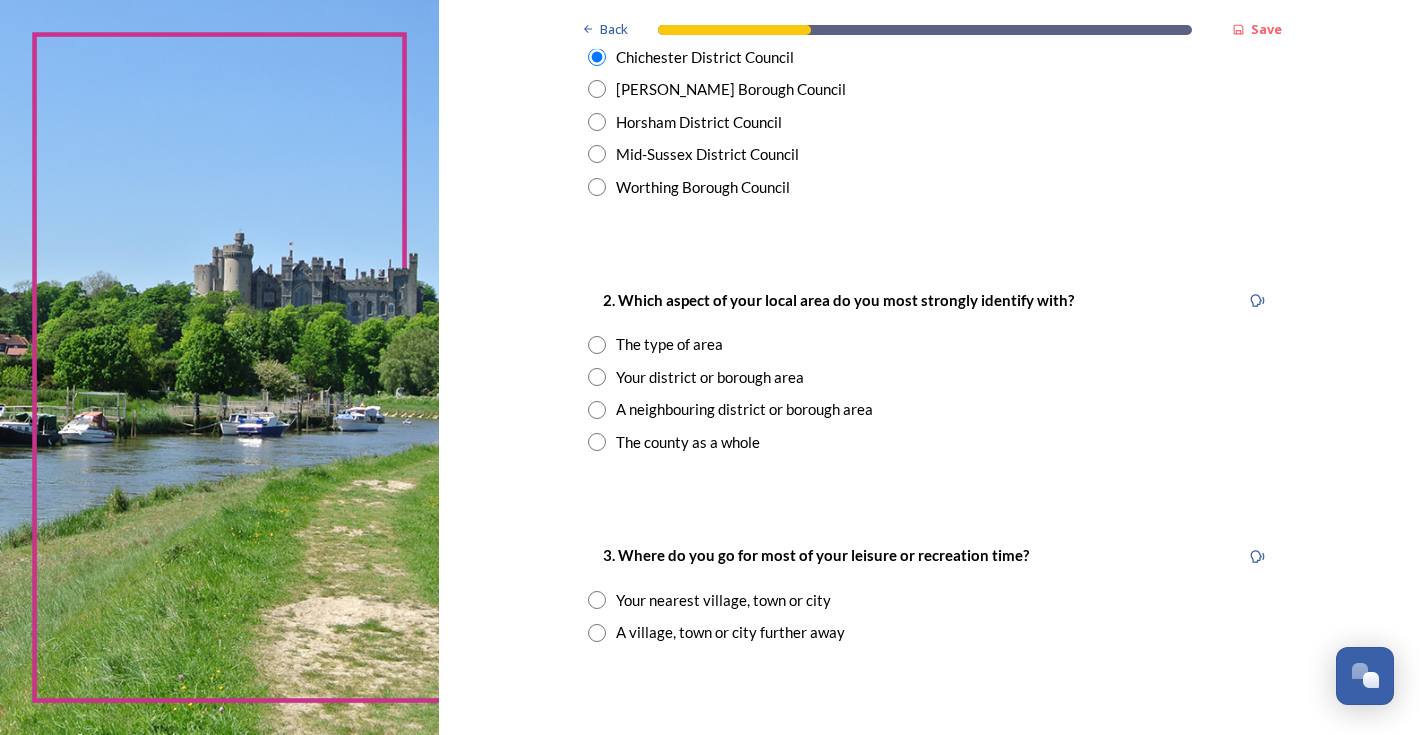 click at bounding box center [597, 442] 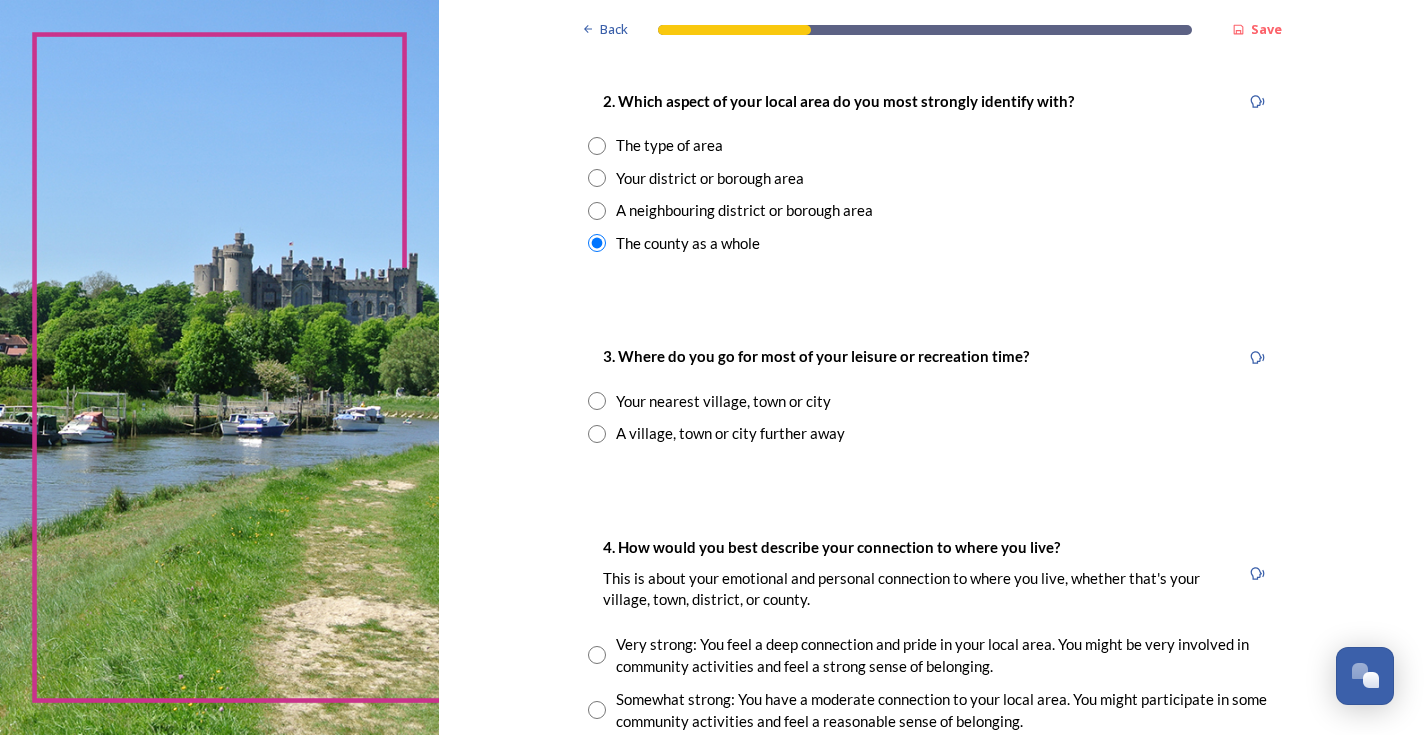 scroll, scrollTop: 800, scrollLeft: 0, axis: vertical 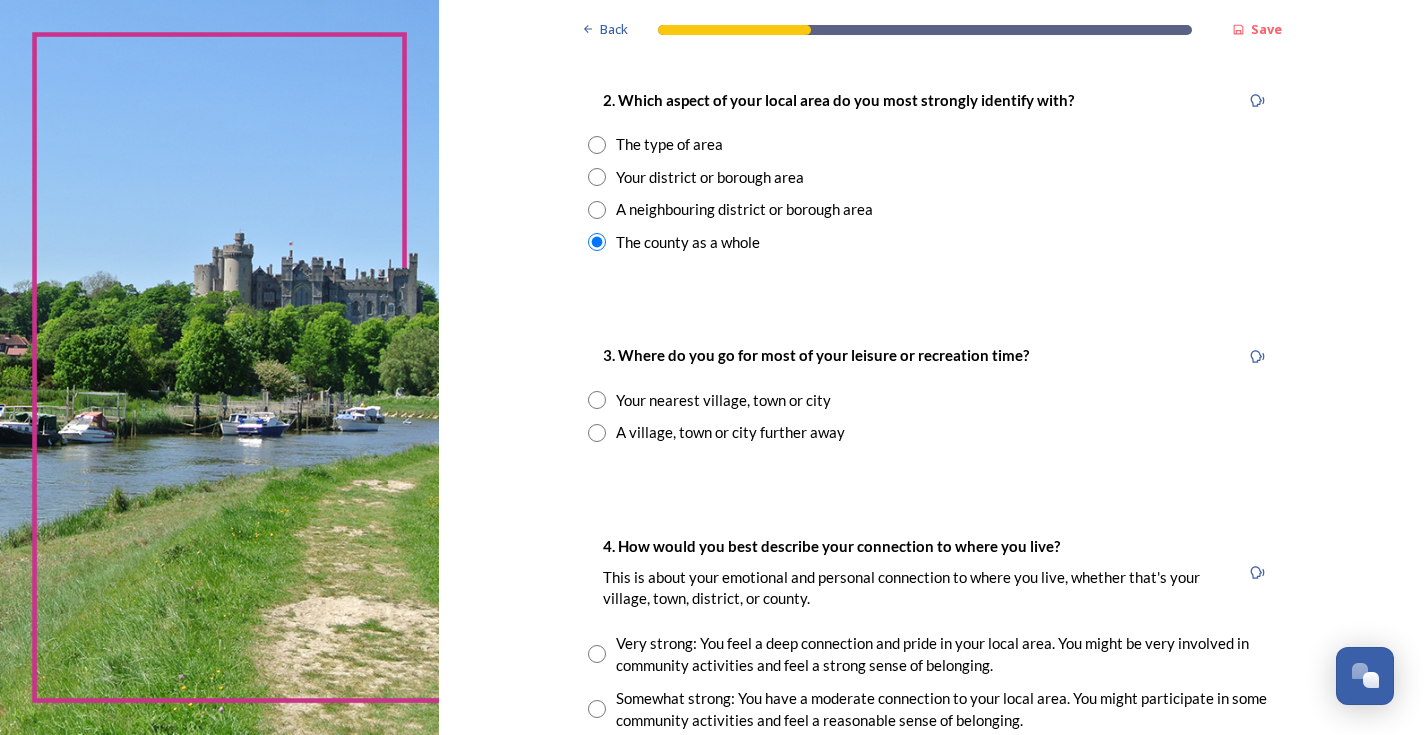 click at bounding box center [597, 433] 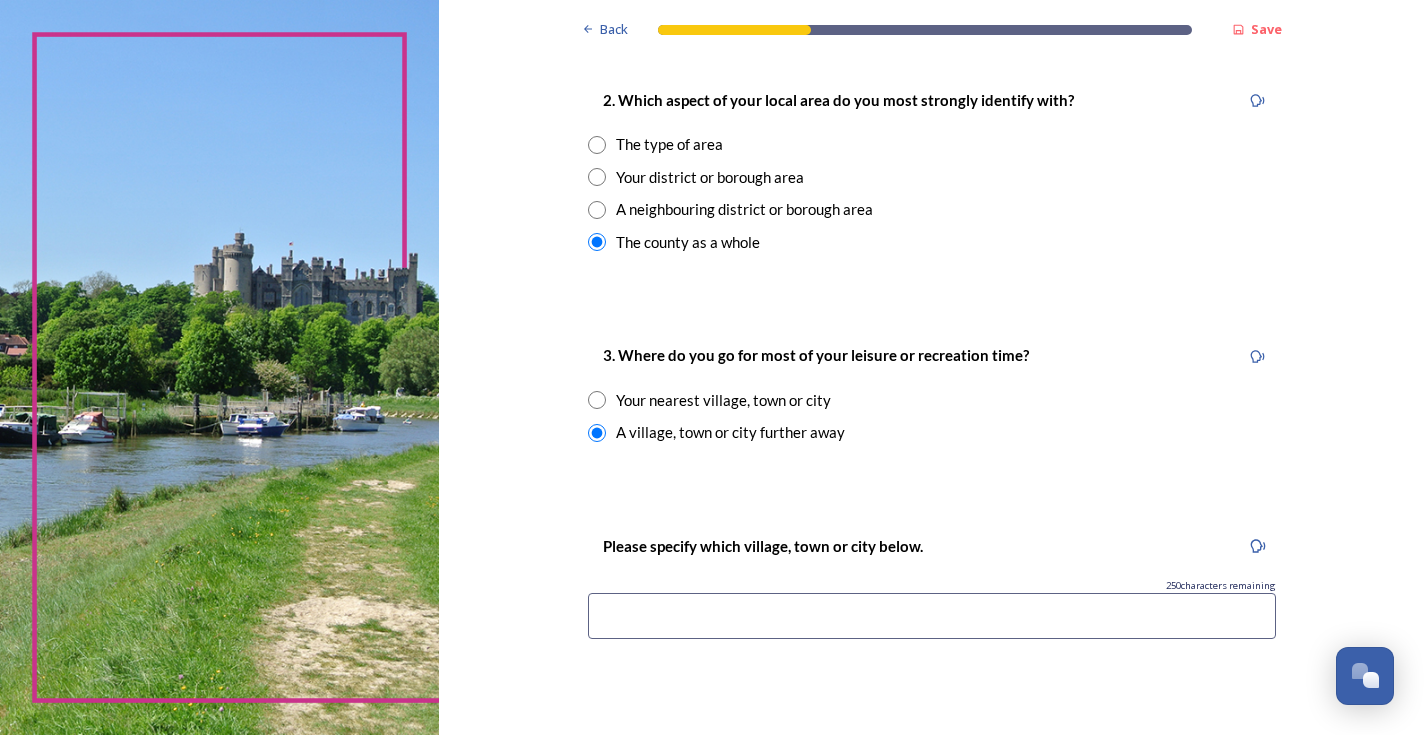 scroll, scrollTop: 900, scrollLeft: 0, axis: vertical 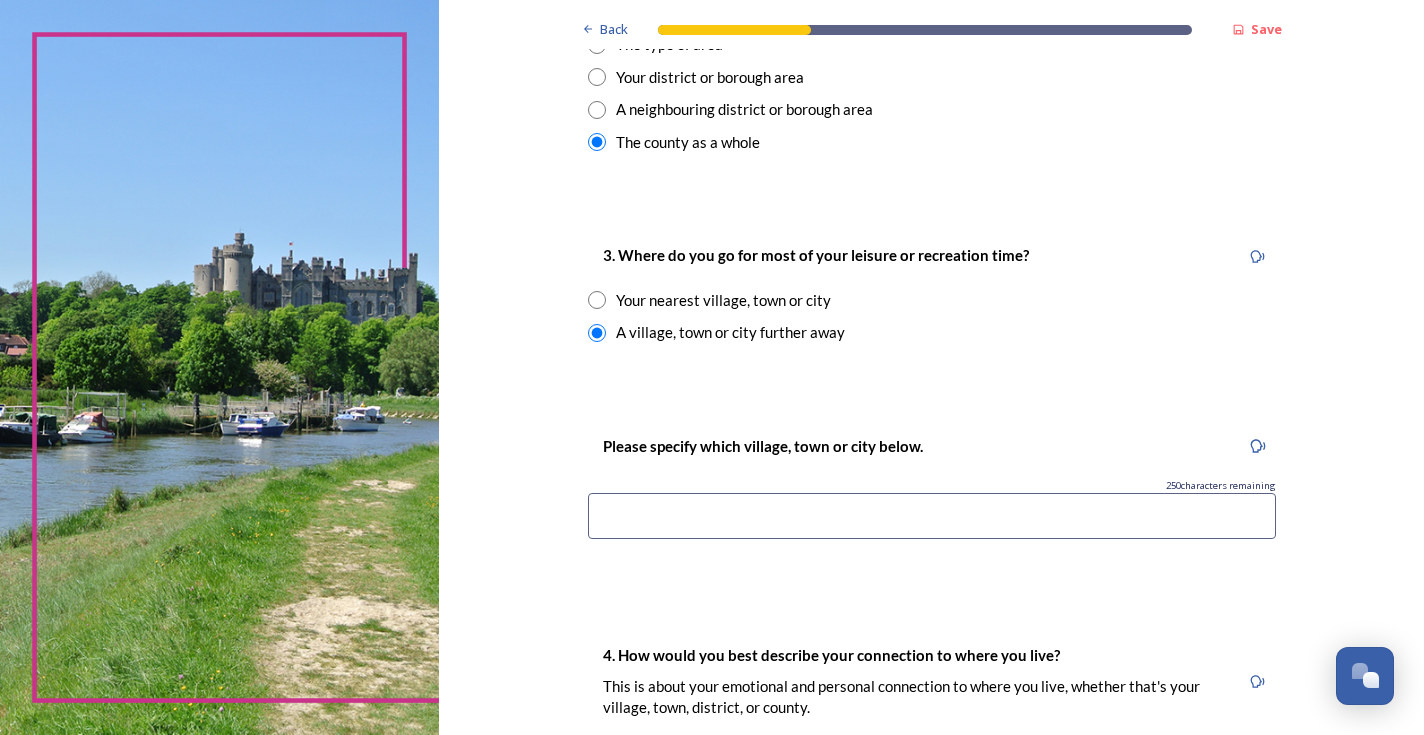 click at bounding box center (932, 516) 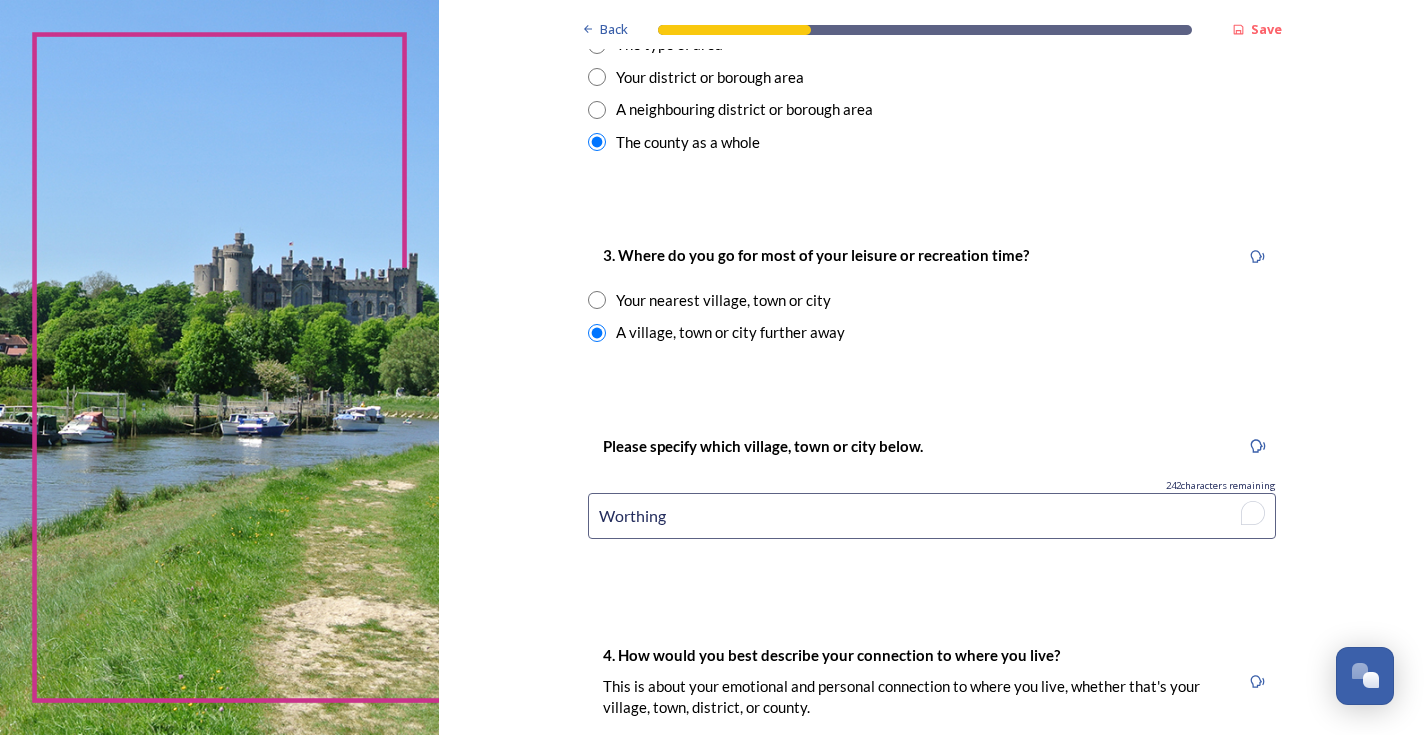 type on "Worthing" 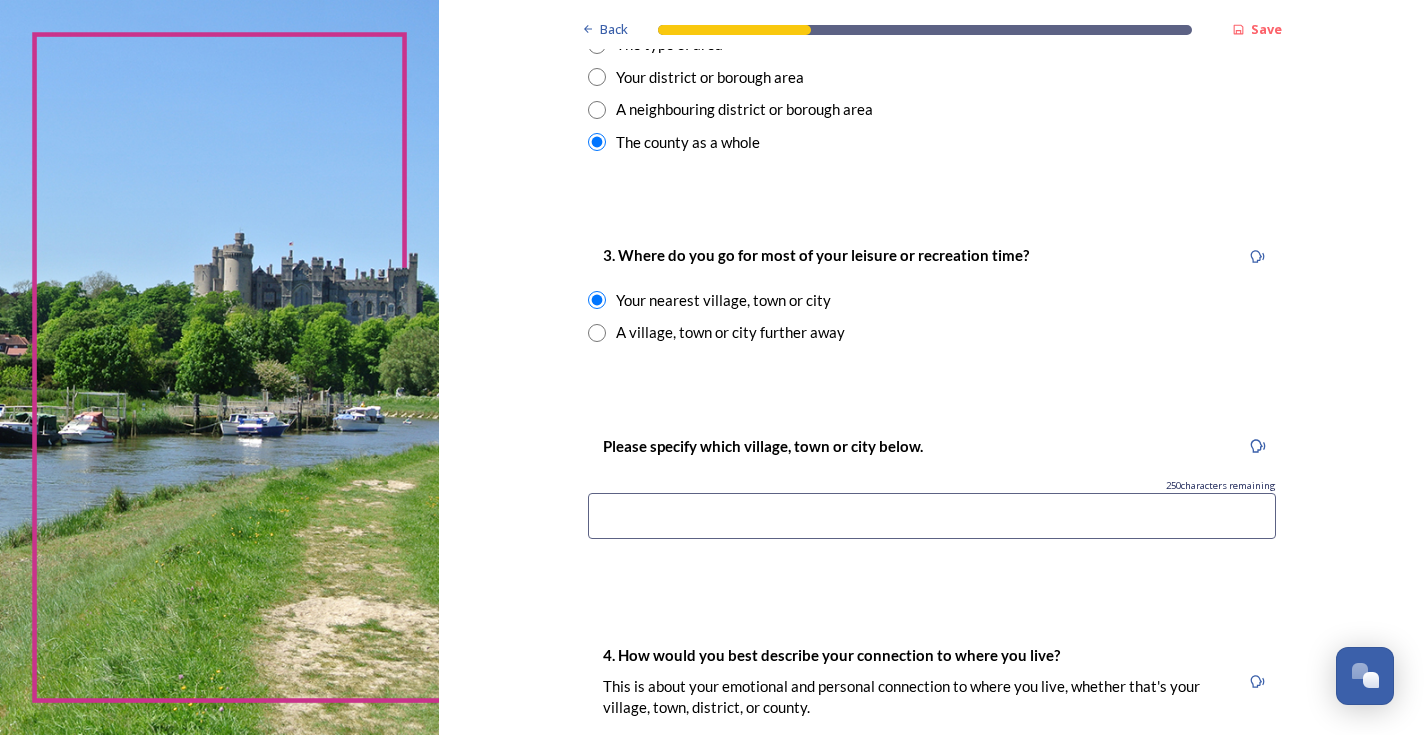 click at bounding box center (932, 516) 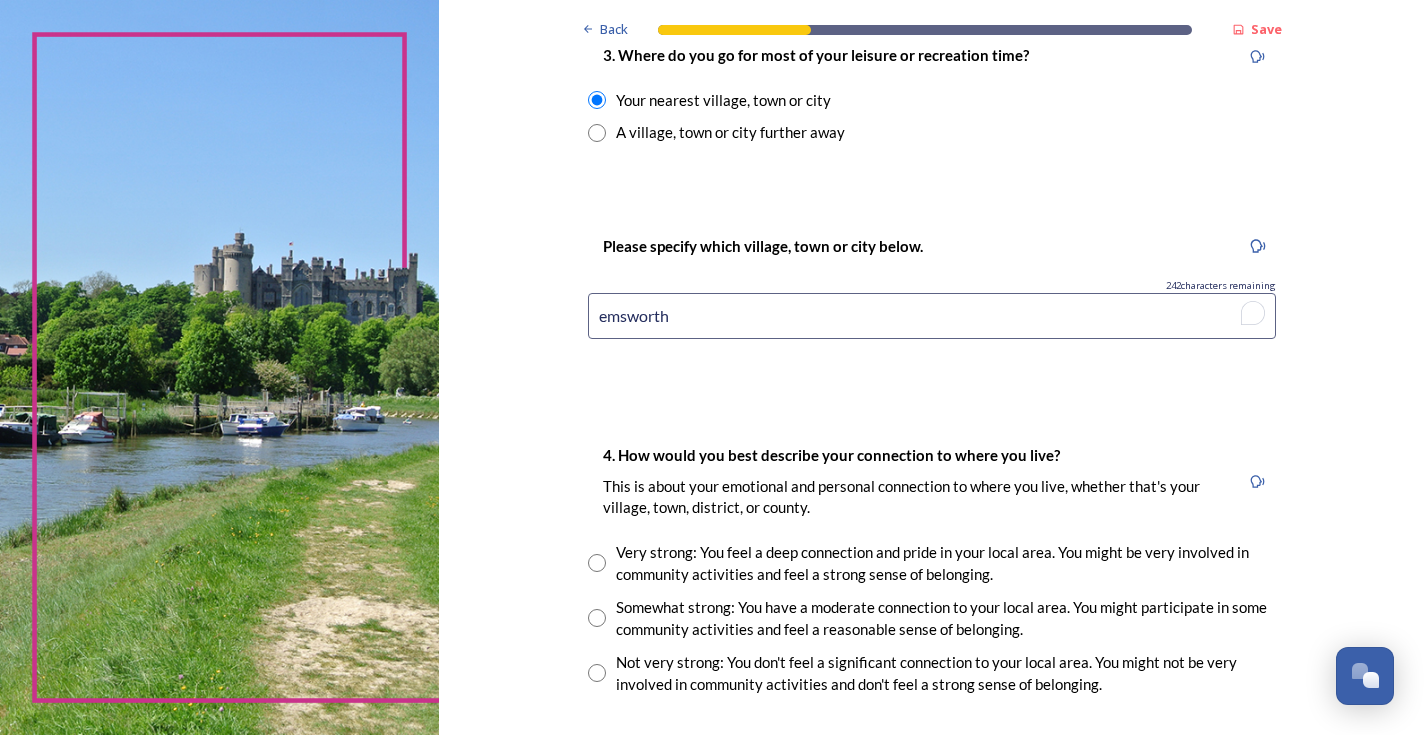 scroll, scrollTop: 1200, scrollLeft: 0, axis: vertical 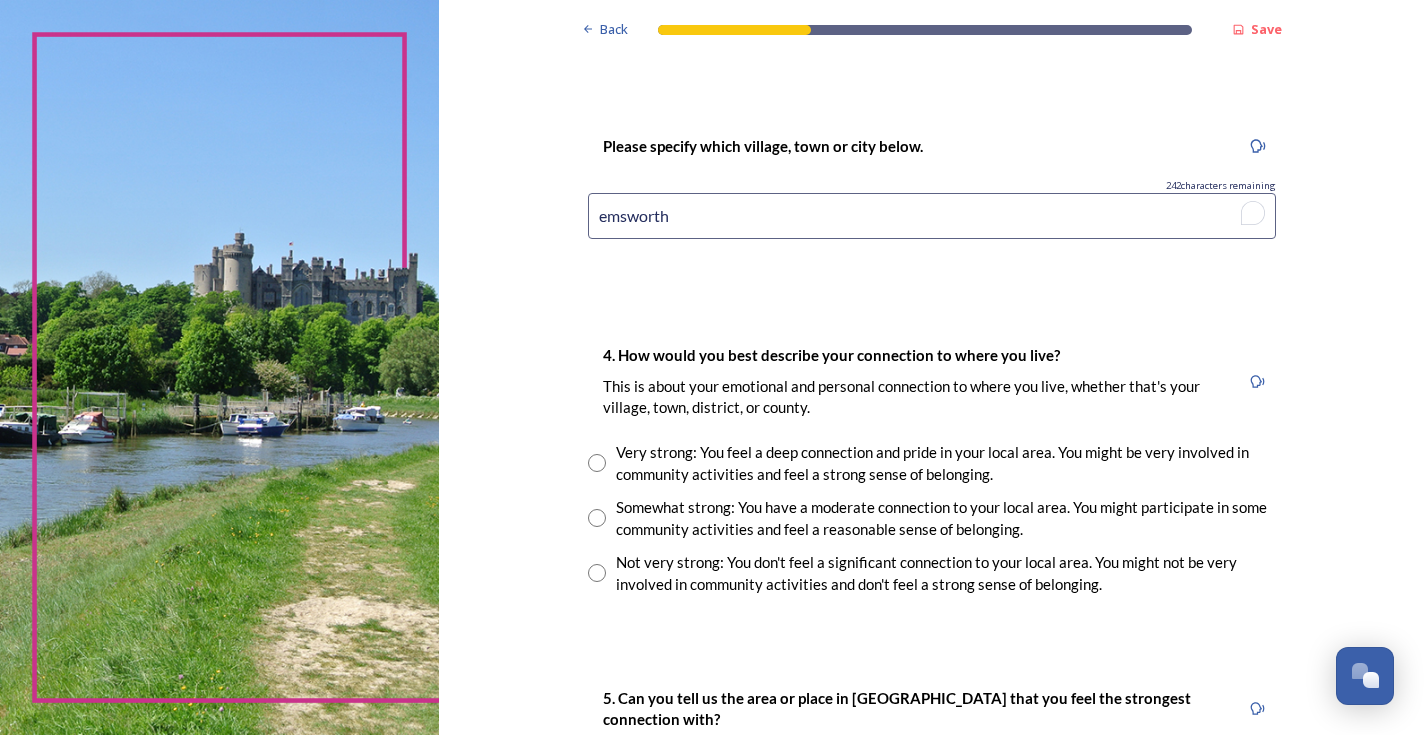 type on "emsworth" 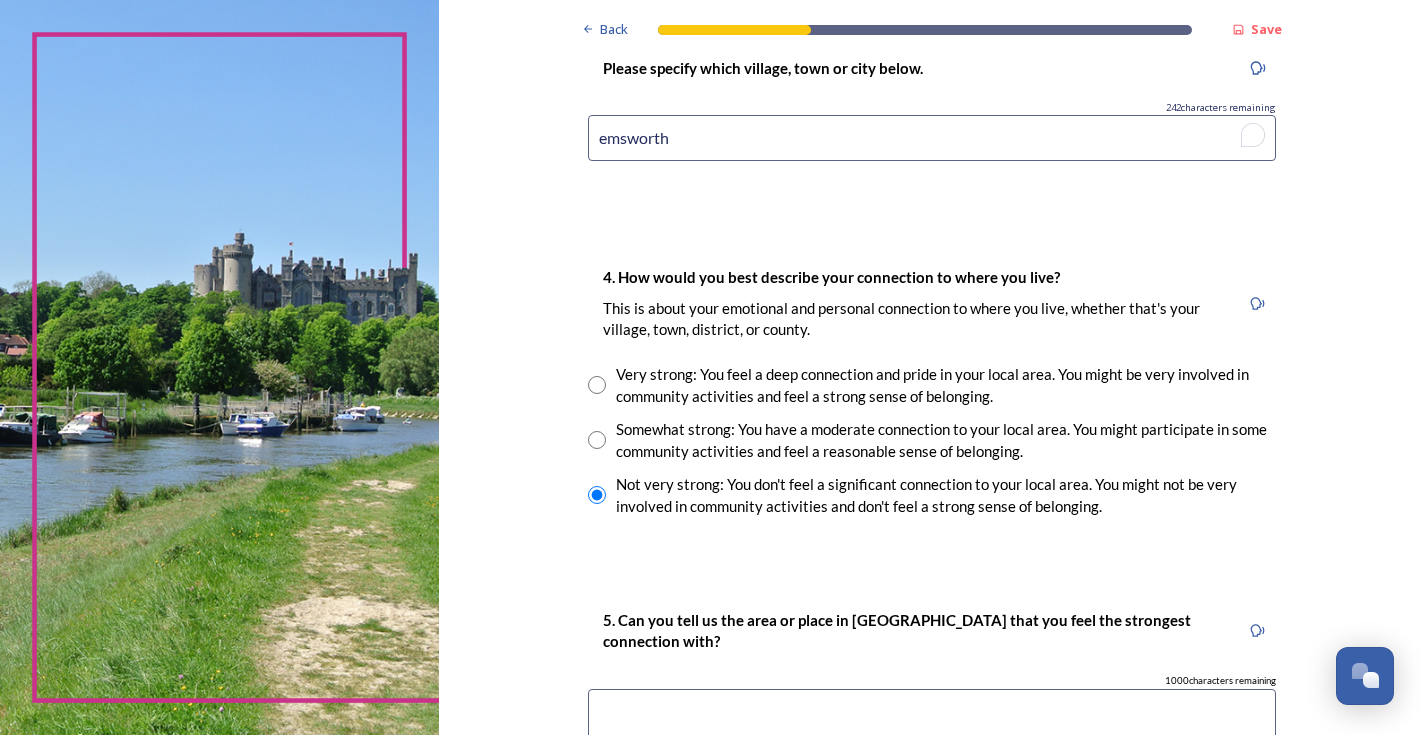 scroll, scrollTop: 1500, scrollLeft: 0, axis: vertical 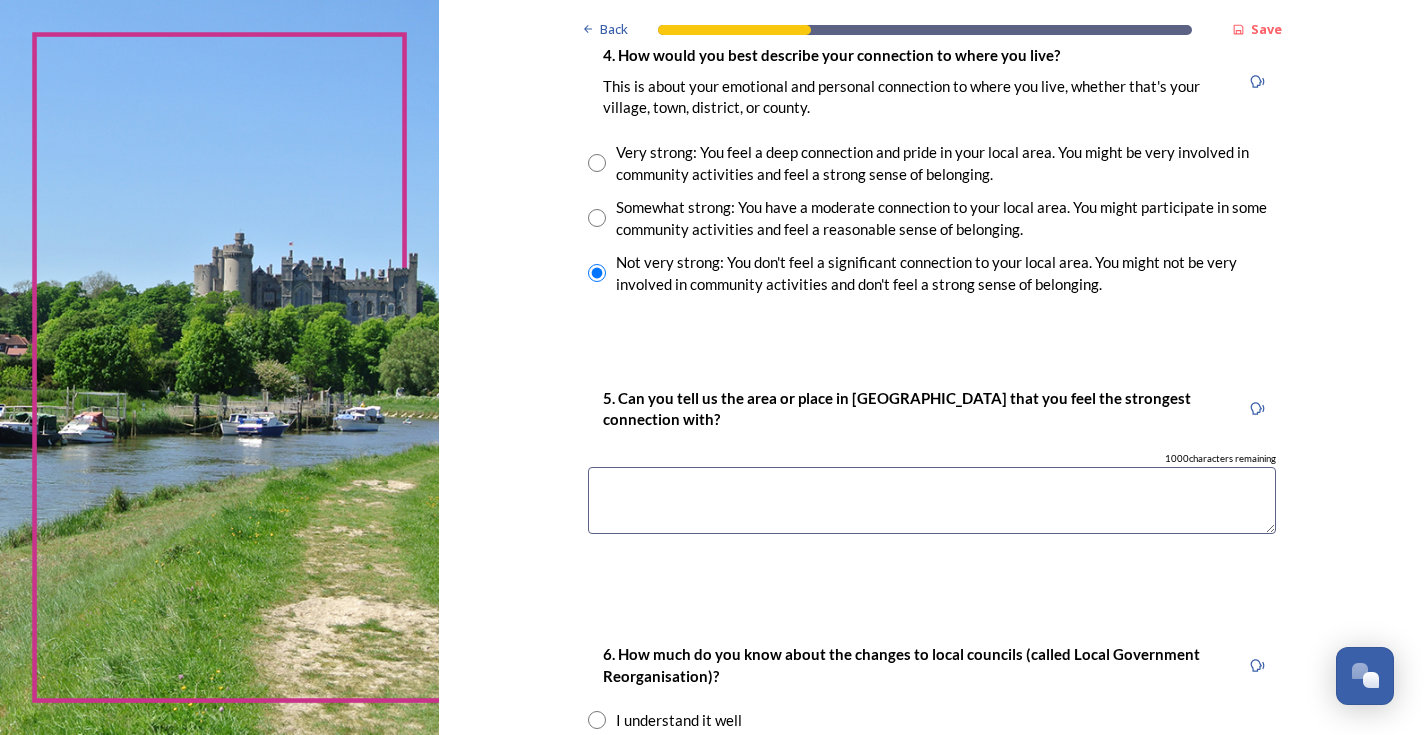 click at bounding box center (932, 500) 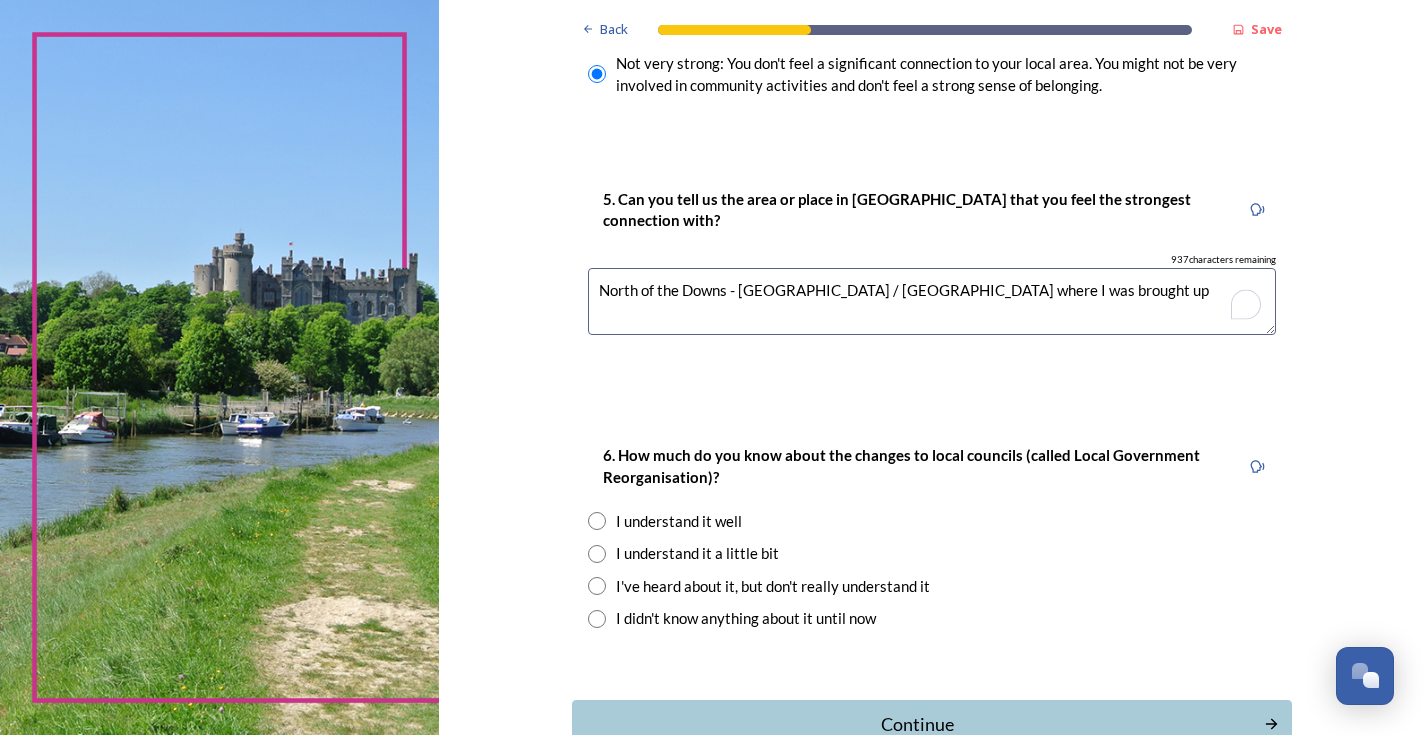 scroll, scrollTop: 1700, scrollLeft: 0, axis: vertical 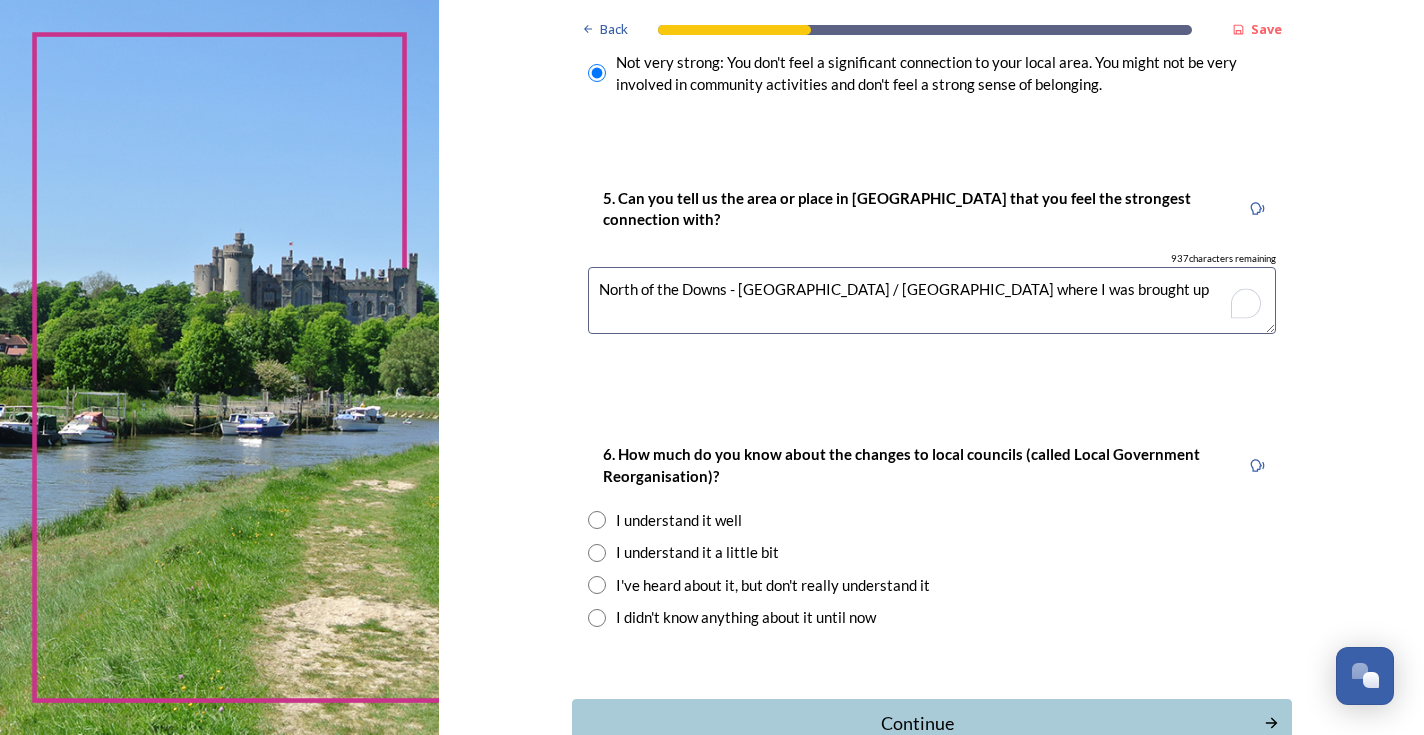 type on "North of the Downs - Petworth / Amberley where I was brought up" 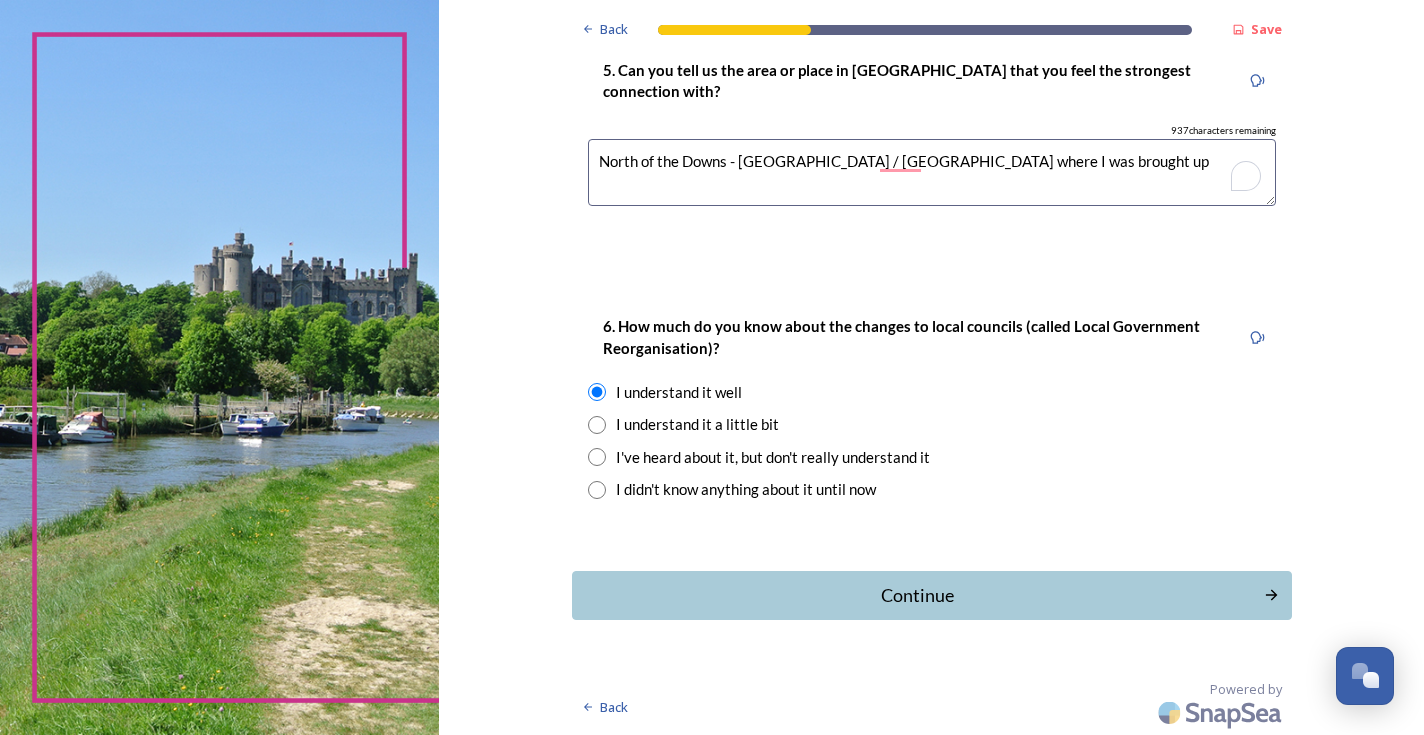 scroll, scrollTop: 1829, scrollLeft: 0, axis: vertical 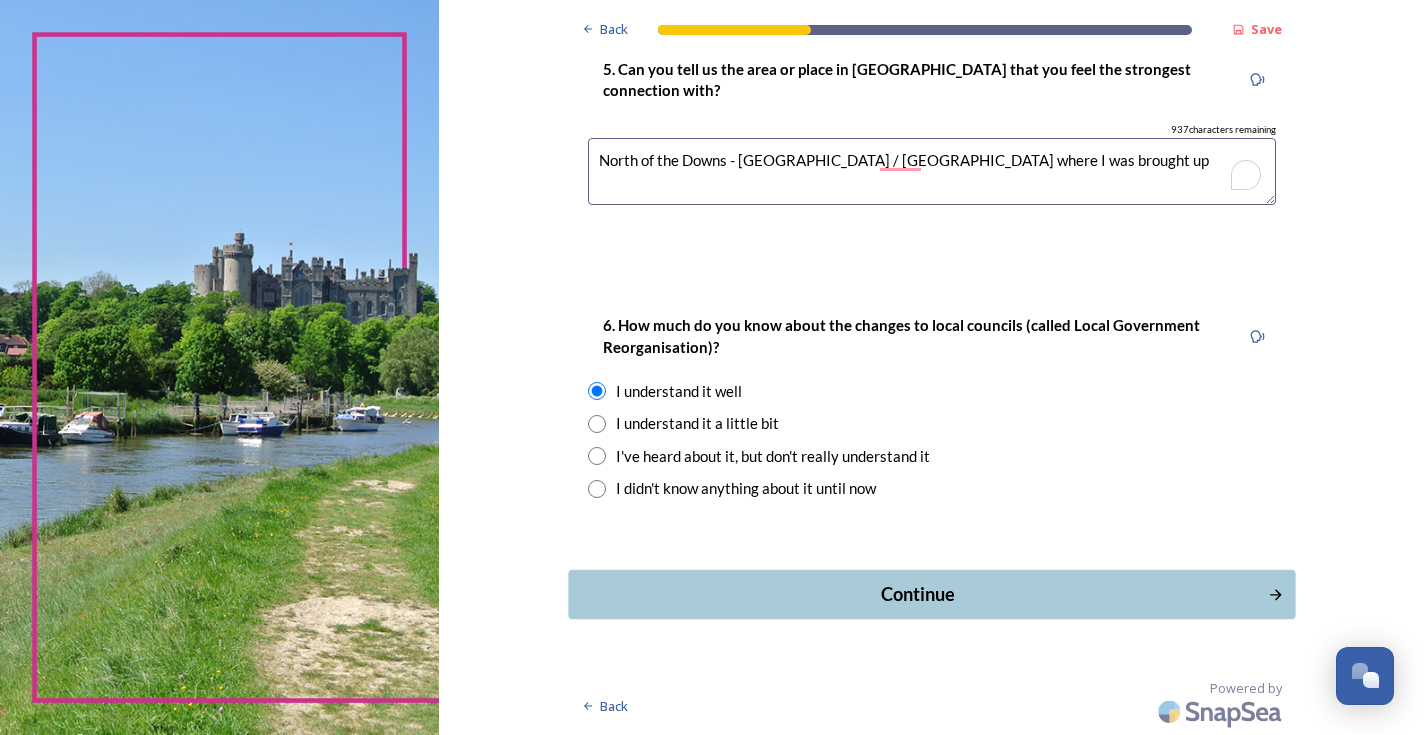click on "Continue" at bounding box center (917, 594) 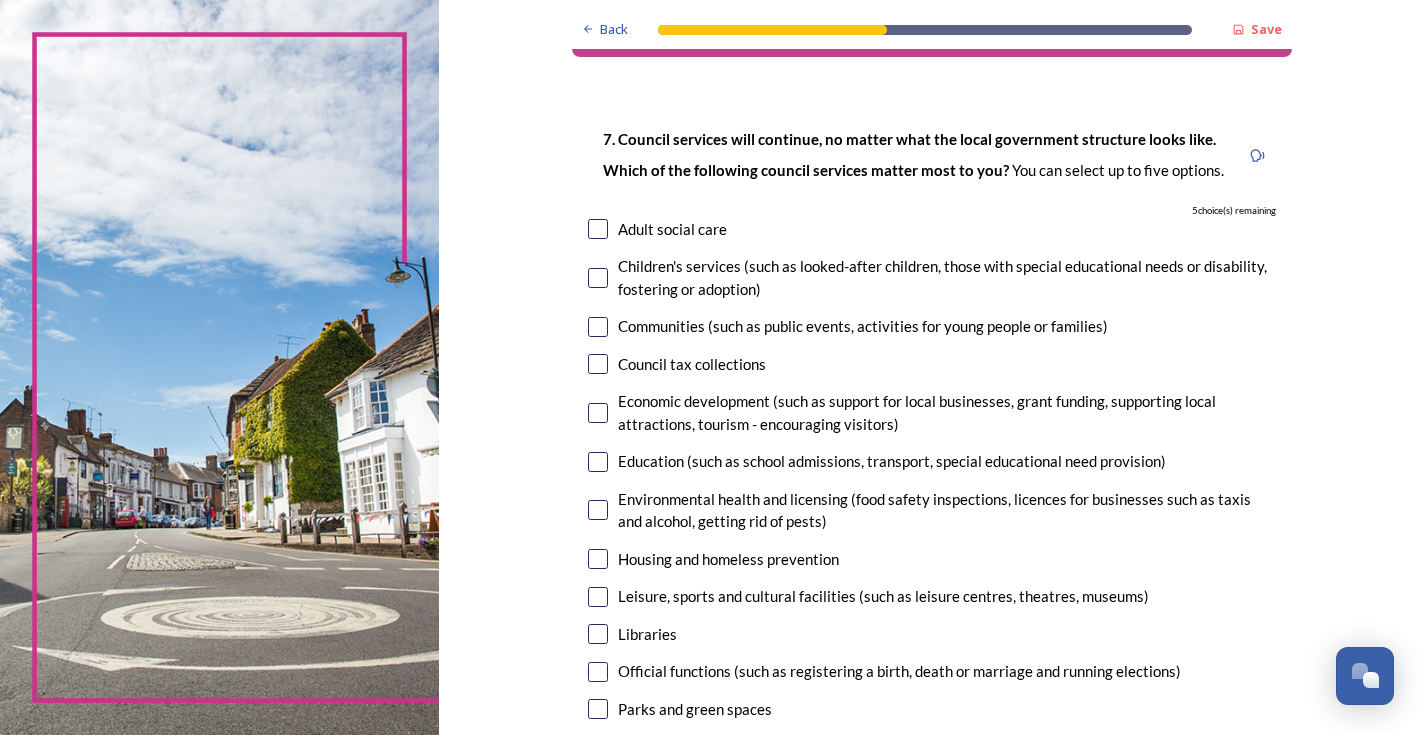 scroll, scrollTop: 100, scrollLeft: 0, axis: vertical 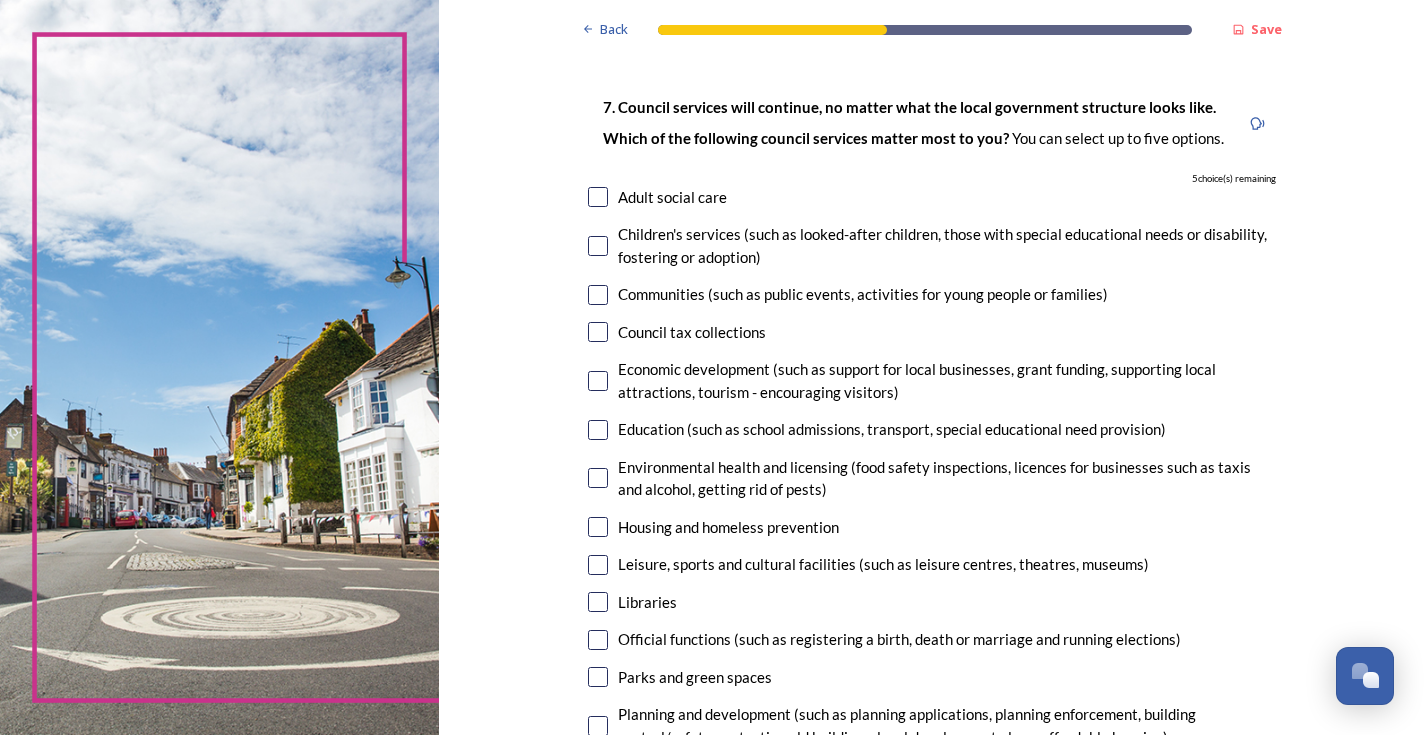 click at bounding box center (598, 602) 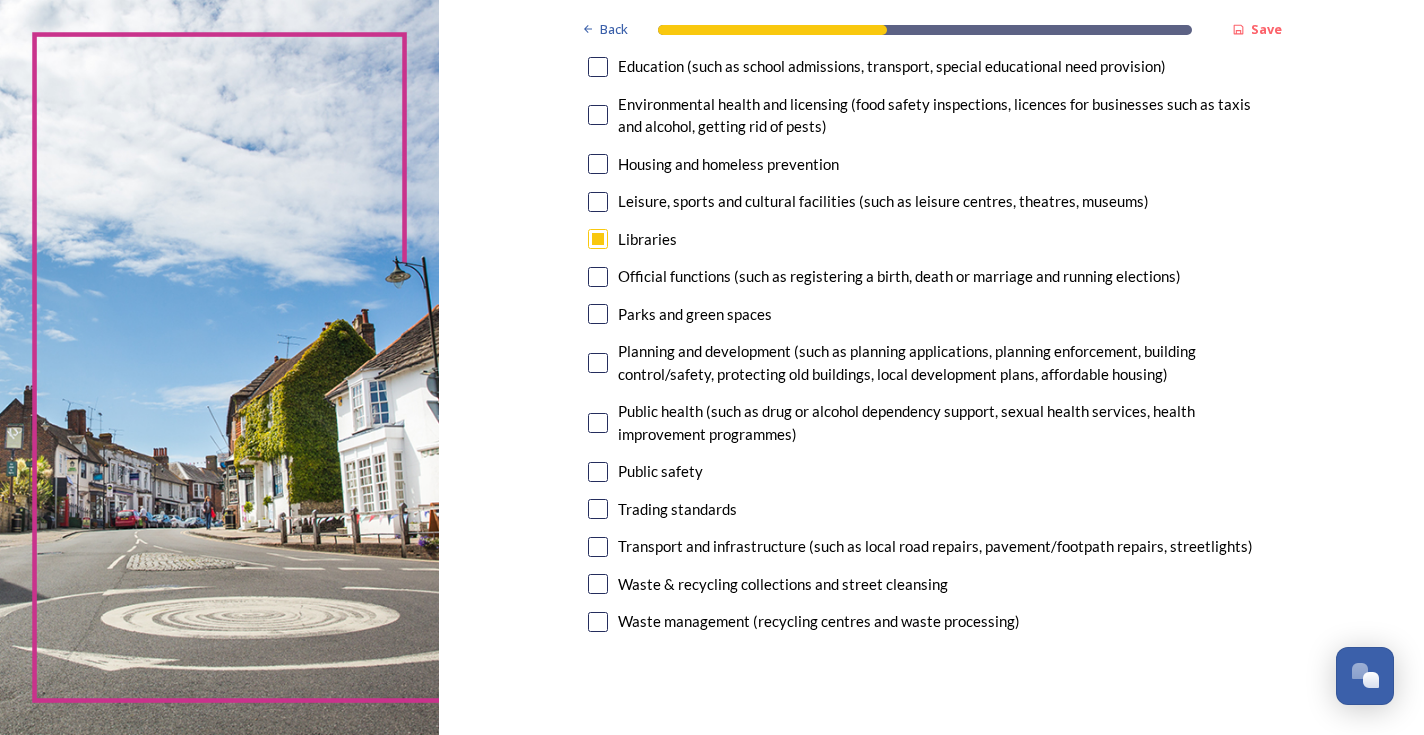 scroll, scrollTop: 500, scrollLeft: 0, axis: vertical 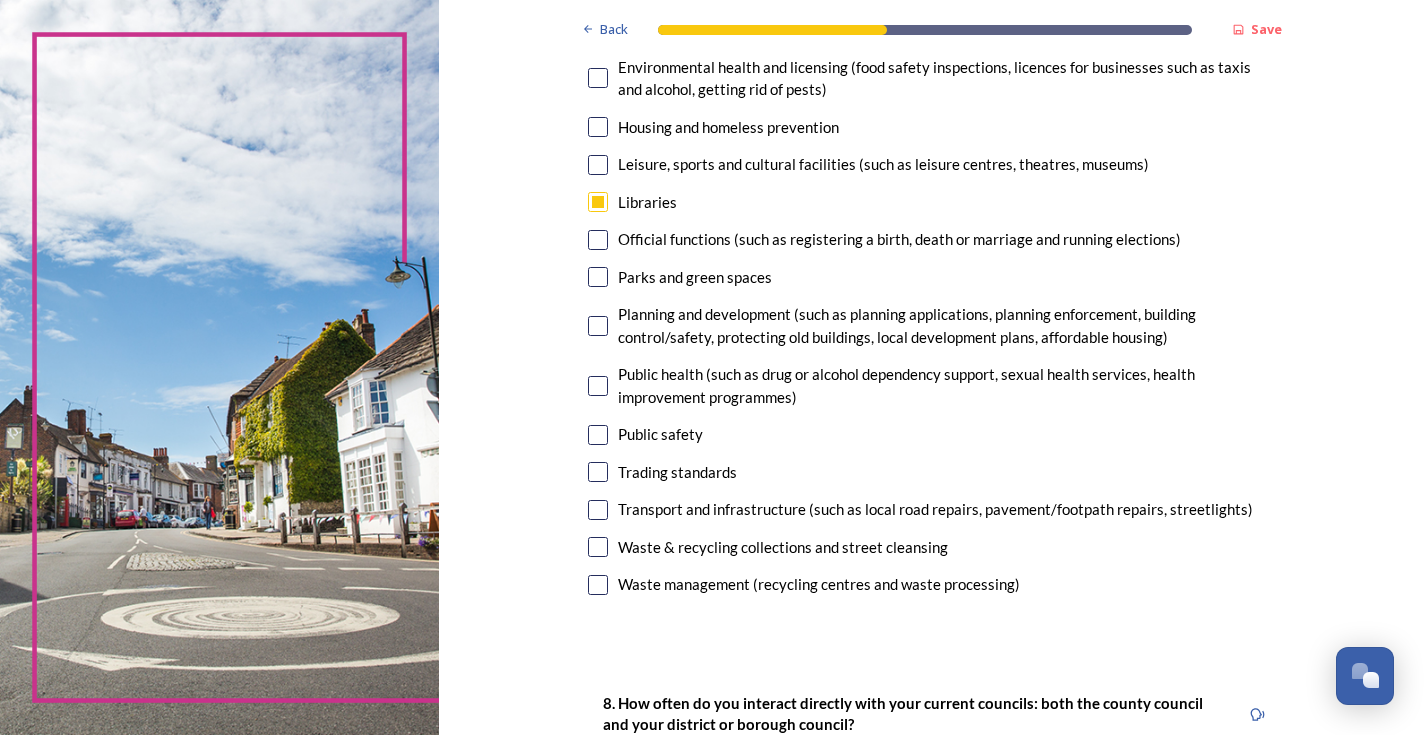 click at bounding box center [598, 585] 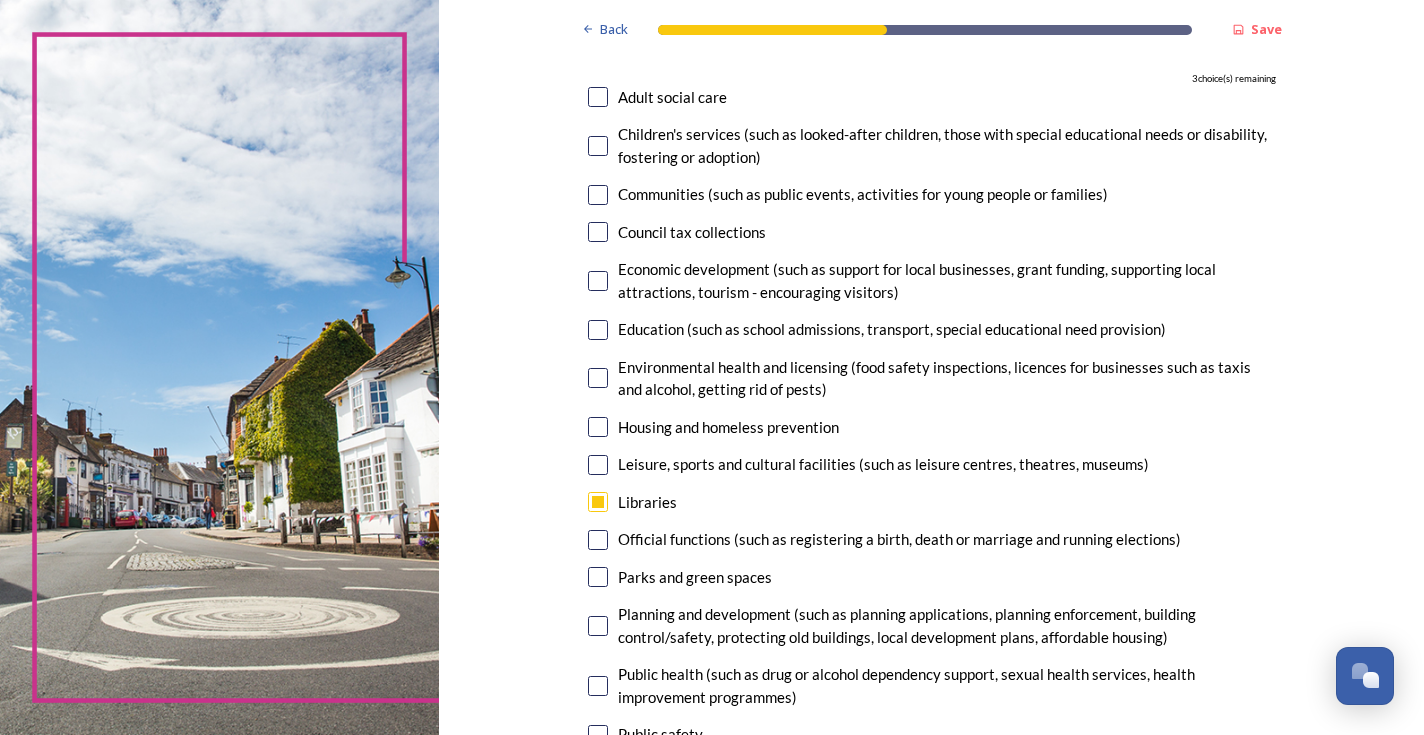 scroll, scrollTop: 100, scrollLeft: 0, axis: vertical 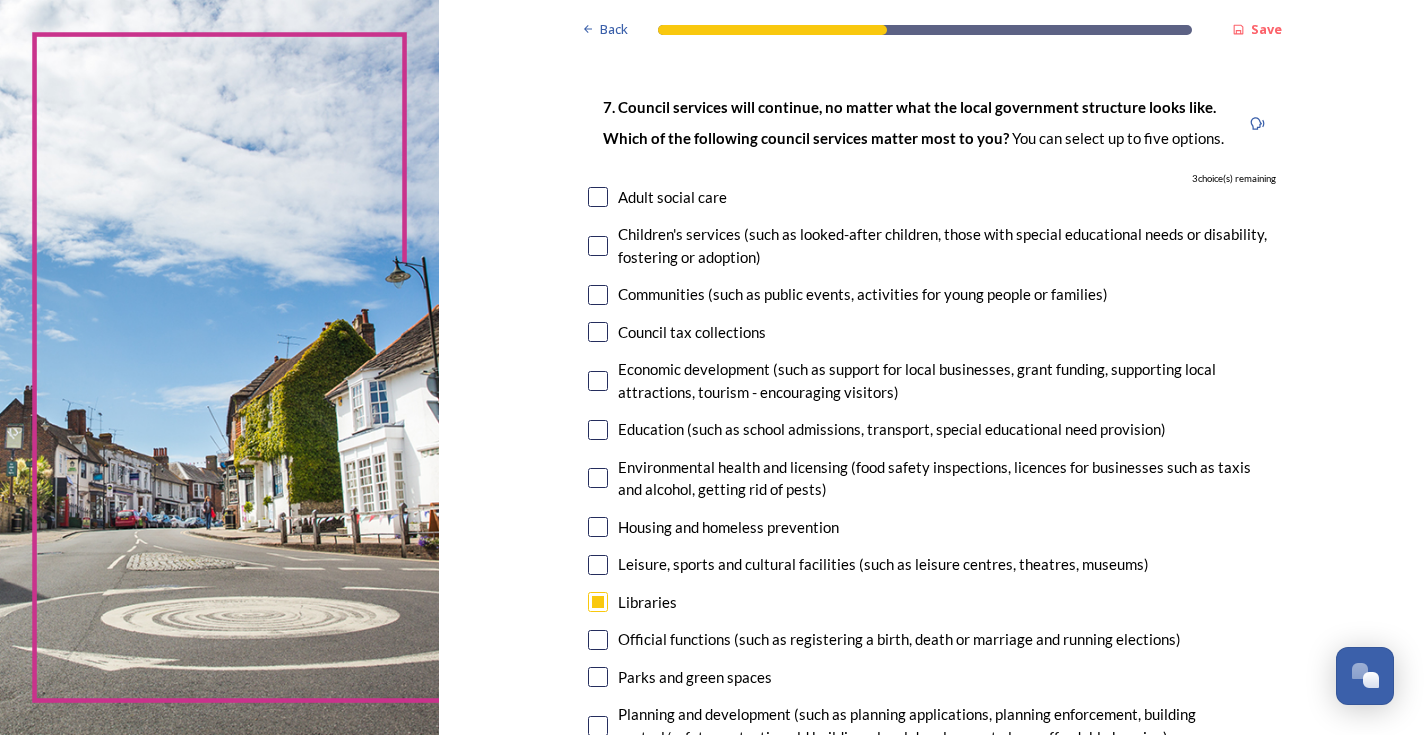 click at bounding box center [598, 197] 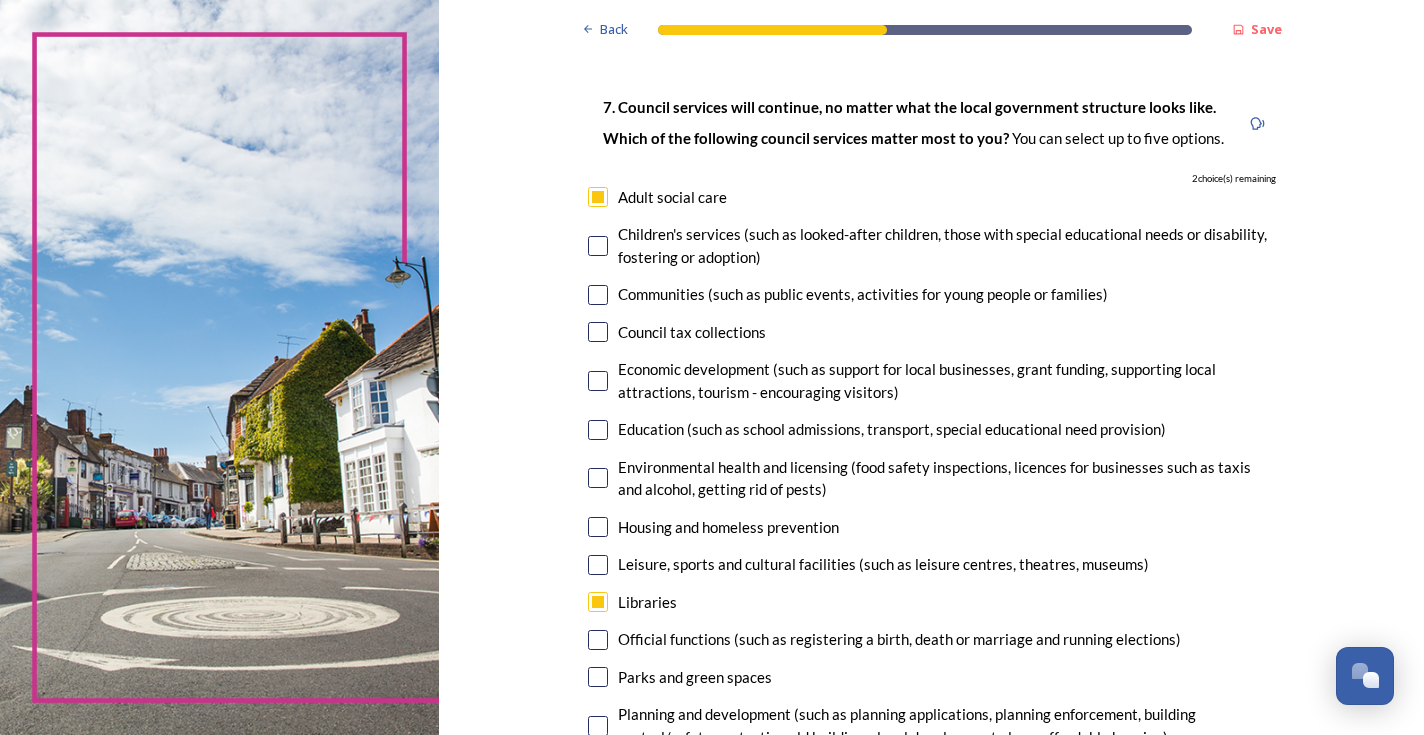 click at bounding box center [598, 381] 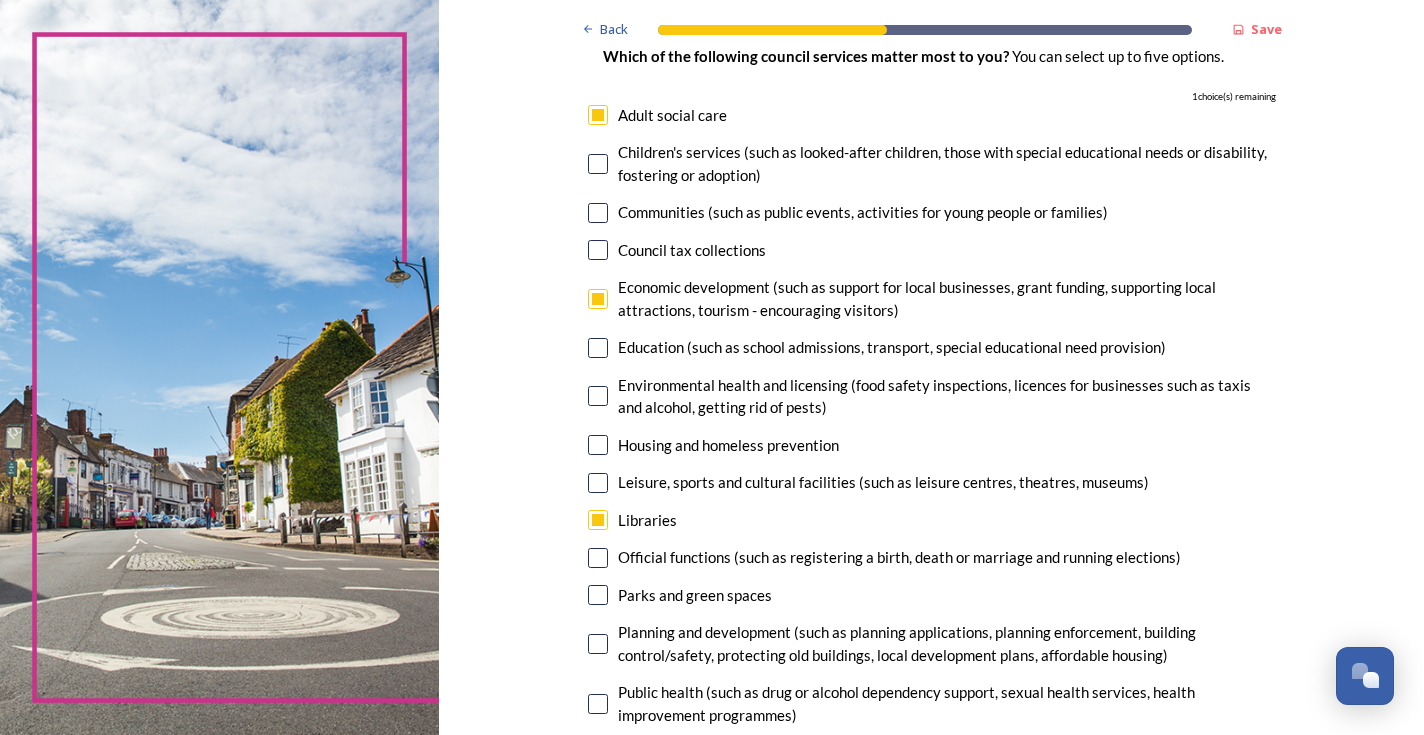 scroll, scrollTop: 300, scrollLeft: 0, axis: vertical 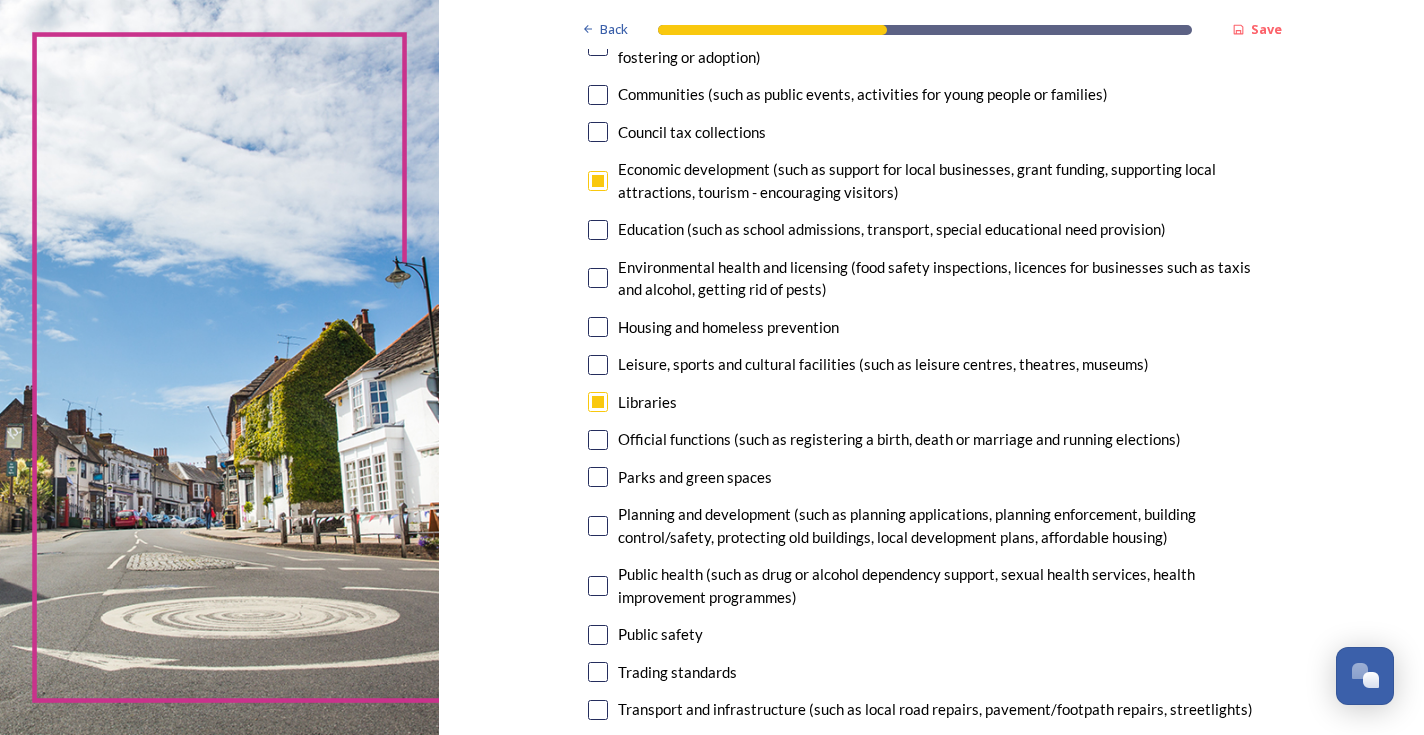 click at bounding box center (598, 635) 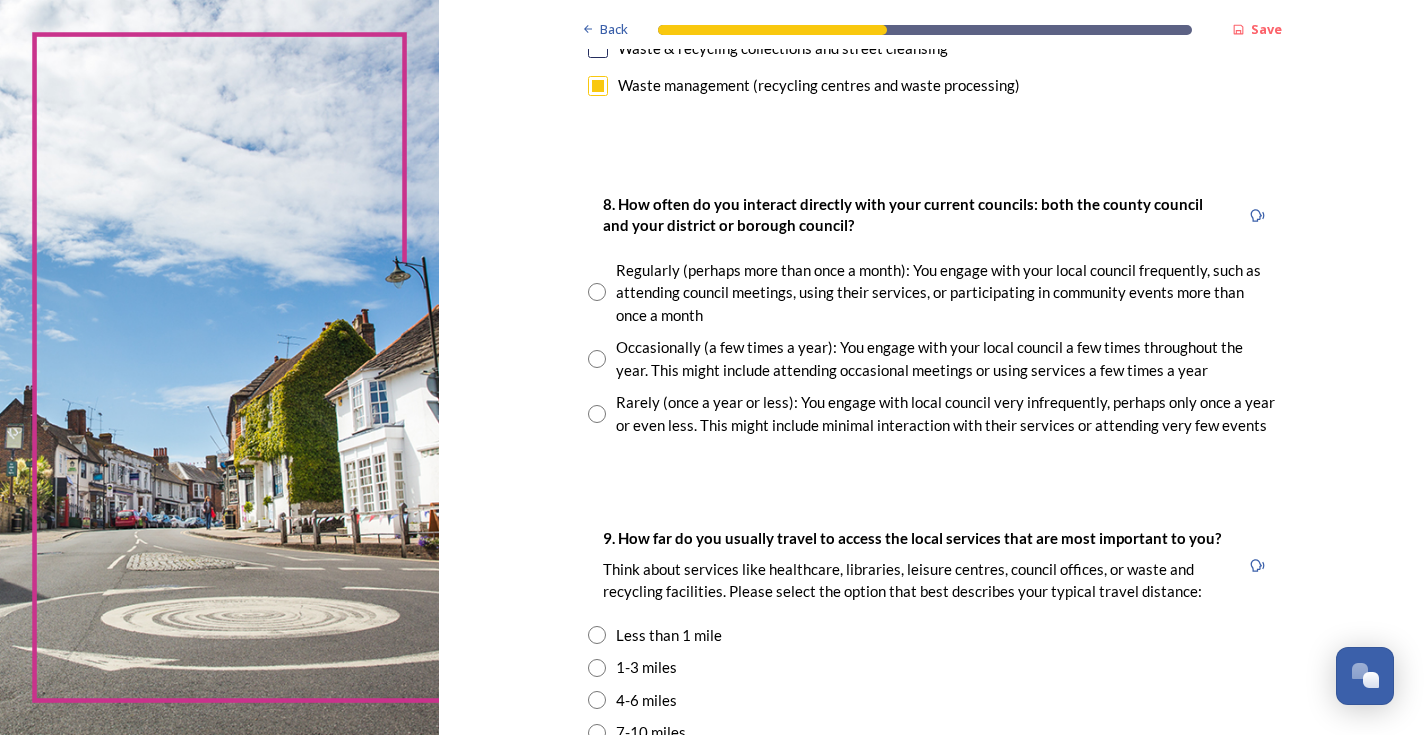 scroll, scrollTop: 1000, scrollLeft: 0, axis: vertical 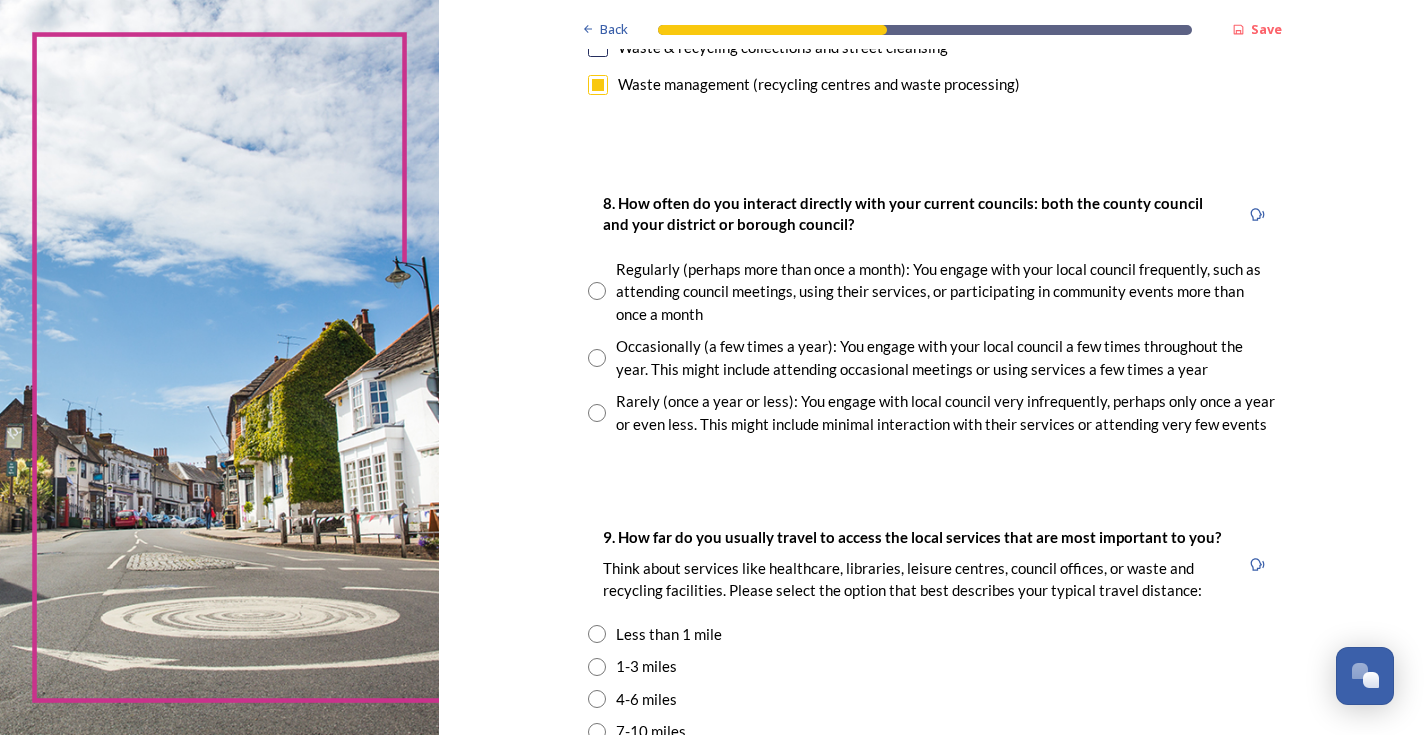 click at bounding box center [597, 413] 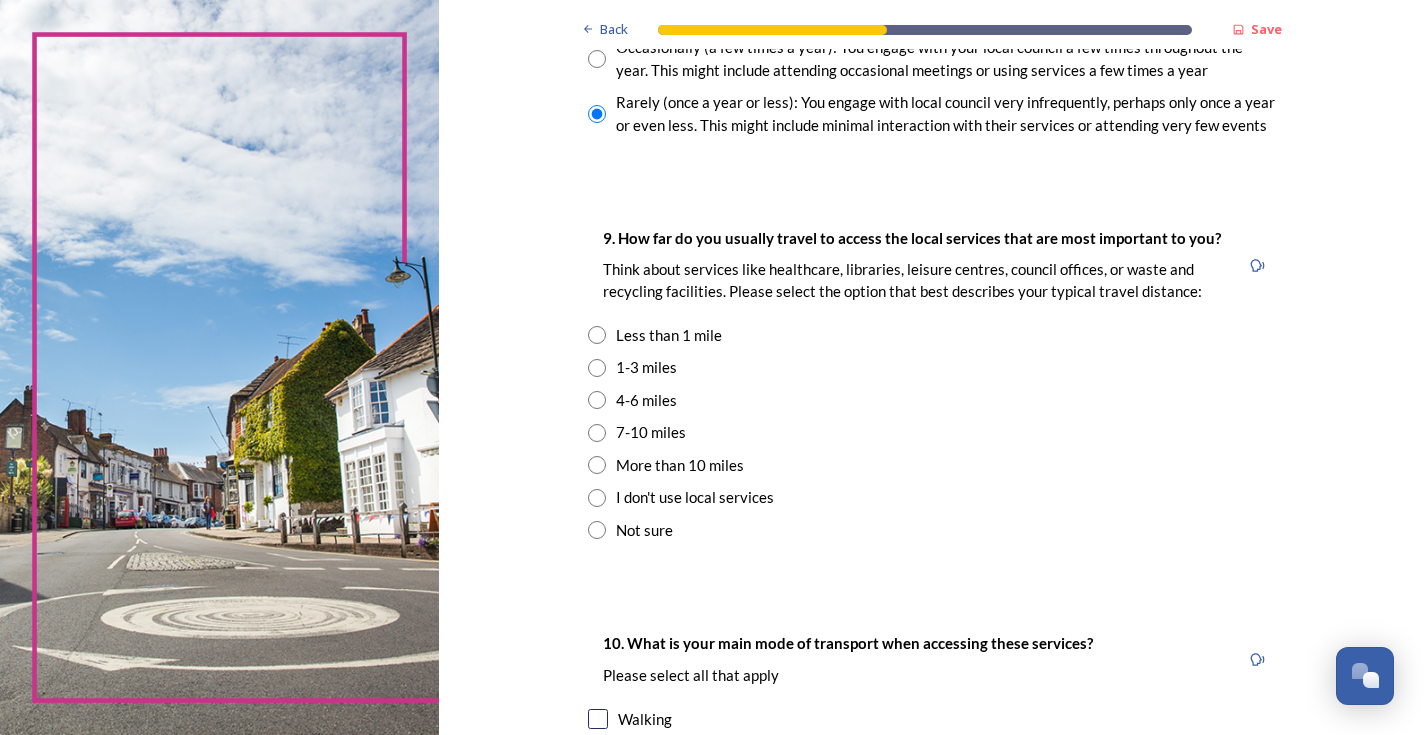 scroll, scrollTop: 1300, scrollLeft: 0, axis: vertical 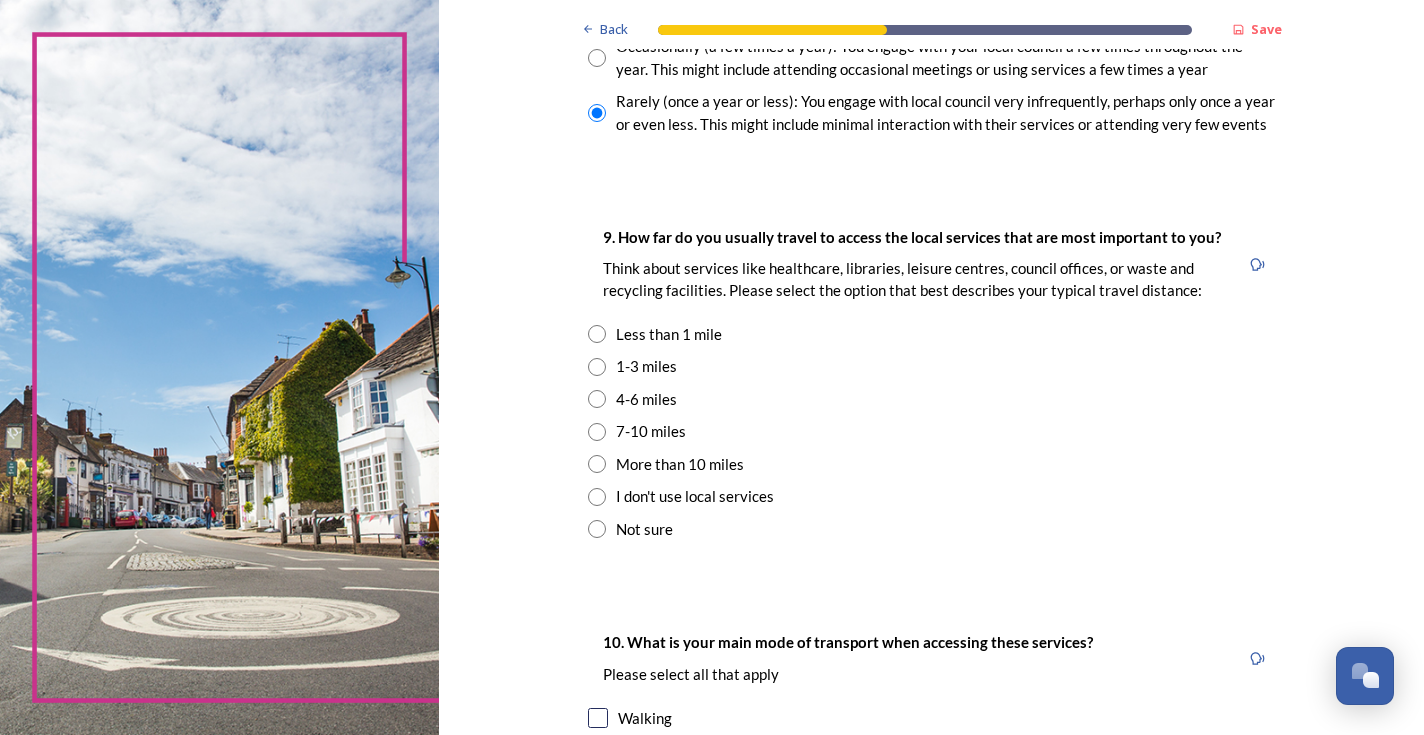 click at bounding box center [597, 367] 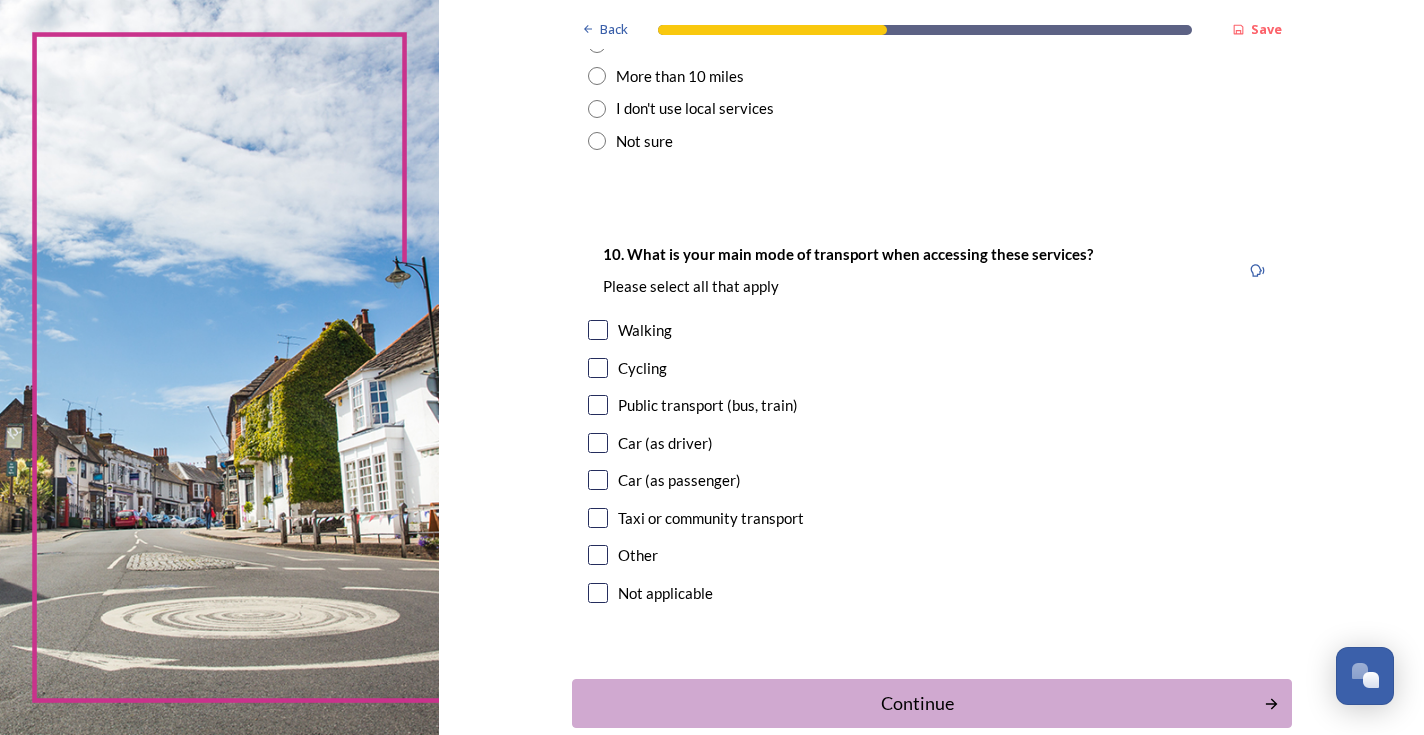 scroll, scrollTop: 1700, scrollLeft: 0, axis: vertical 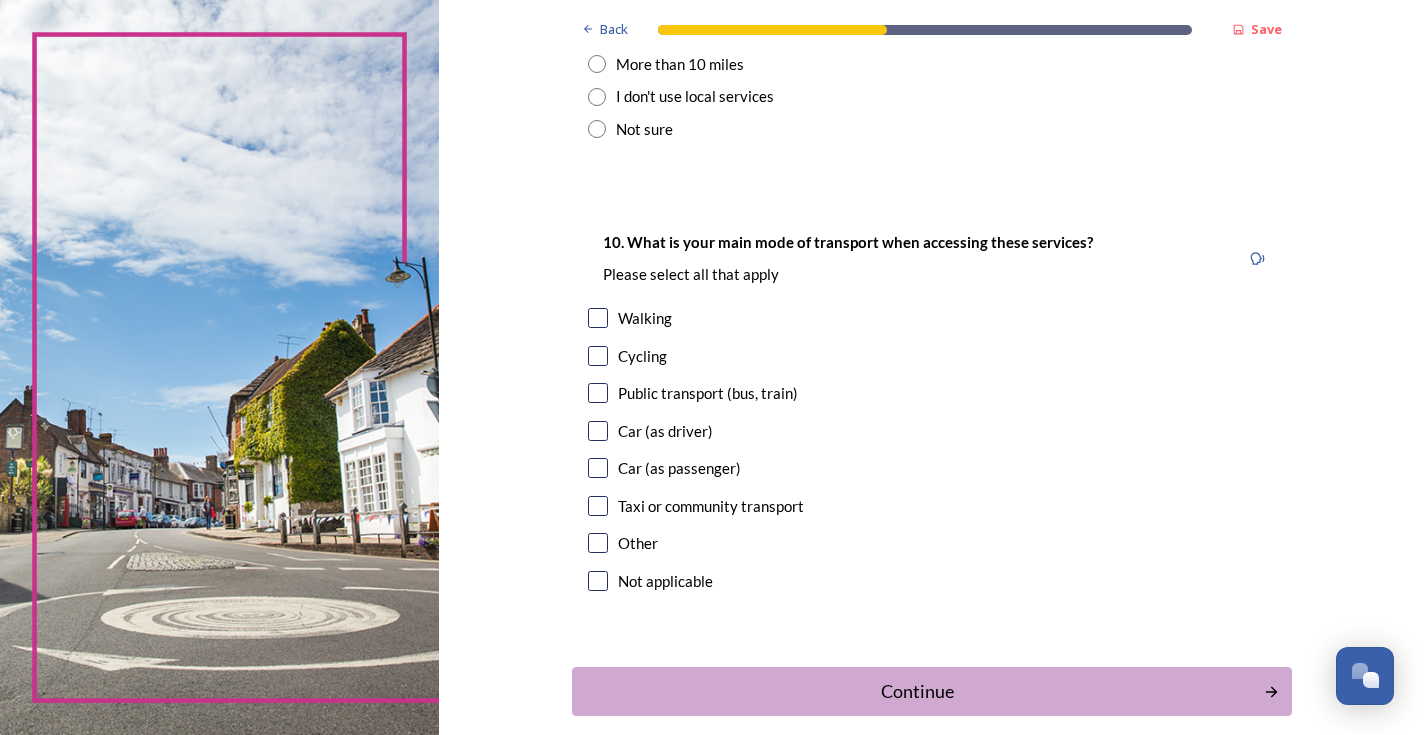 click at bounding box center (598, 431) 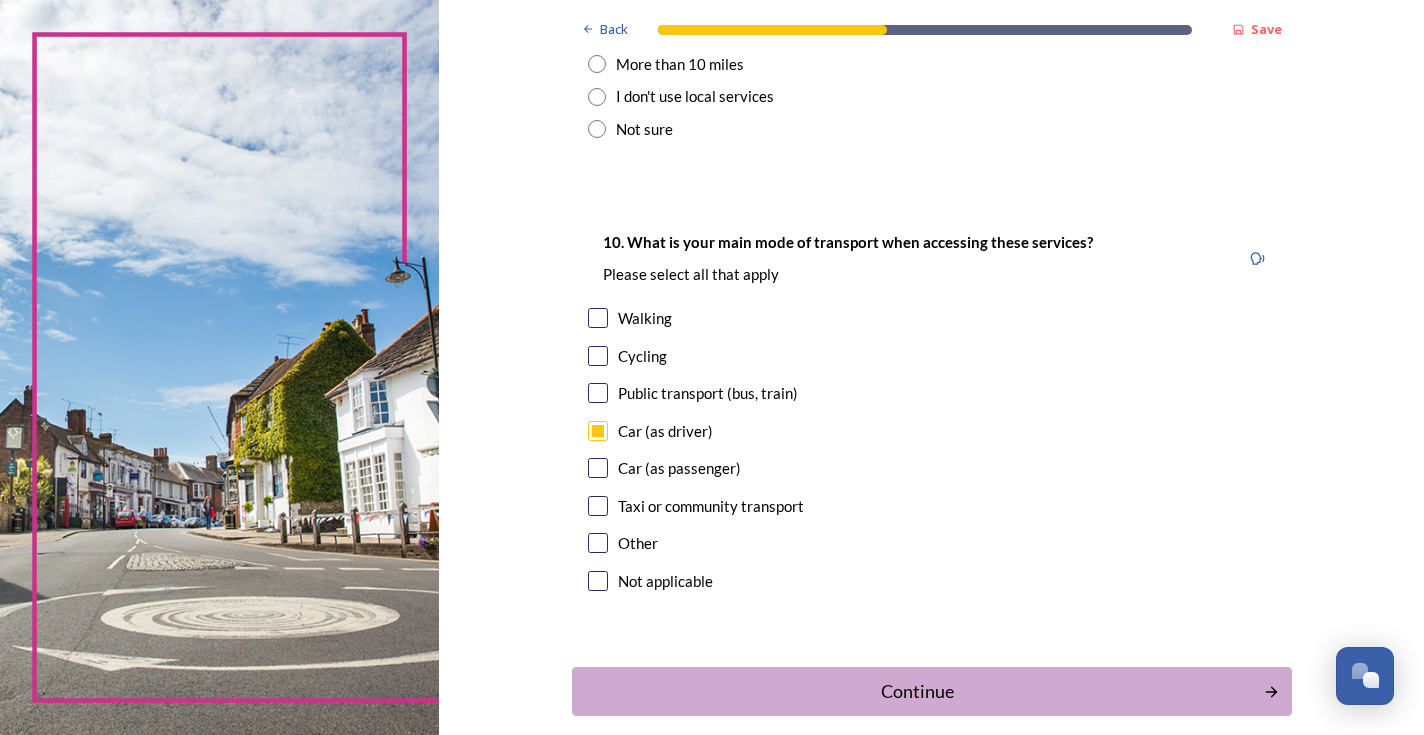 scroll, scrollTop: 1797, scrollLeft: 0, axis: vertical 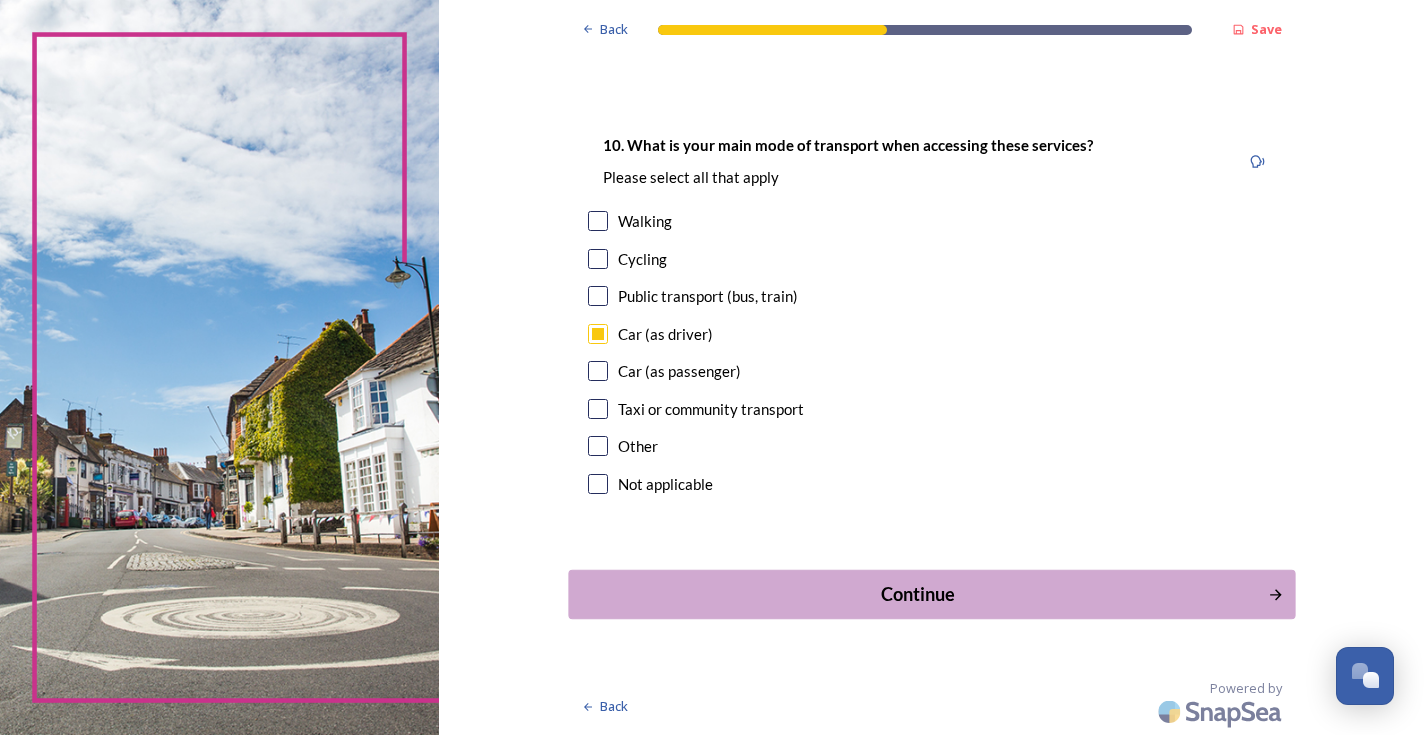click on "Continue" at bounding box center (917, 594) 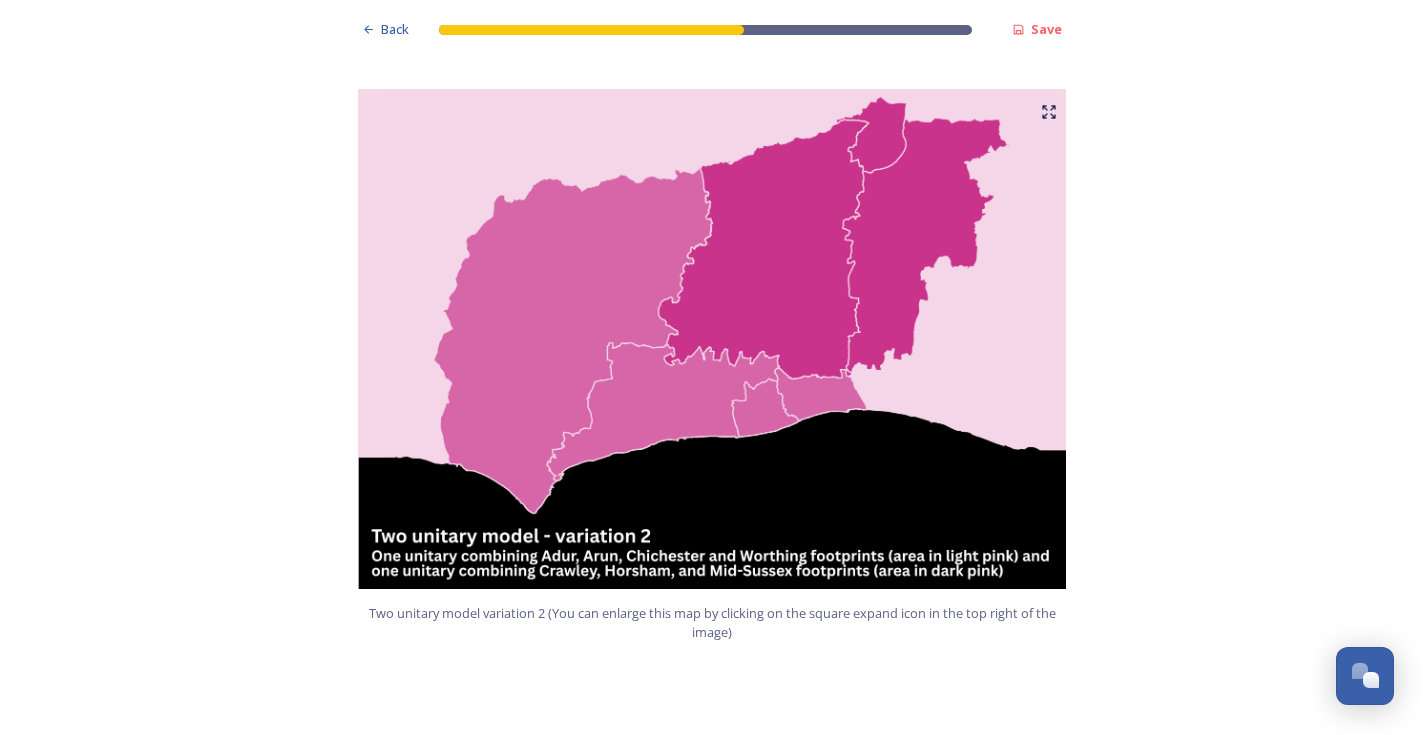 scroll, scrollTop: 2300, scrollLeft: 0, axis: vertical 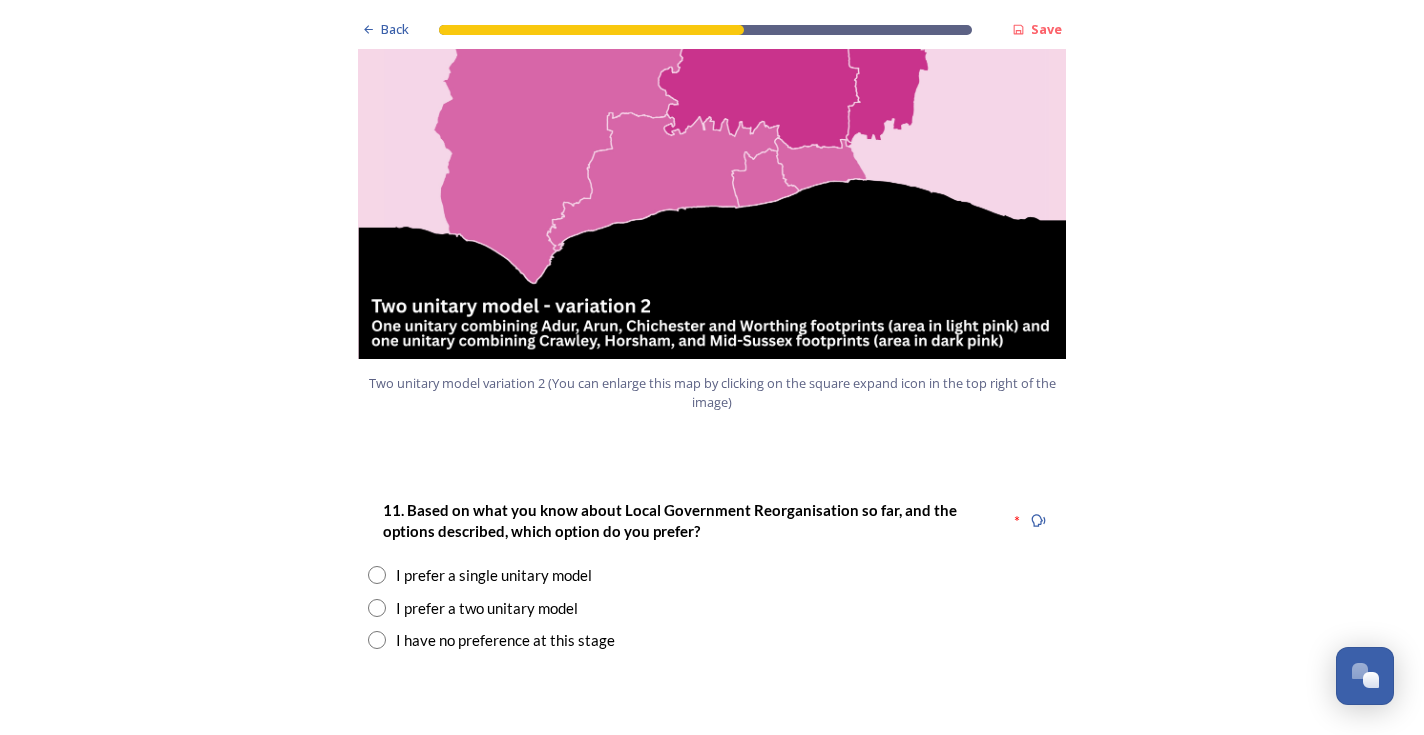 click at bounding box center (377, 575) 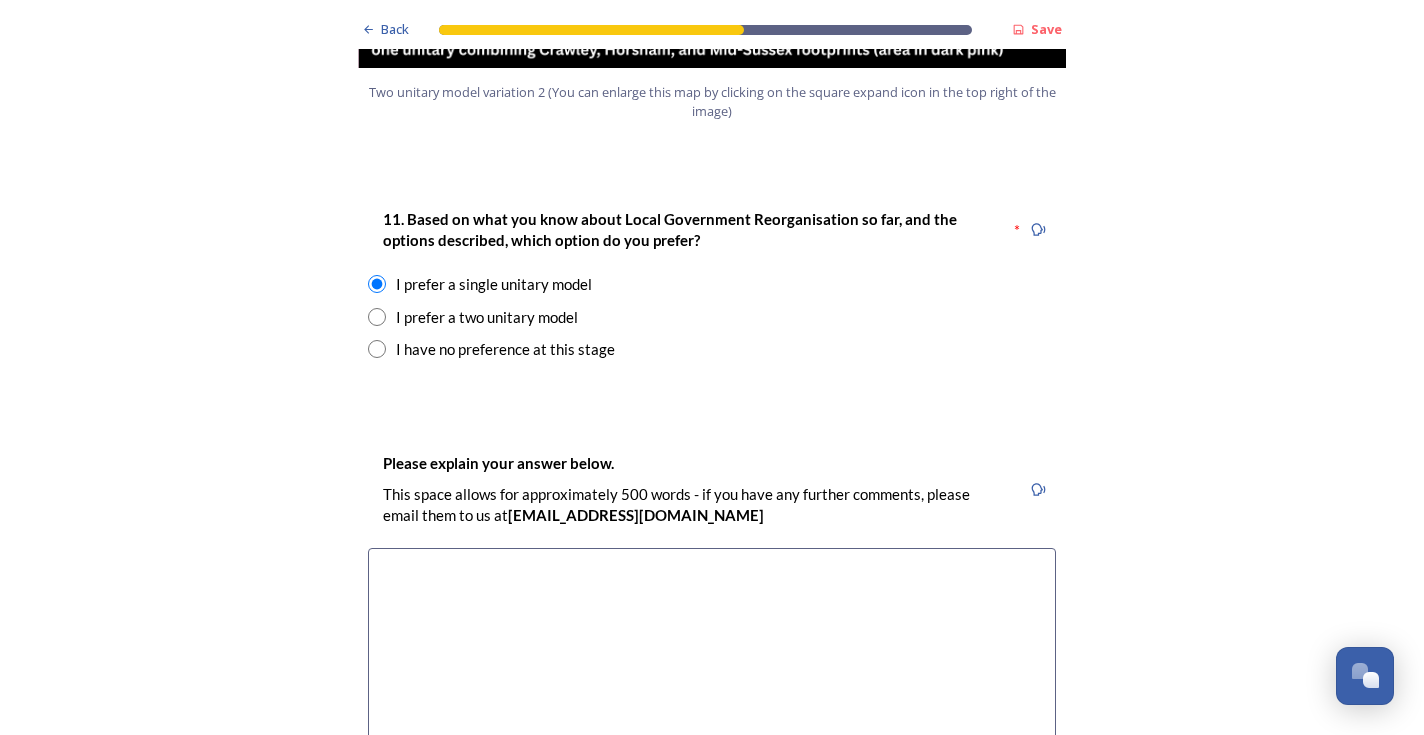scroll, scrollTop: 2600, scrollLeft: 0, axis: vertical 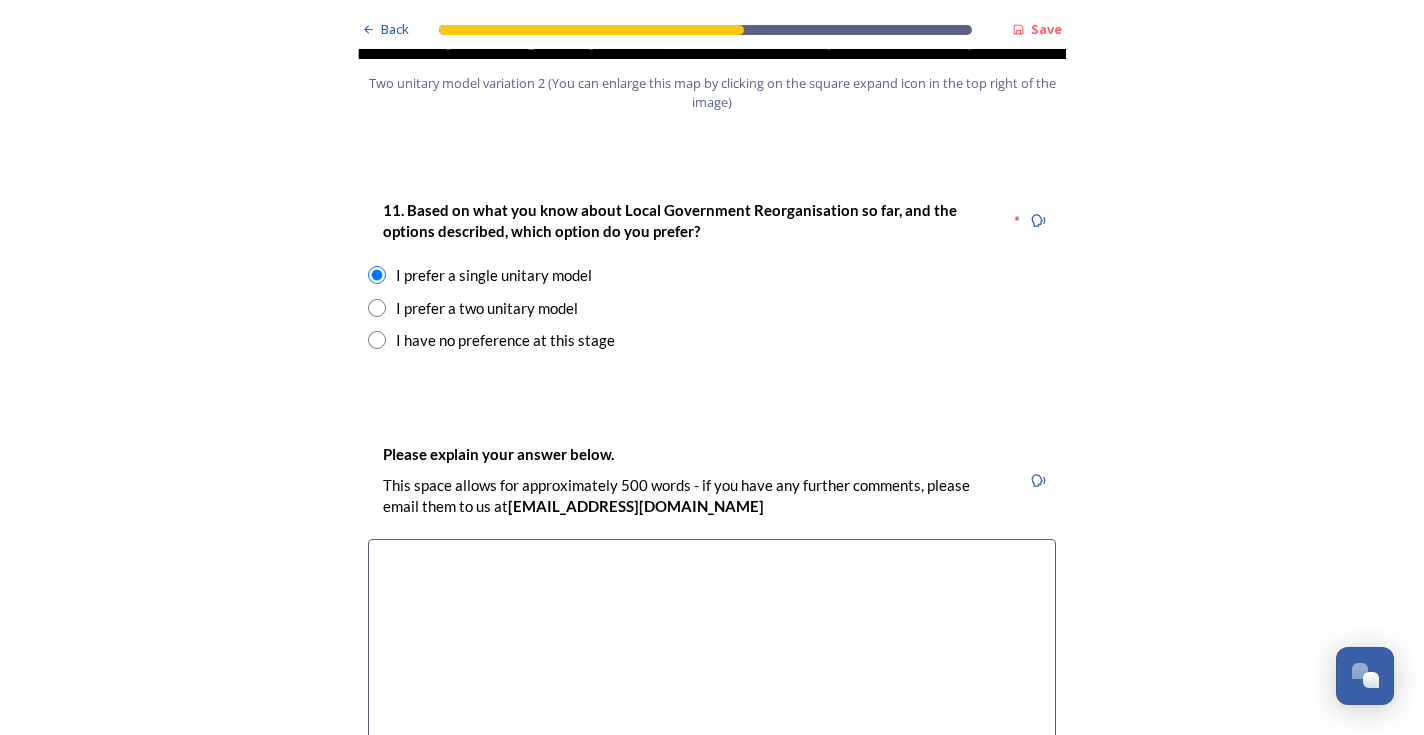 click at bounding box center (712, 651) 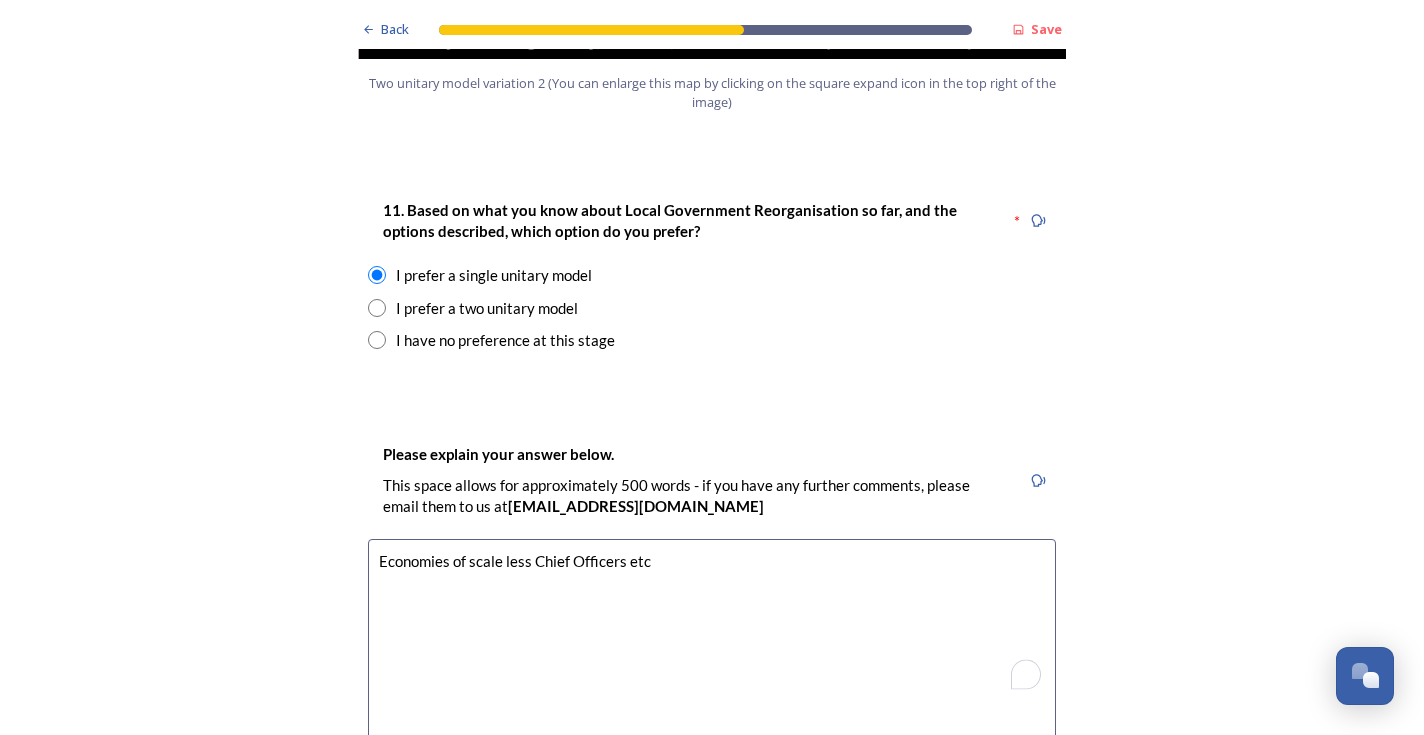 click on "Economies of scale less Chief Officers etc" at bounding box center (712, 651) 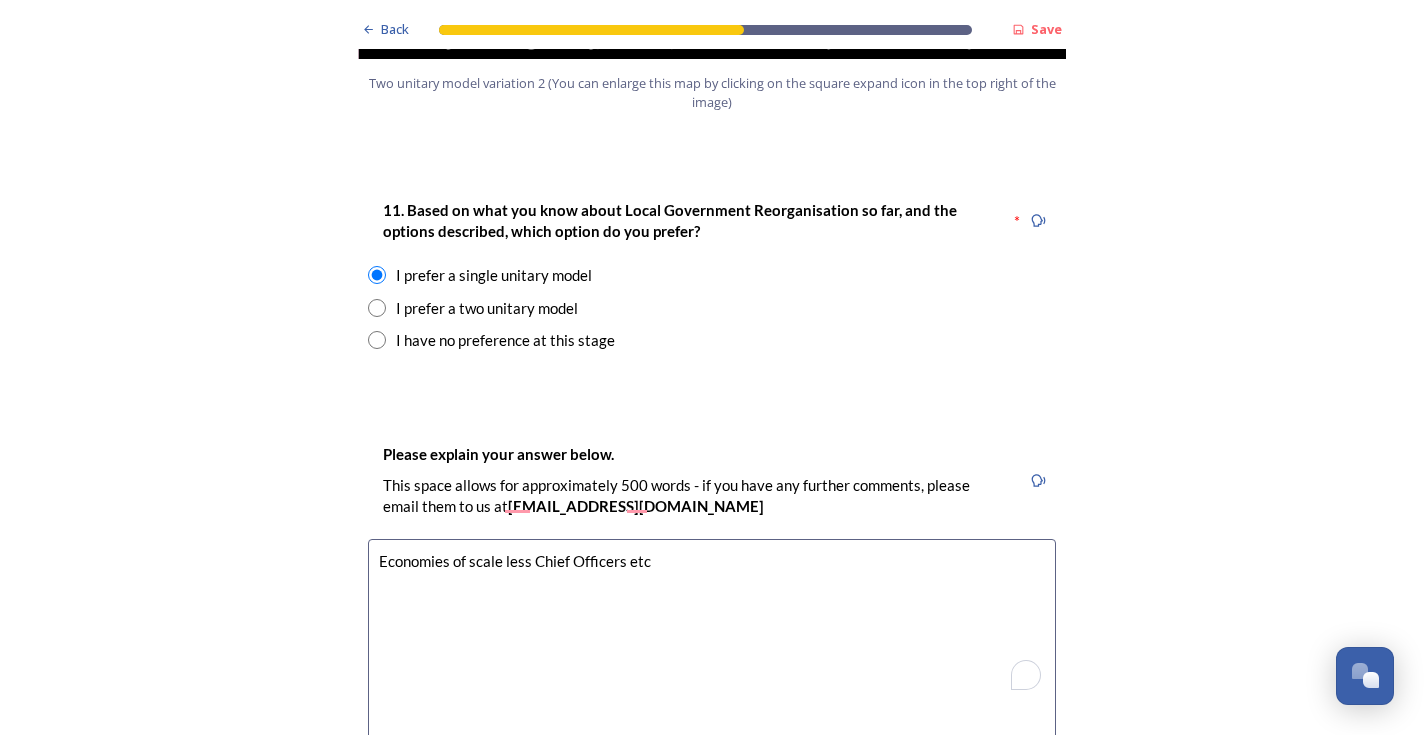 click on "Economies of scale less Chief Officers etc" at bounding box center (712, 651) 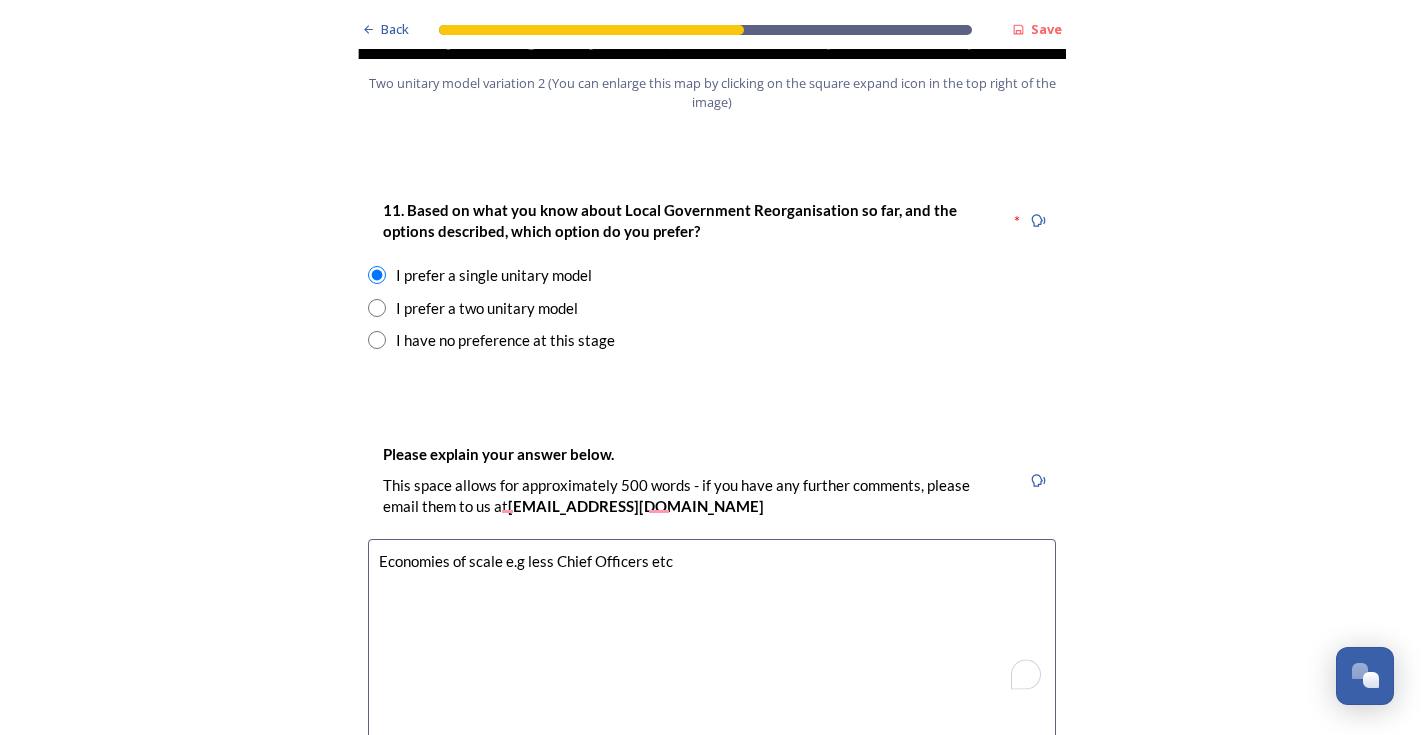 click on "Economies of scale e.g less Chief Officers etc" at bounding box center [712, 651] 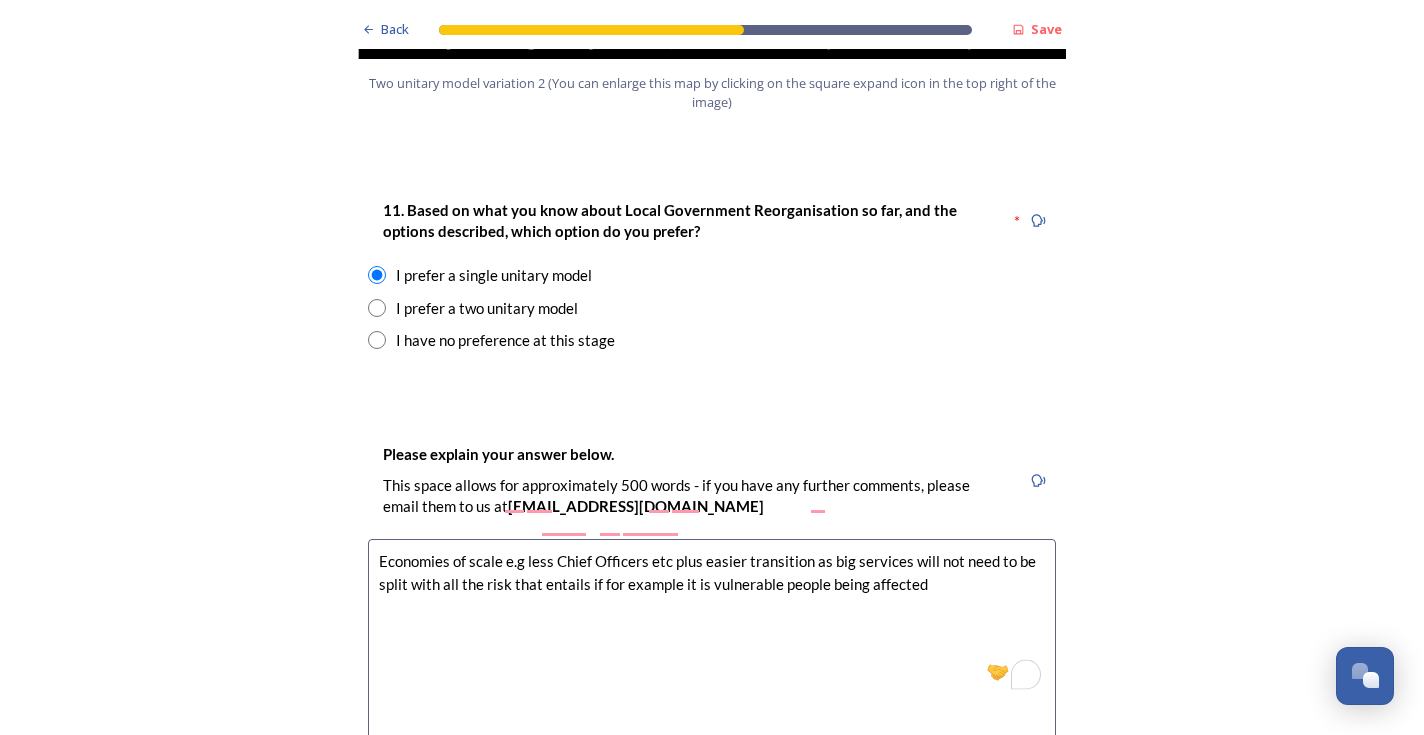 click on "Economies of scale e.g less Chief Officers etc plus easier transition as big services will not need to be split with all the risk that entails if for example it is vulnerable people being affected" at bounding box center (712, 651) 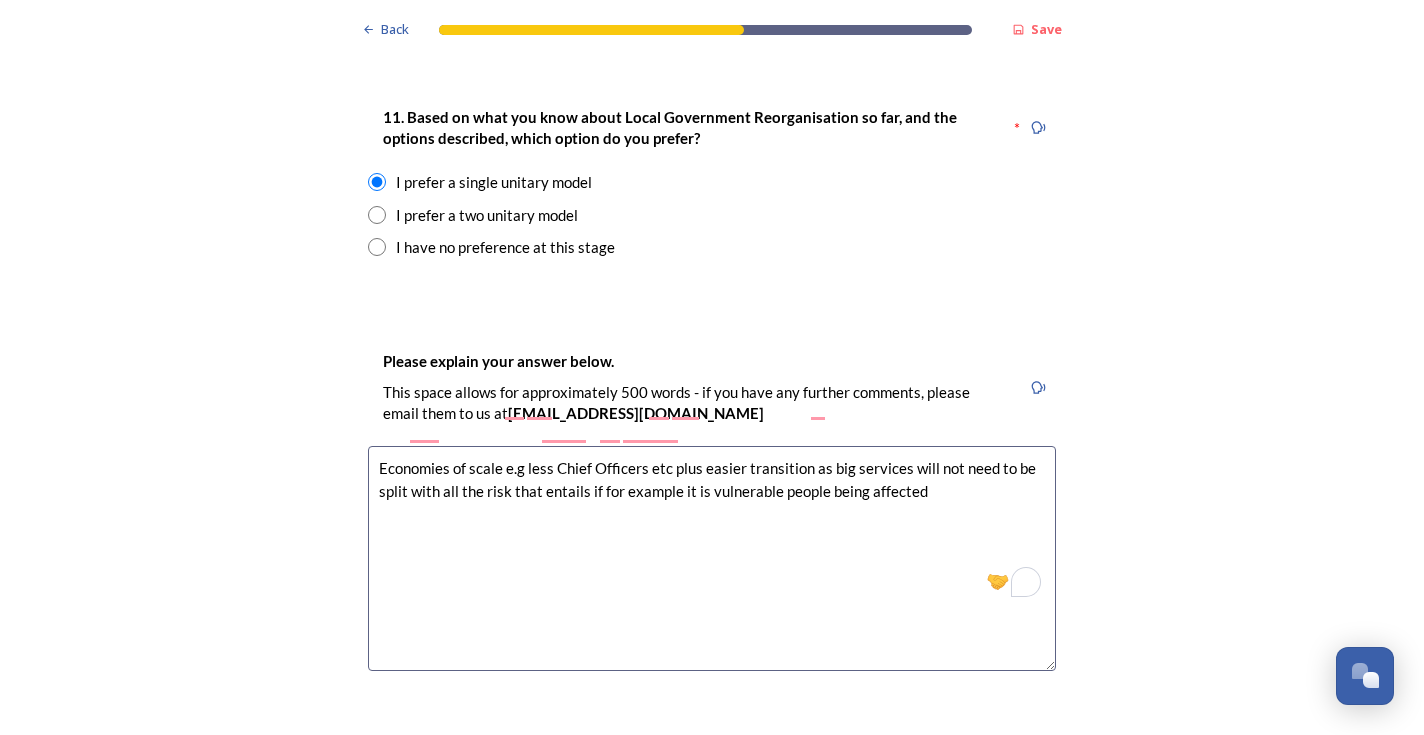 scroll, scrollTop: 2700, scrollLeft: 0, axis: vertical 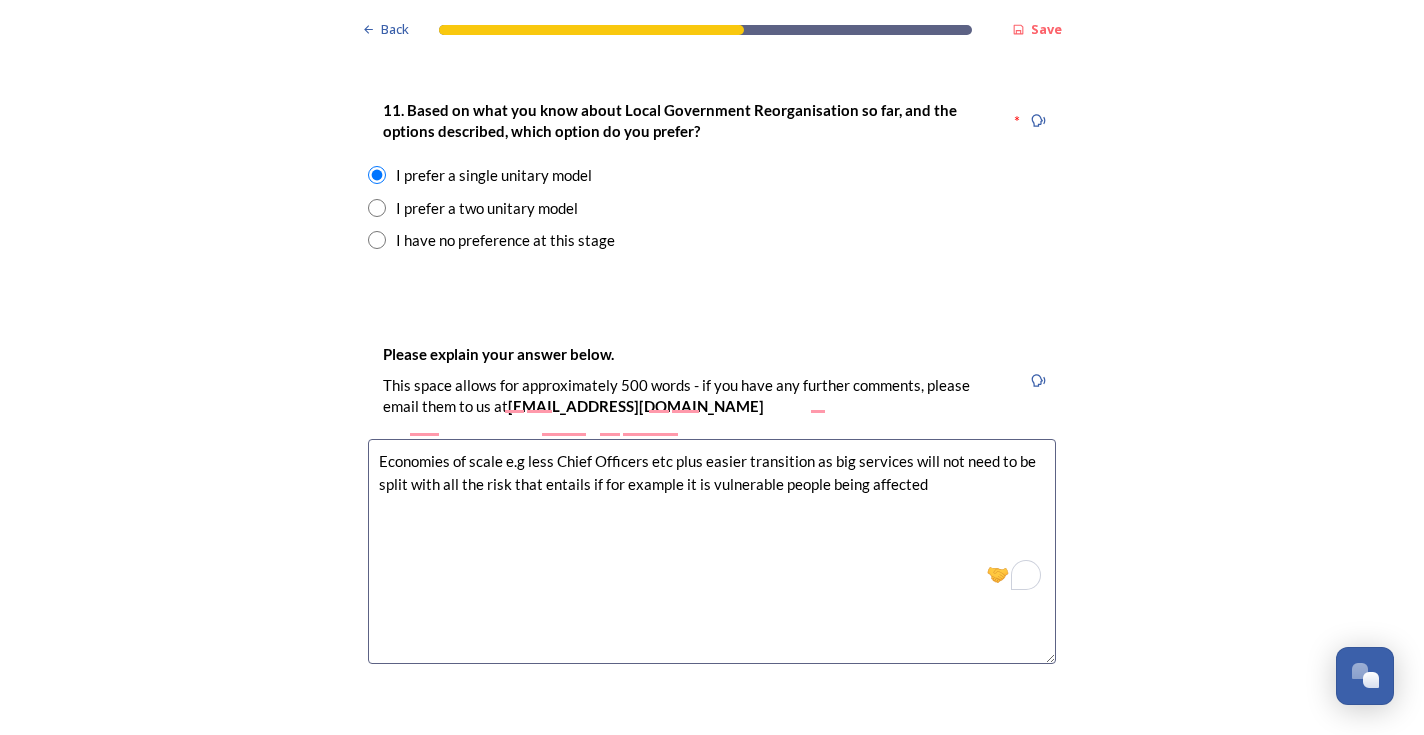 click on "Economies of scale e.g less Chief Officers etc plus easier transition as big services will not need to be split with all the risk that entails if for example it is vulnerable people being affected" at bounding box center [712, 551] 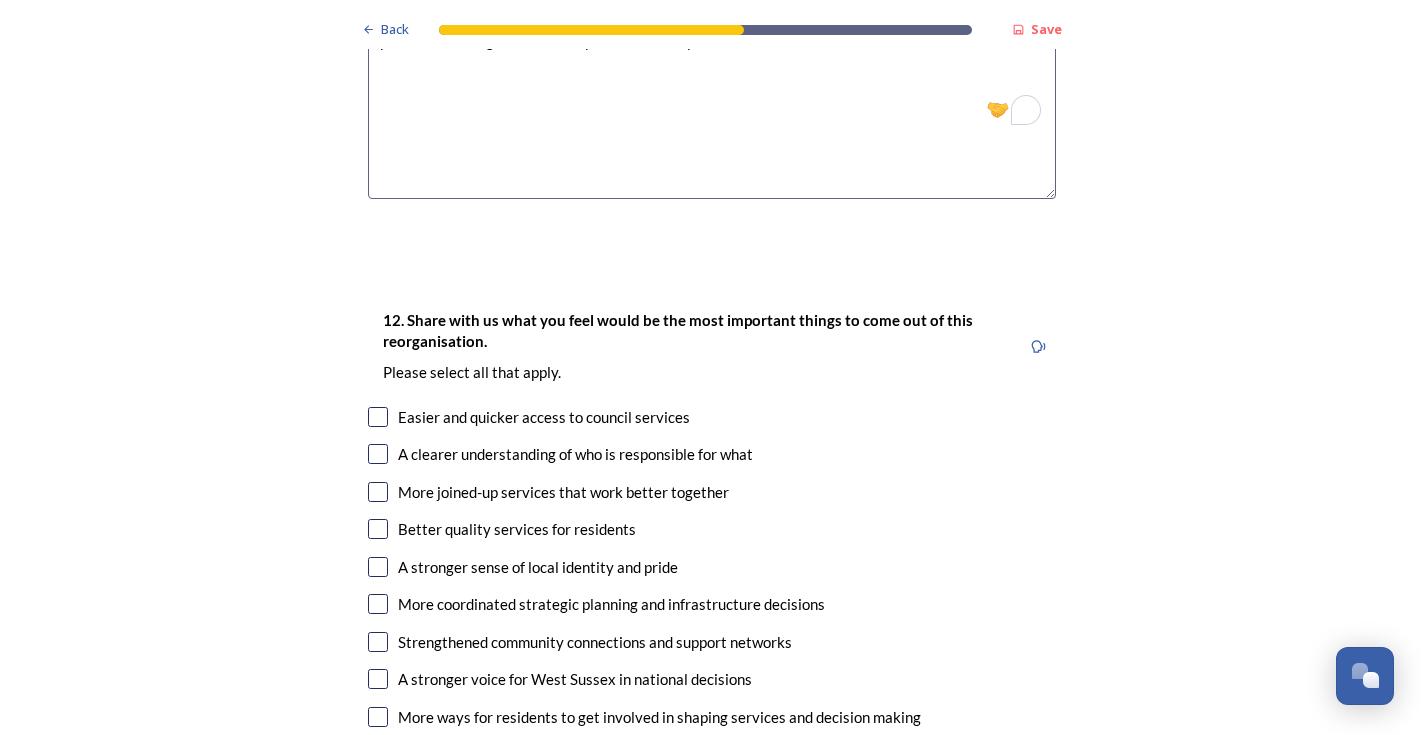 scroll, scrollTop: 3200, scrollLeft: 0, axis: vertical 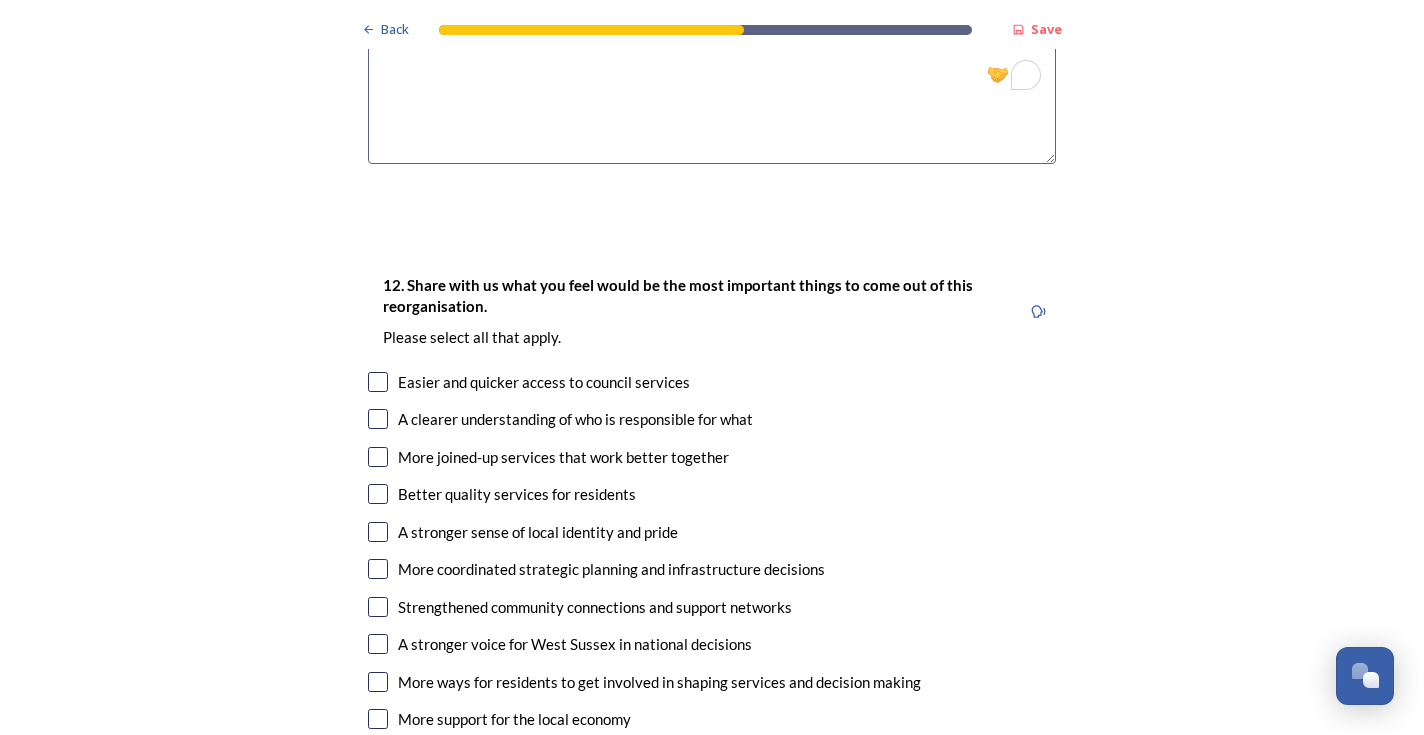type on "Economies of scale e.g less Chief Officers etc plus easier transition as big services will not need to be split with all the risk that entails if for example it is vulnerable people being affected. I have felt for years that having the two tier system is not helpful." 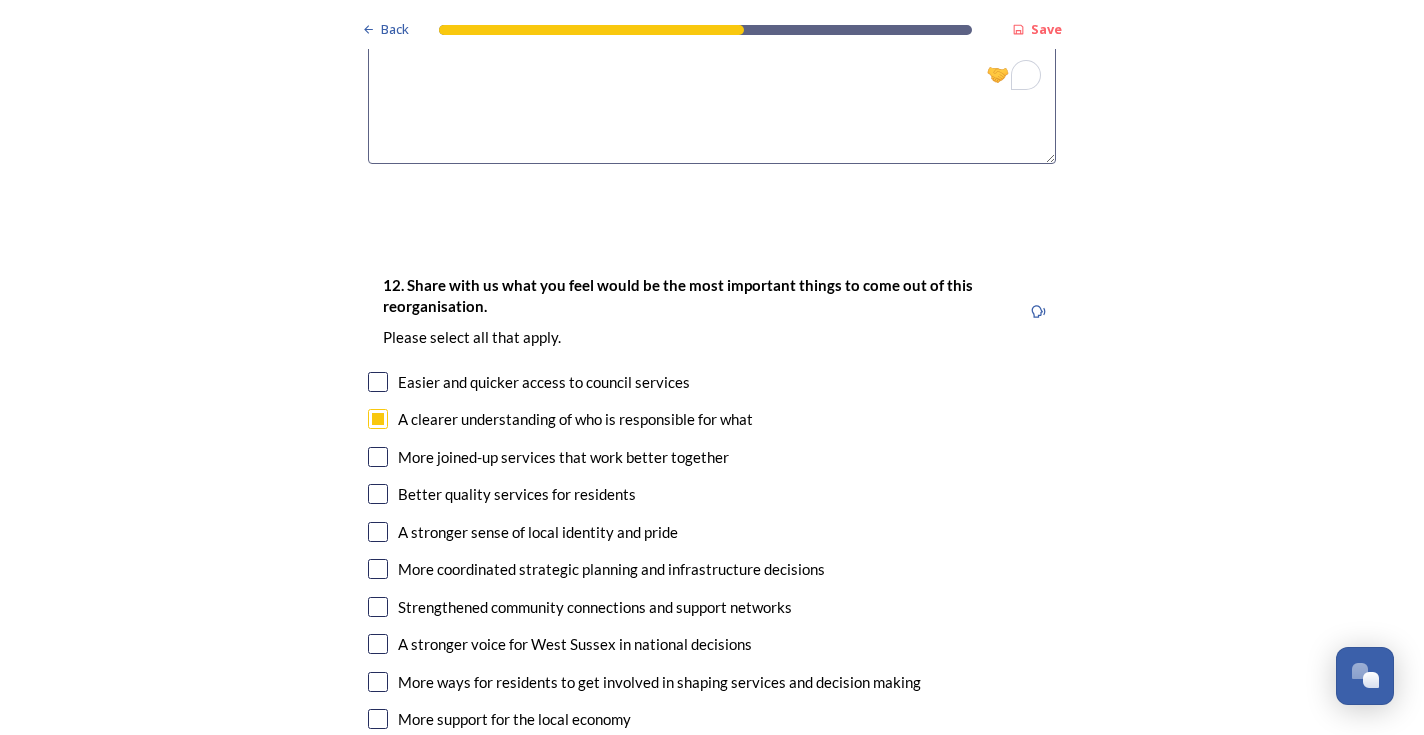 click at bounding box center [378, 457] 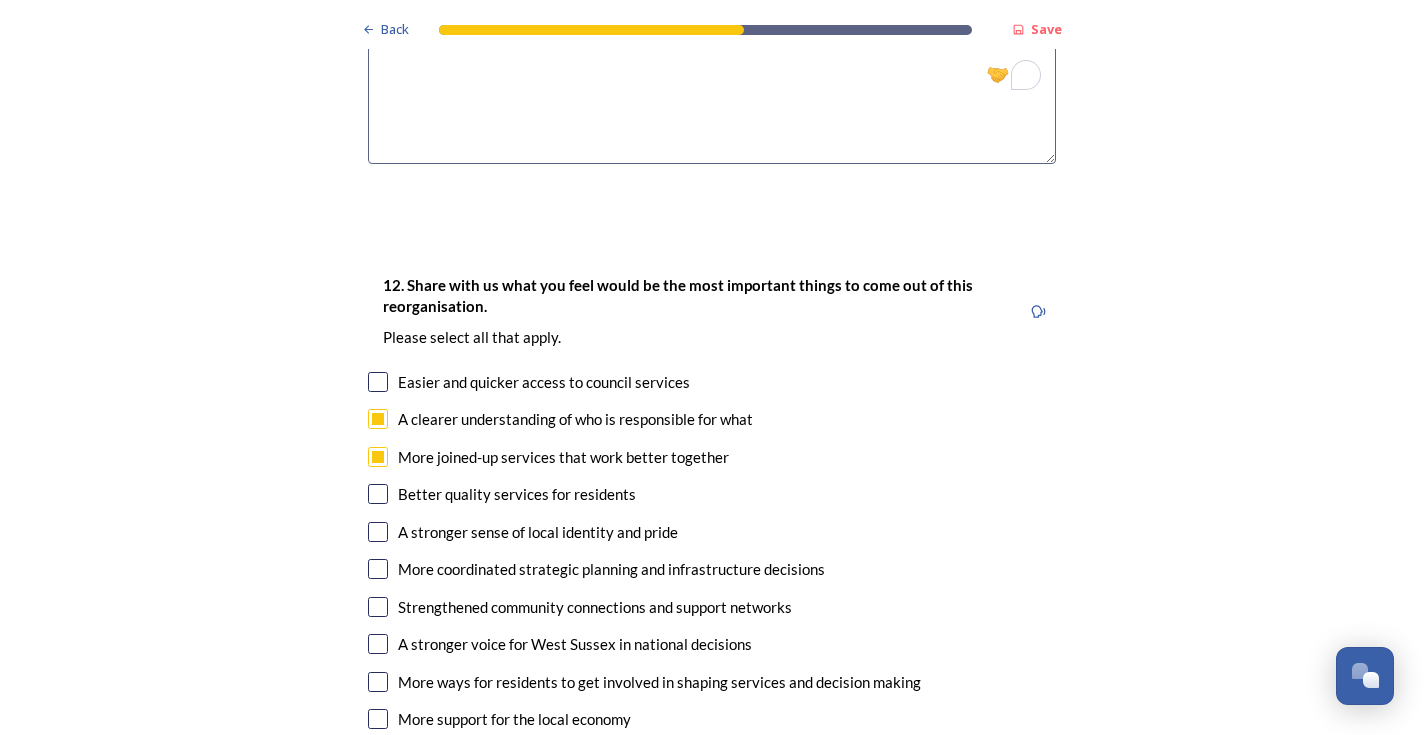 scroll, scrollTop: 3300, scrollLeft: 0, axis: vertical 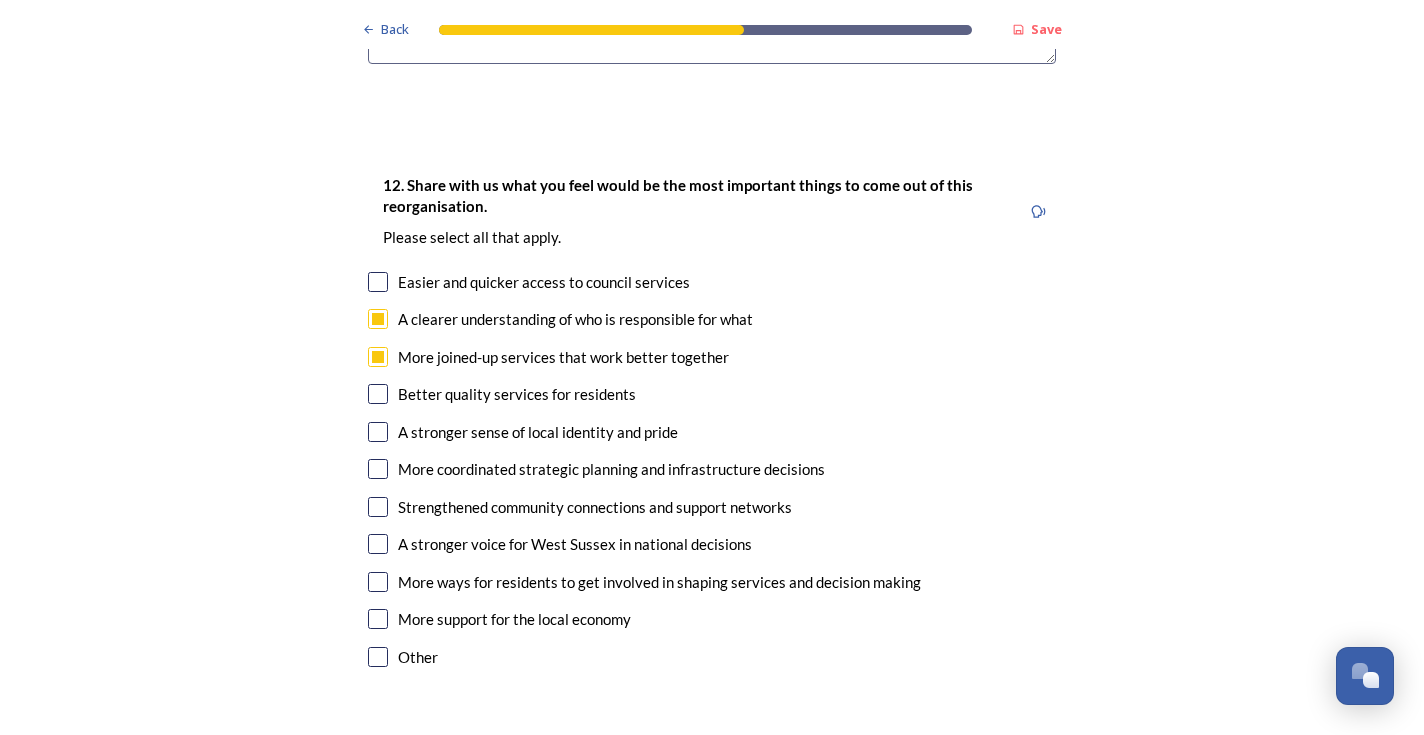 click at bounding box center (378, 469) 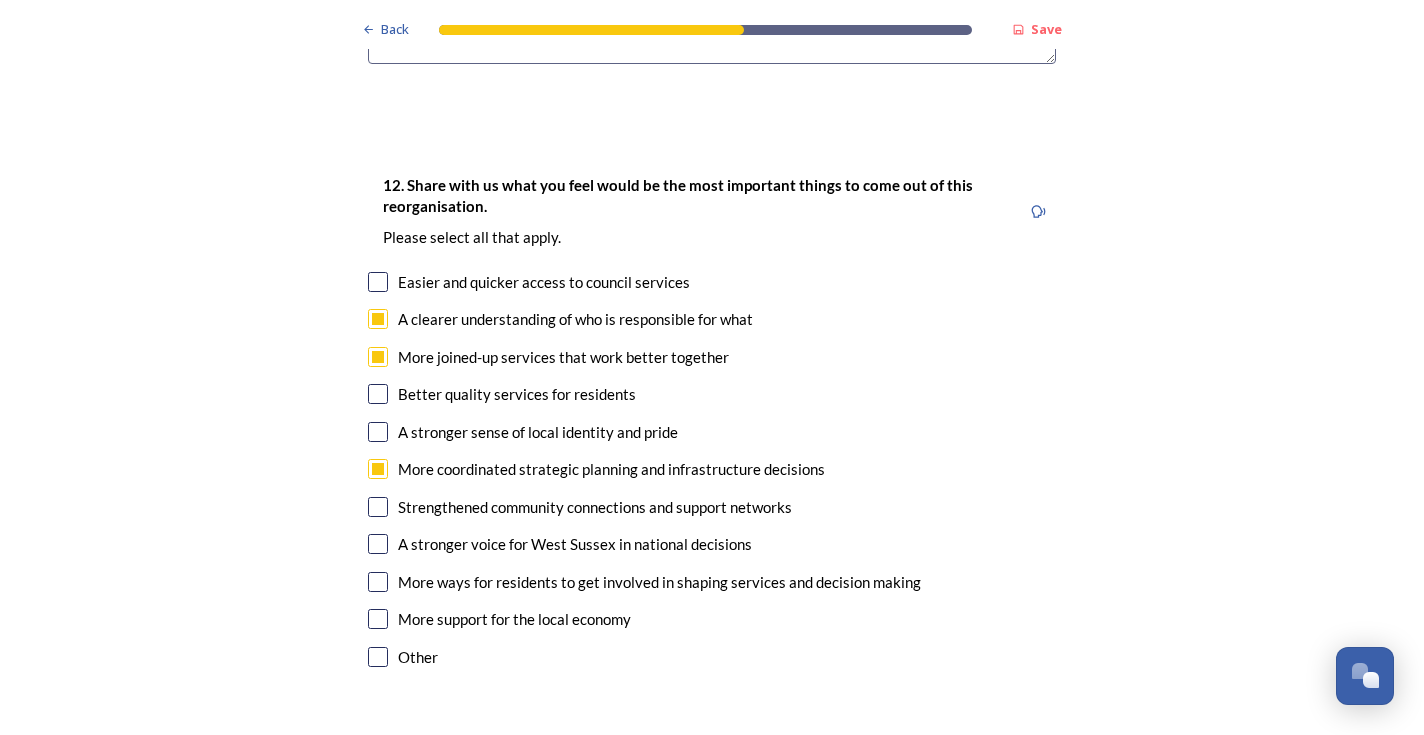 click at bounding box center [378, 544] 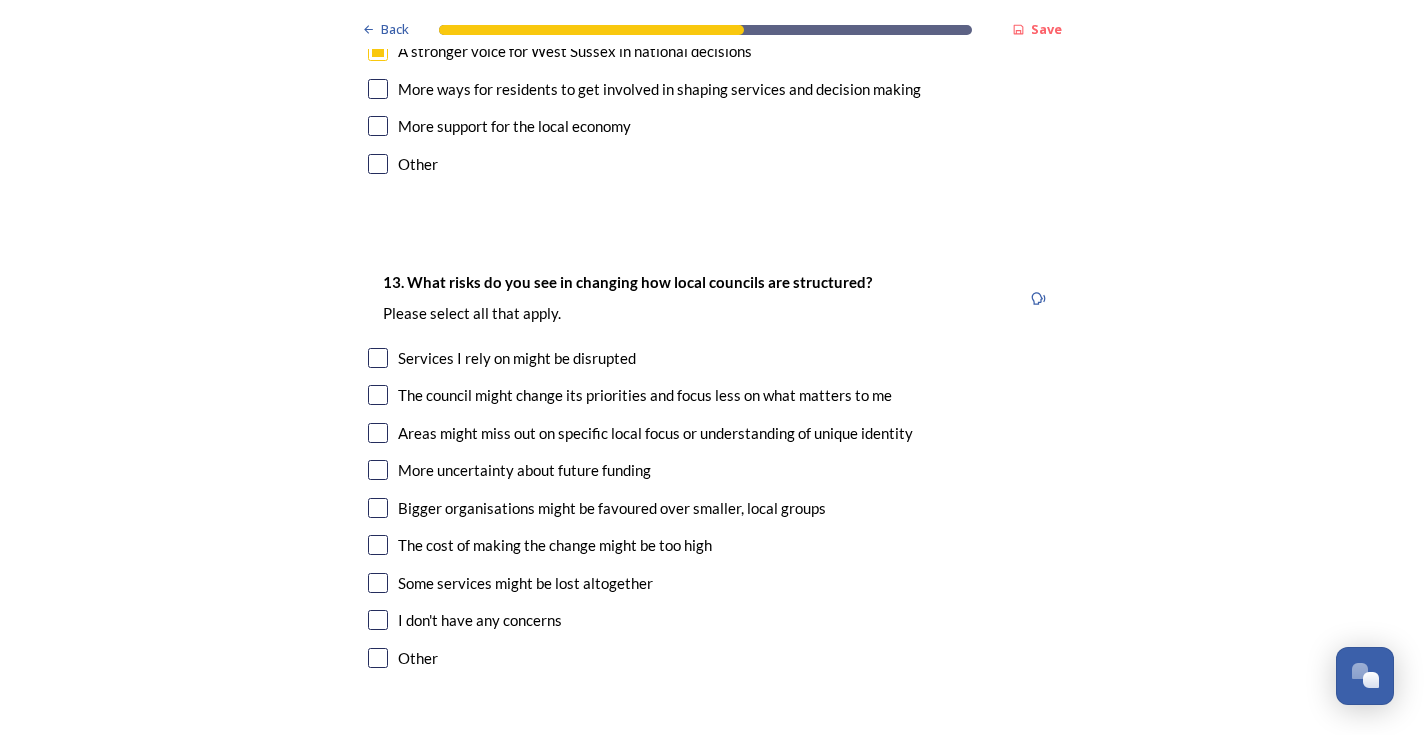 scroll, scrollTop: 3800, scrollLeft: 0, axis: vertical 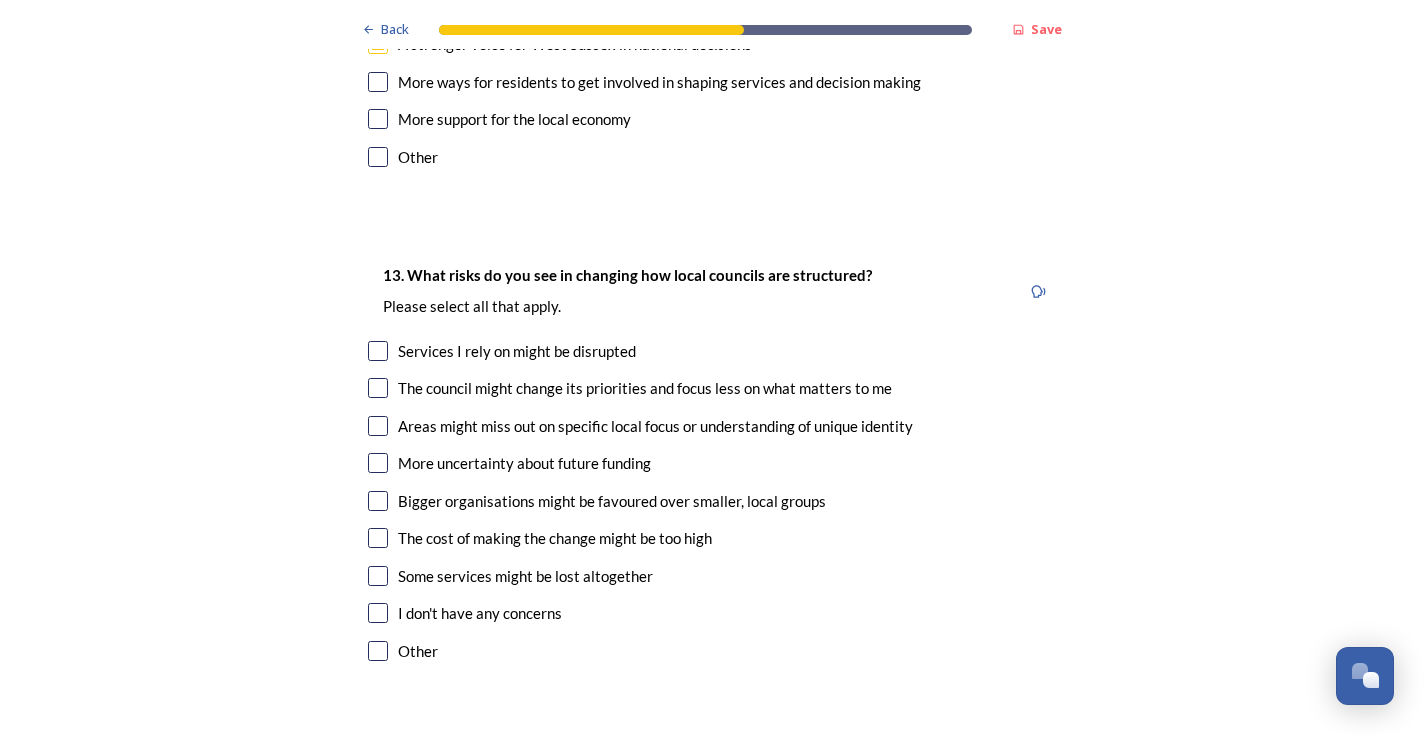 click at bounding box center [378, 351] 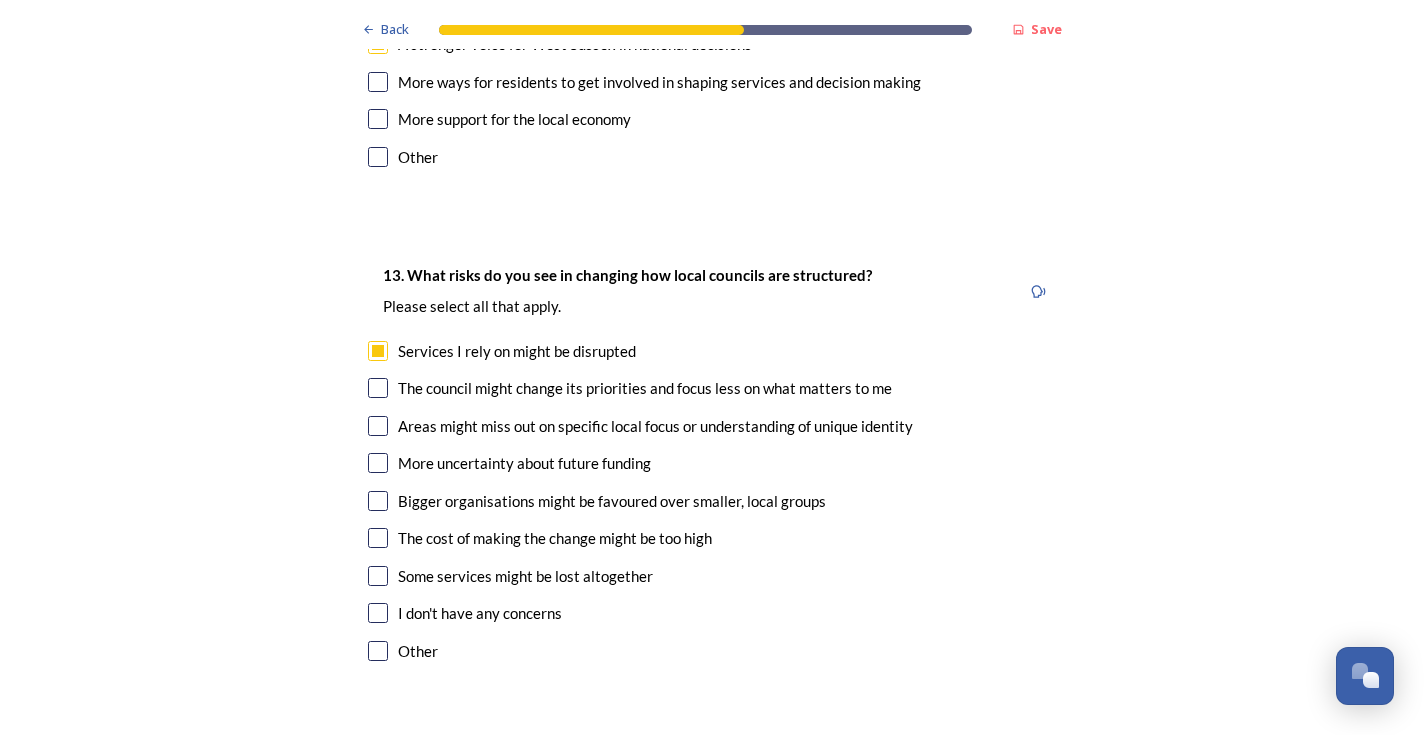click at bounding box center (378, 538) 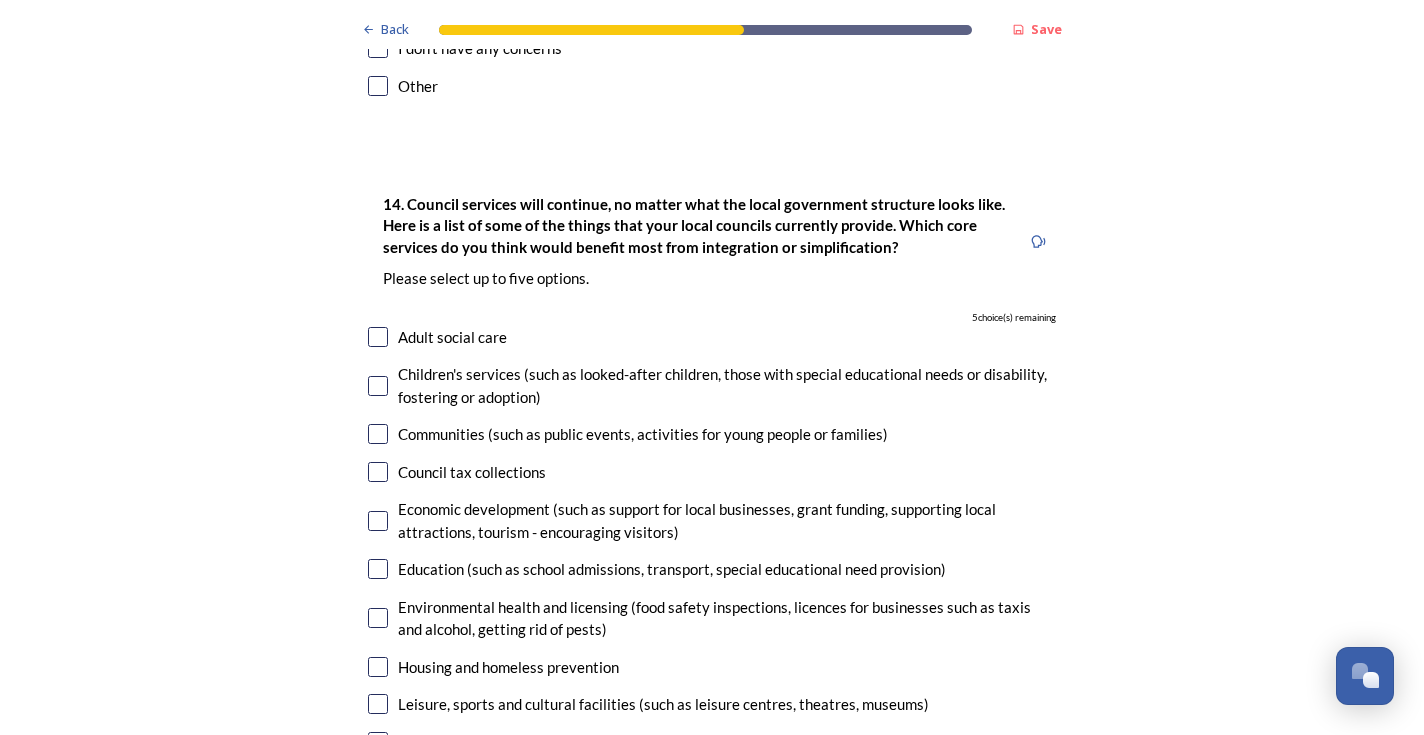 scroll, scrollTop: 4400, scrollLeft: 0, axis: vertical 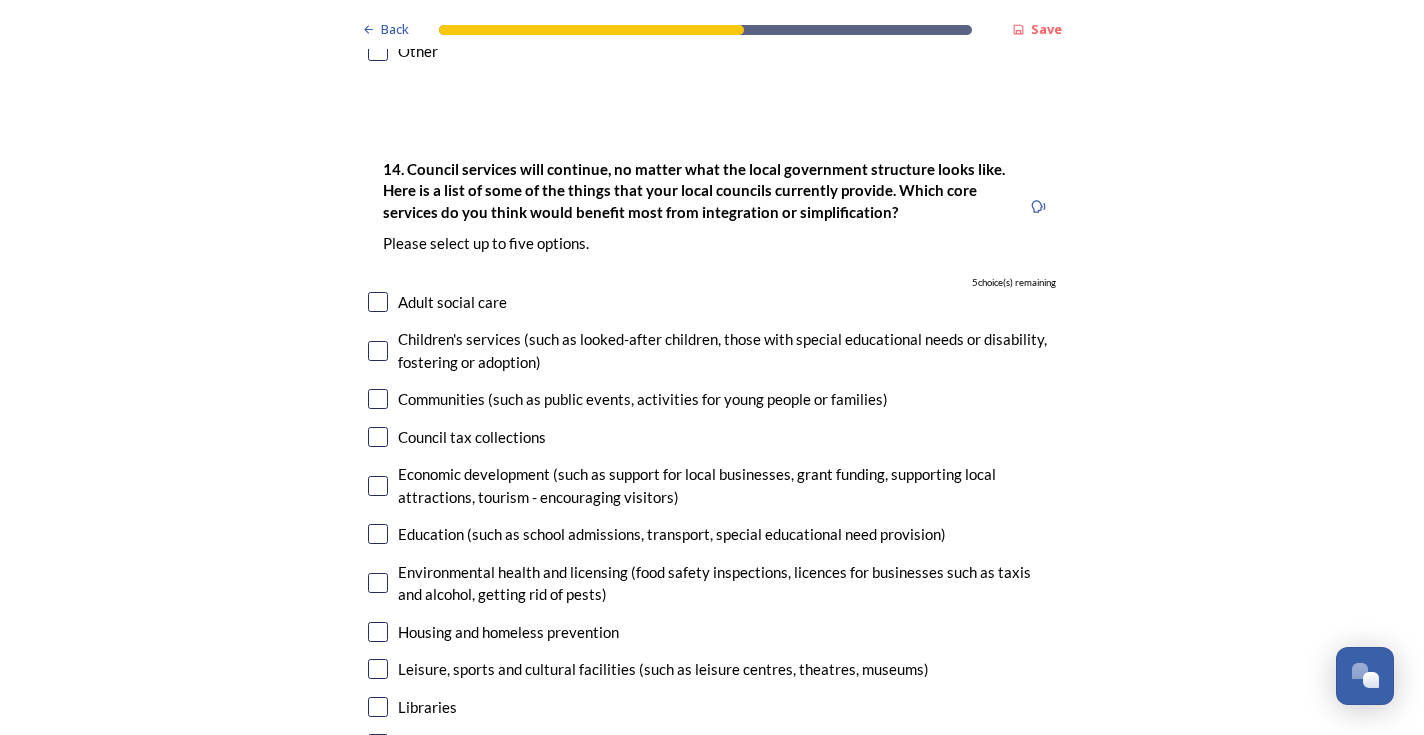 click at bounding box center [378, 302] 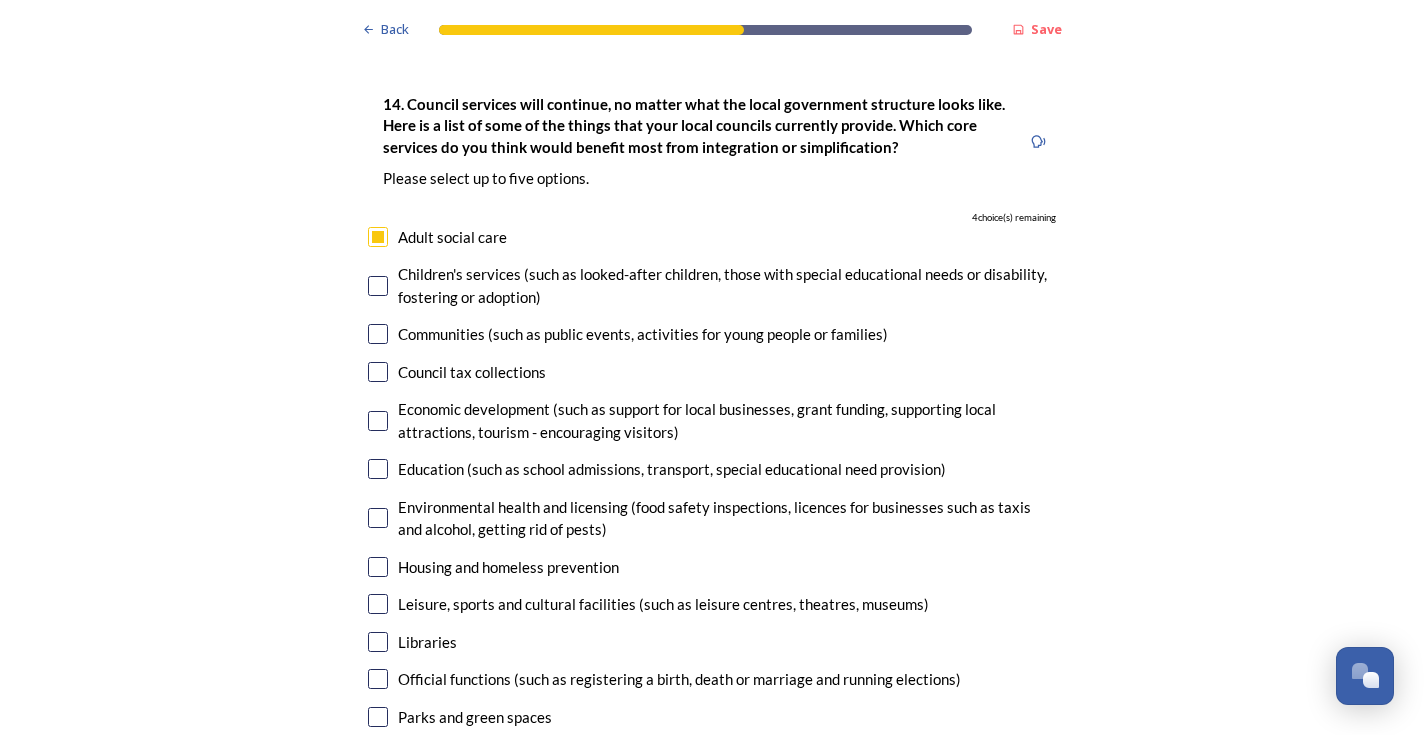 scroll, scrollTop: 4500, scrollLeft: 0, axis: vertical 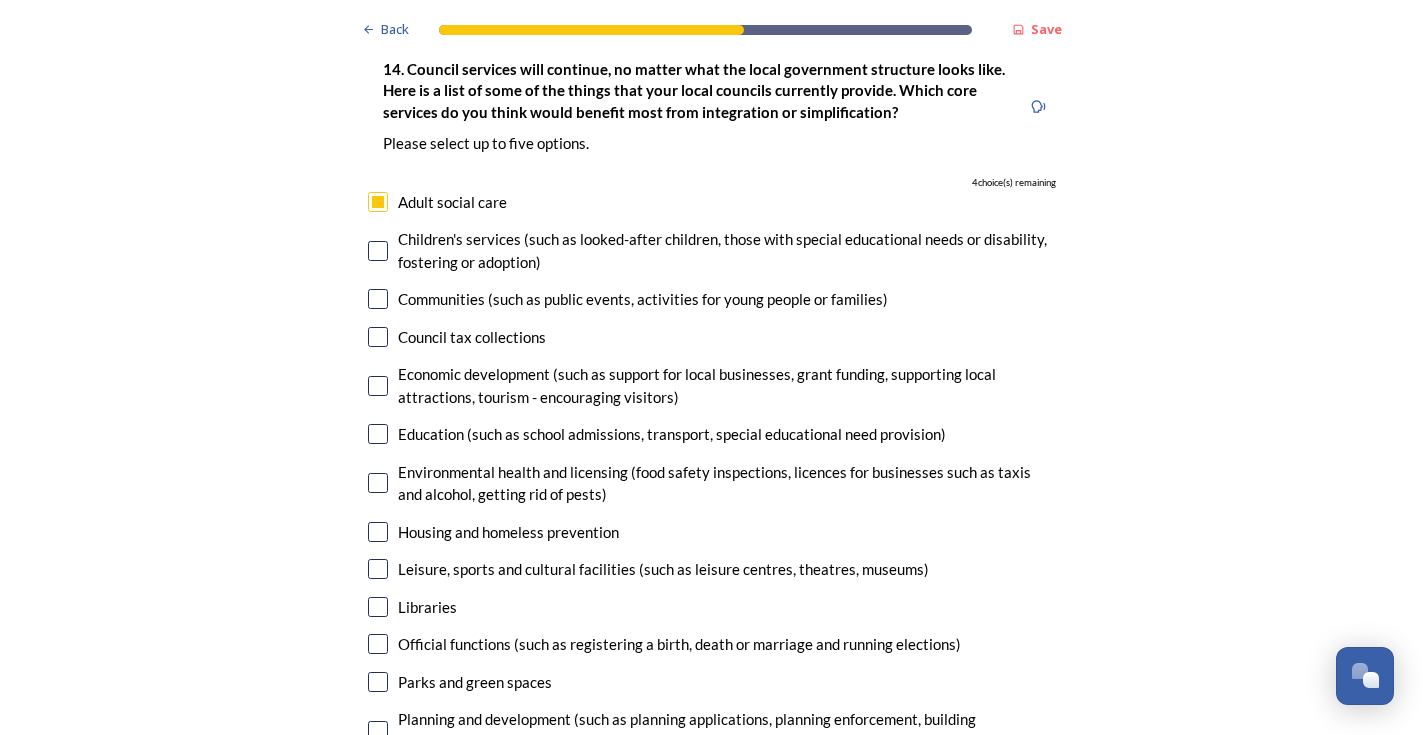 click at bounding box center (378, 386) 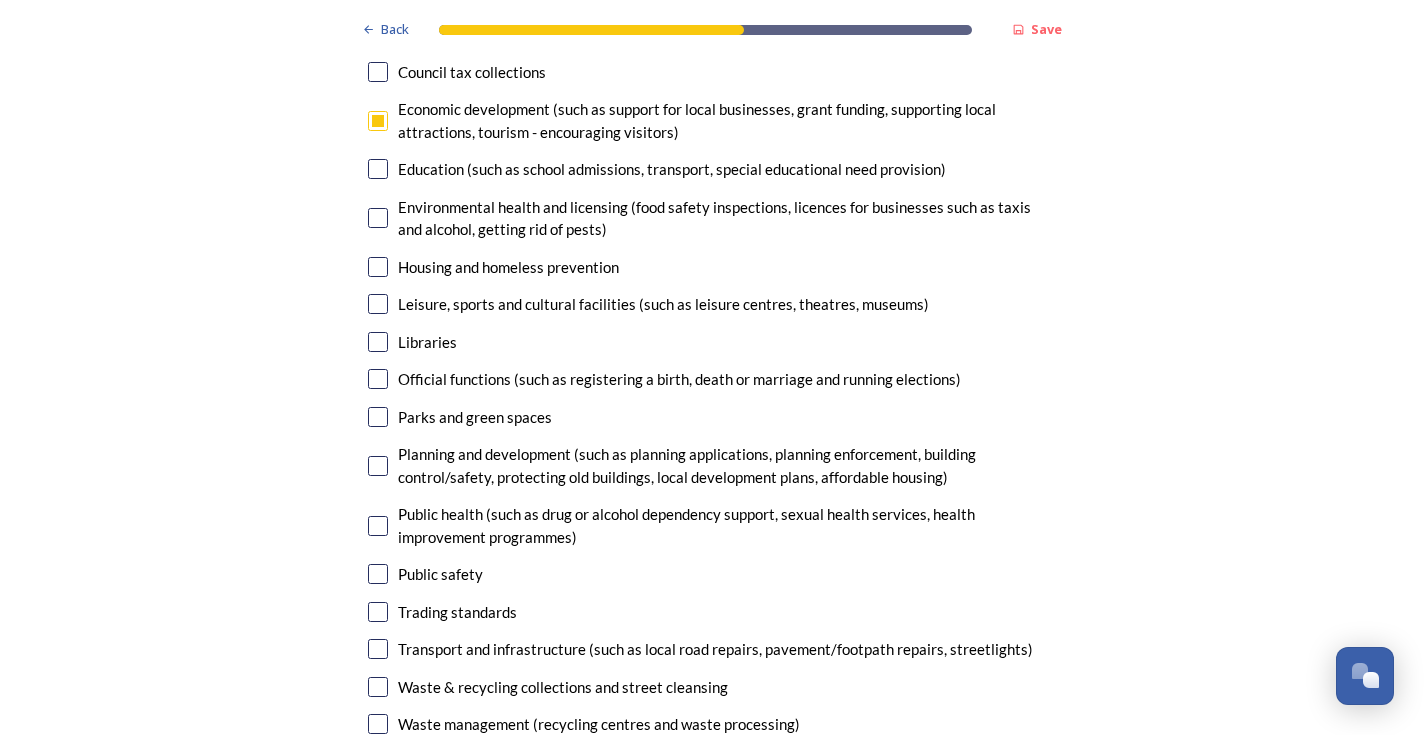 scroll, scrollTop: 4800, scrollLeft: 0, axis: vertical 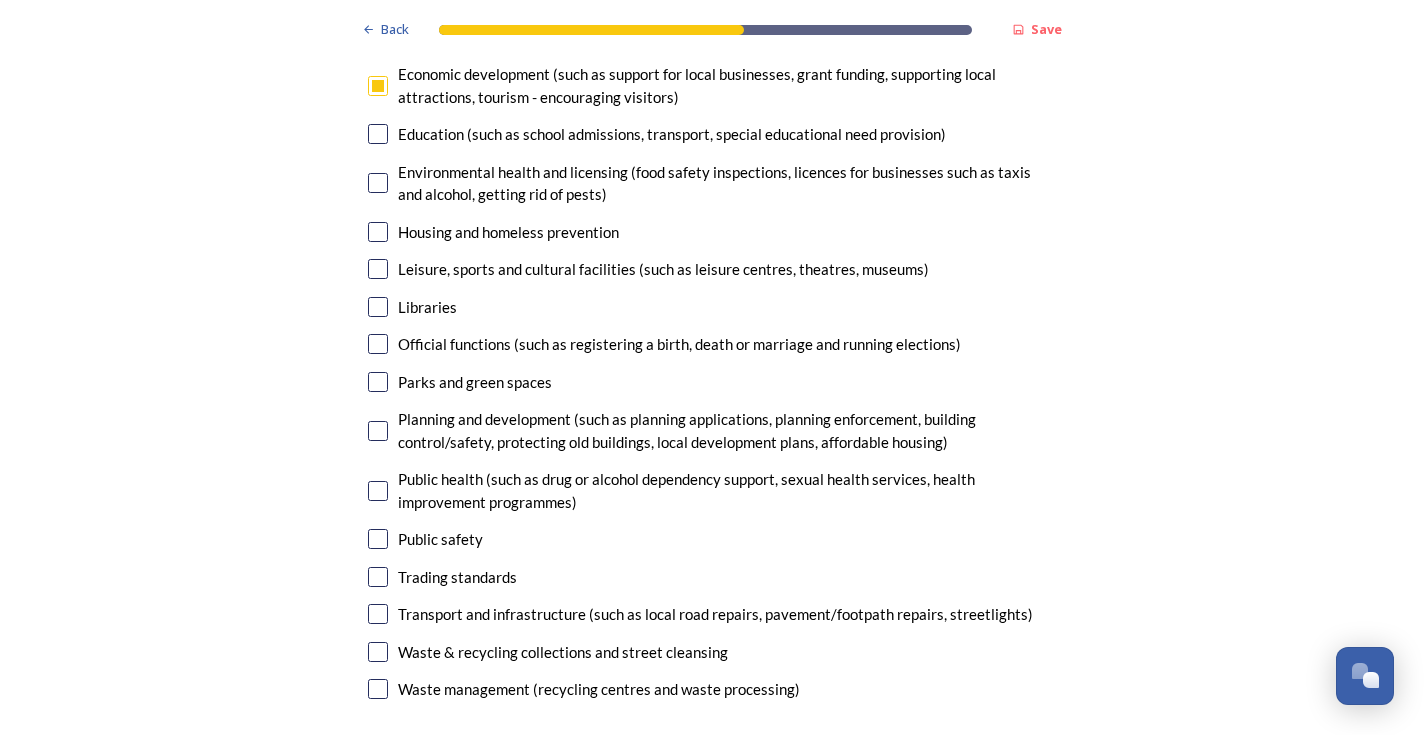 click at bounding box center [378, 614] 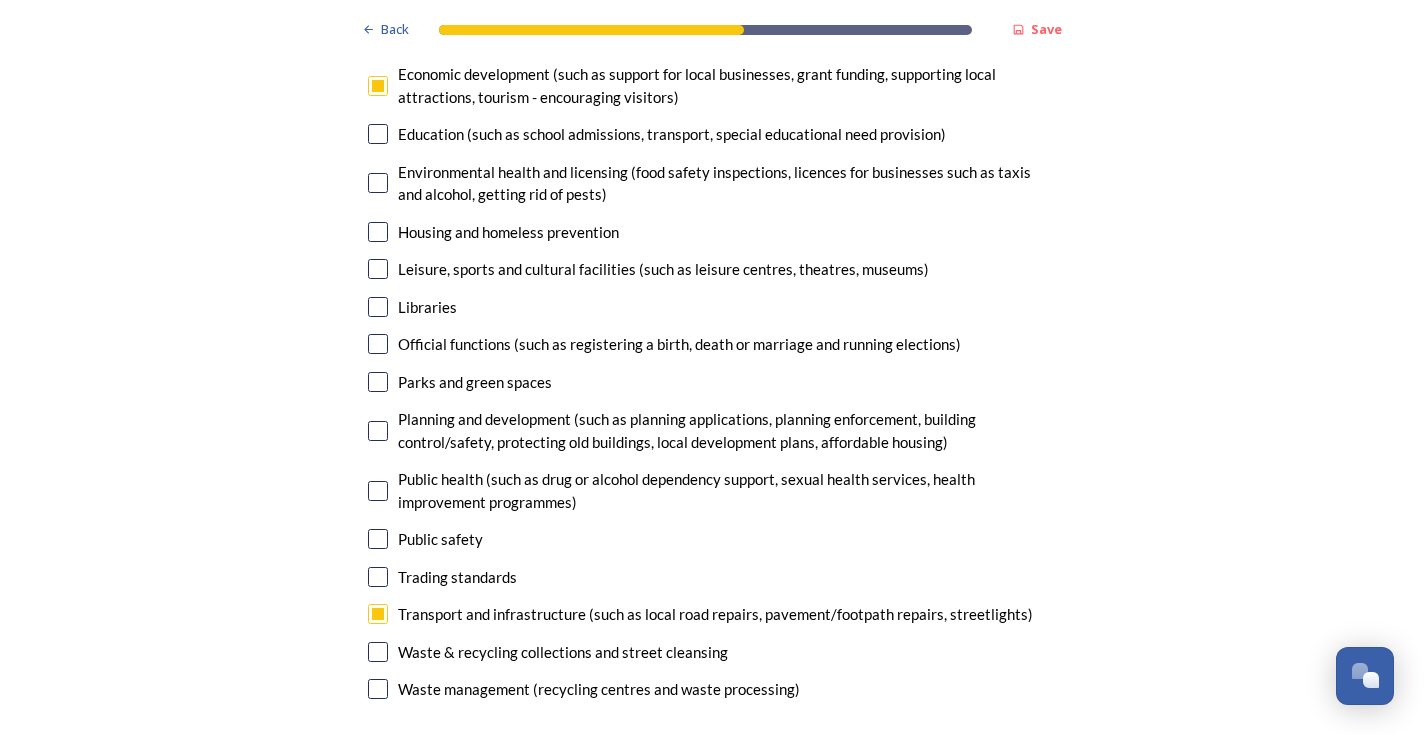 click at bounding box center [378, 689] 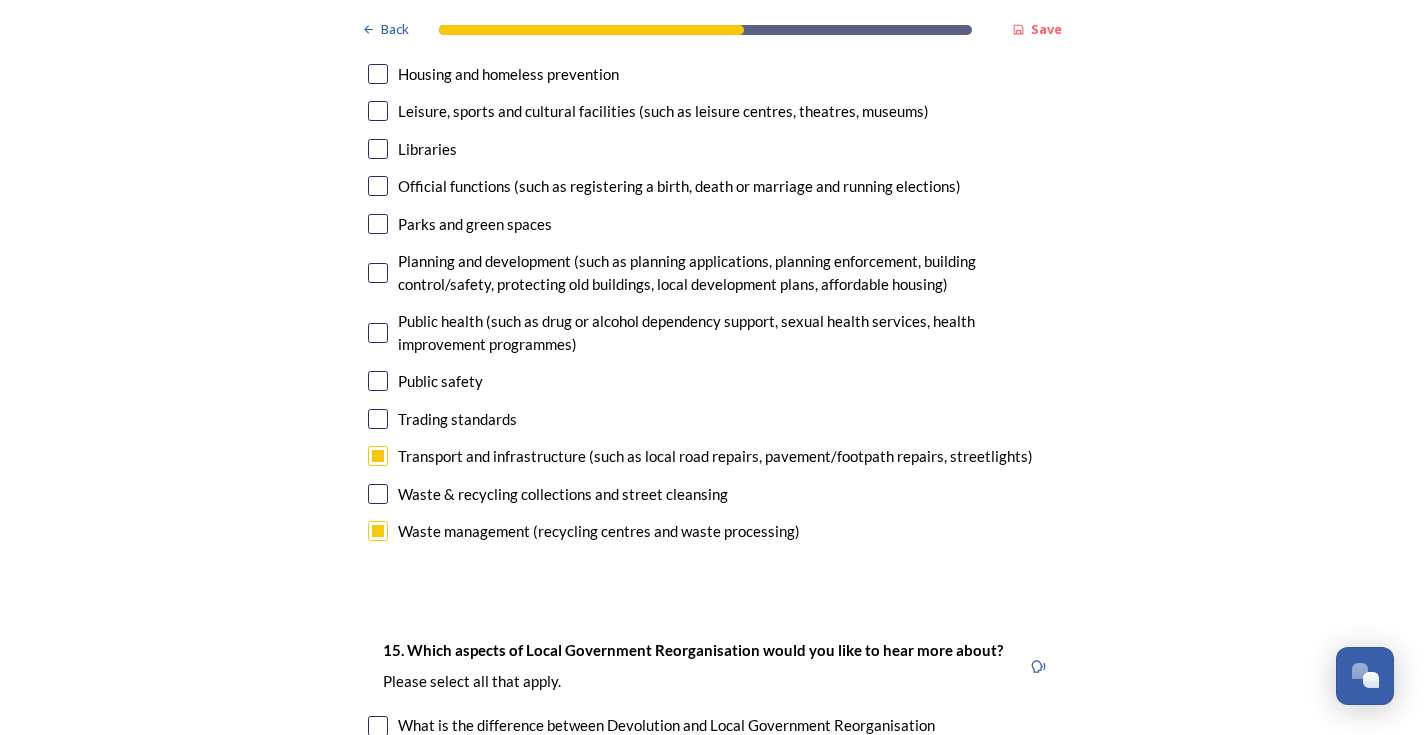 scroll, scrollTop: 5200, scrollLeft: 0, axis: vertical 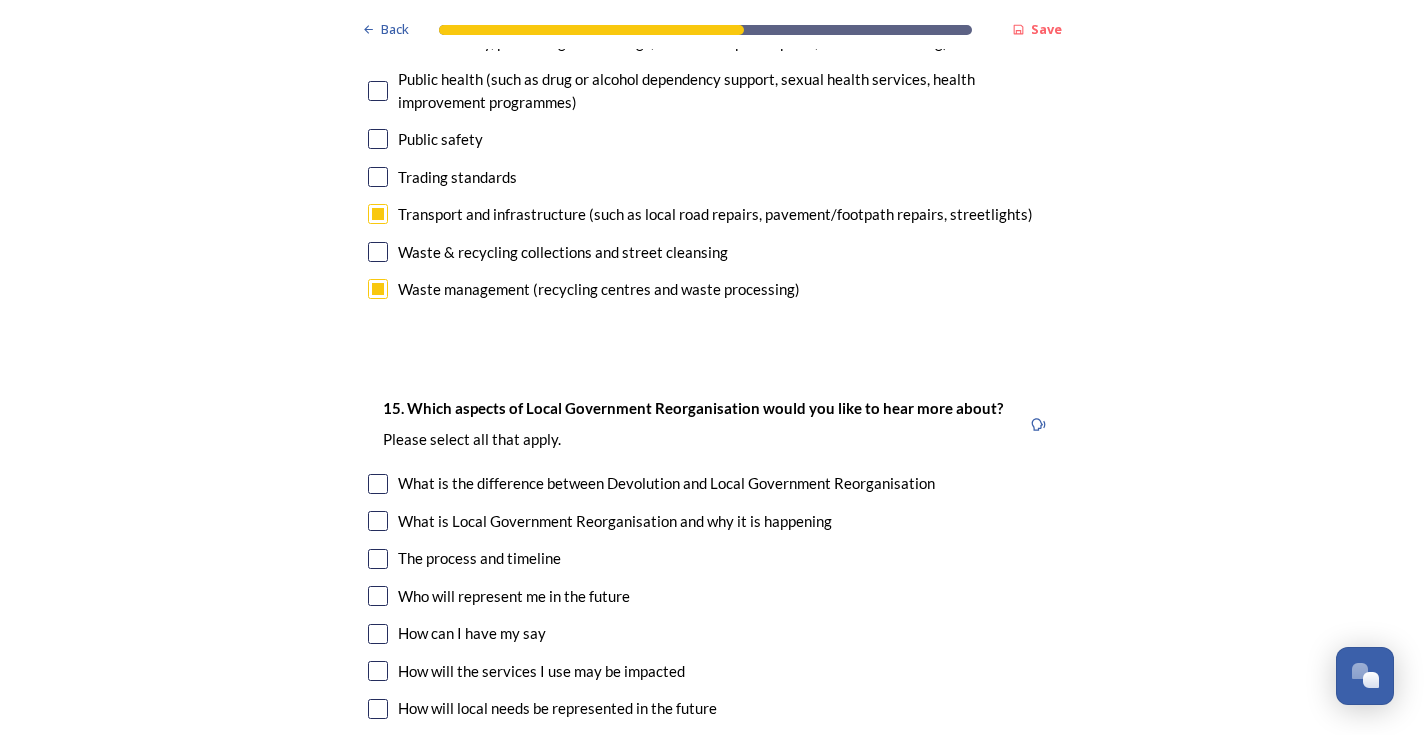click at bounding box center (378, 559) 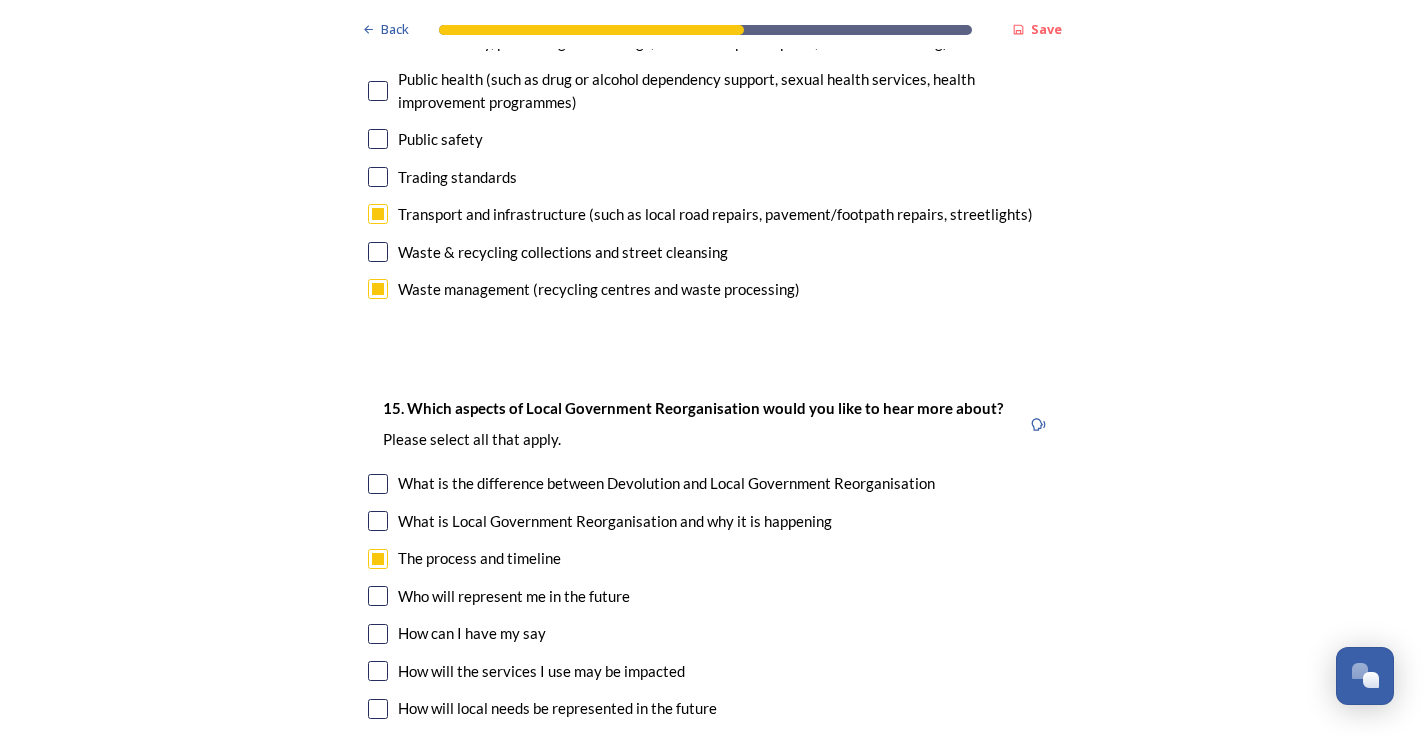 scroll, scrollTop: 5300, scrollLeft: 0, axis: vertical 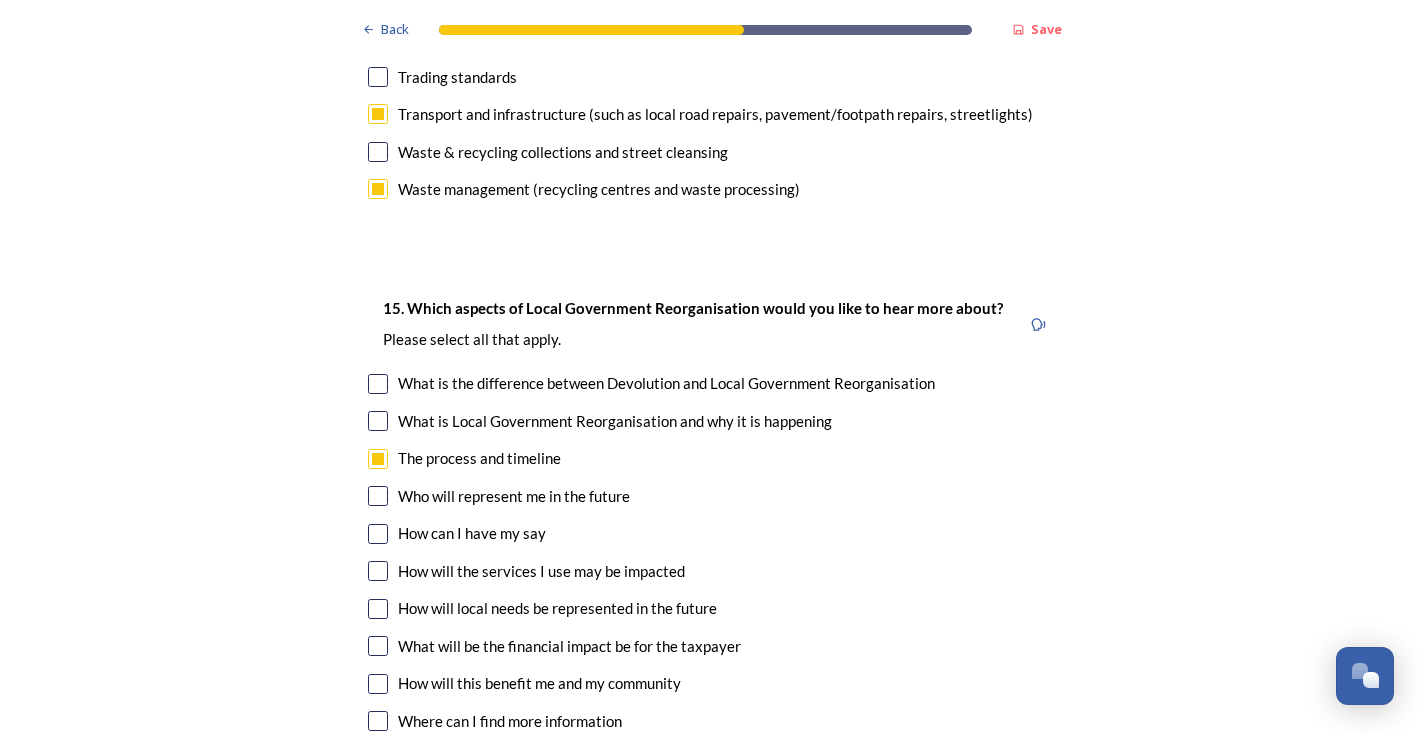 click at bounding box center [378, 496] 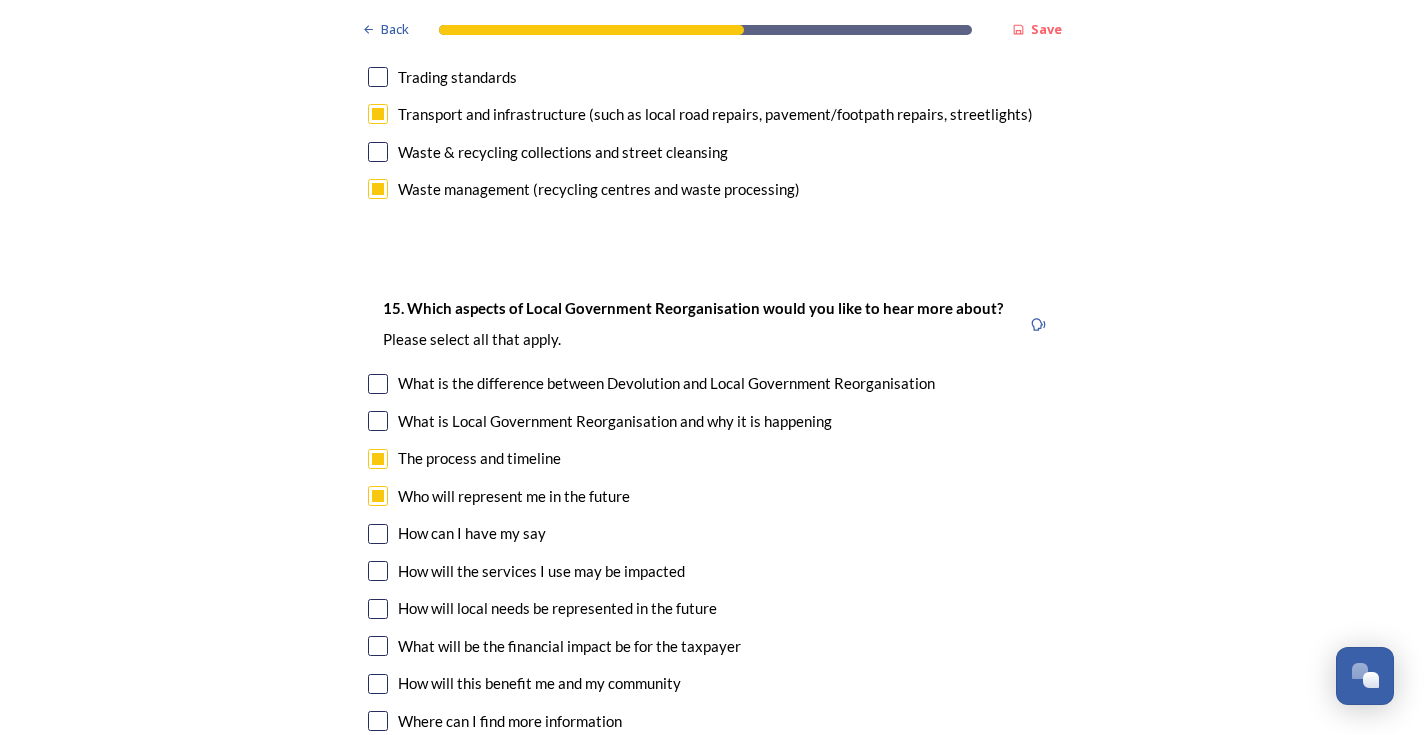 scroll, scrollTop: 5400, scrollLeft: 0, axis: vertical 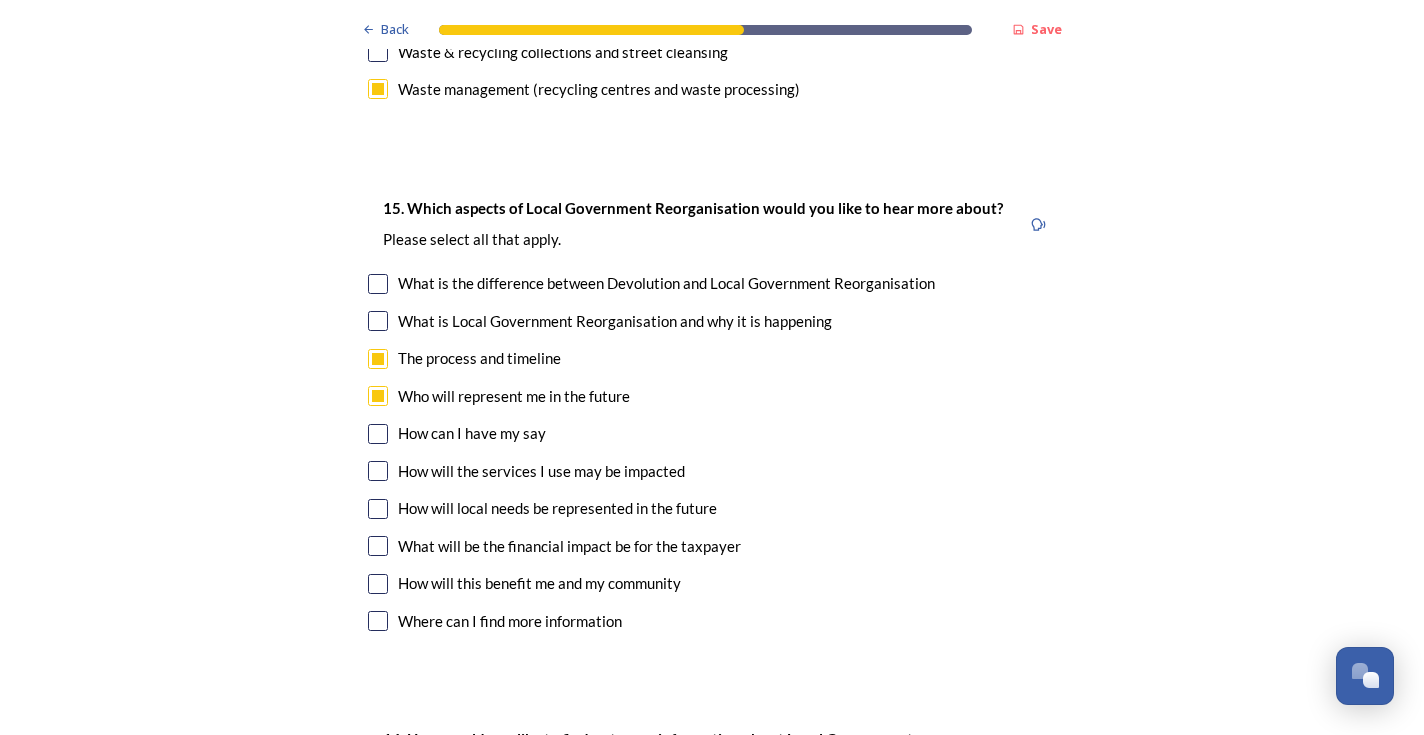 click at bounding box center [378, 509] 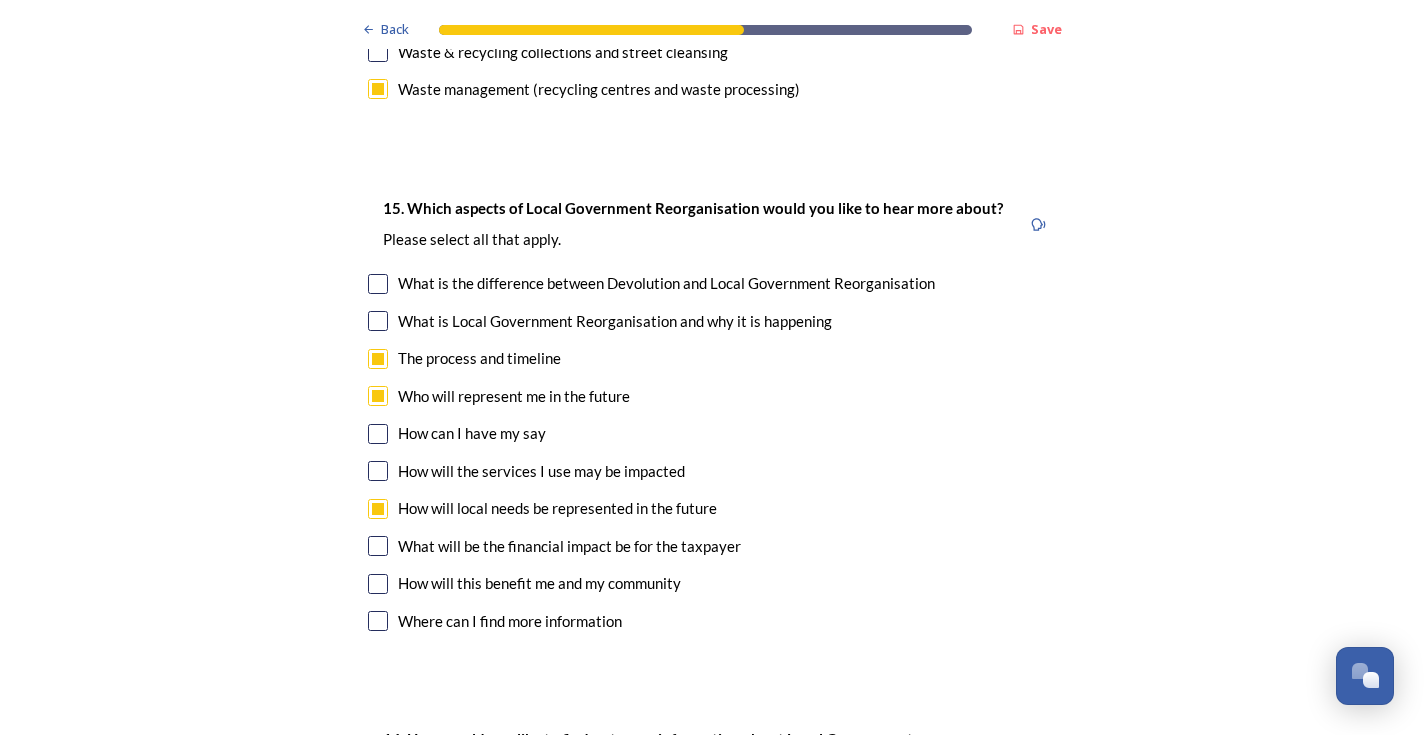 click at bounding box center (378, 546) 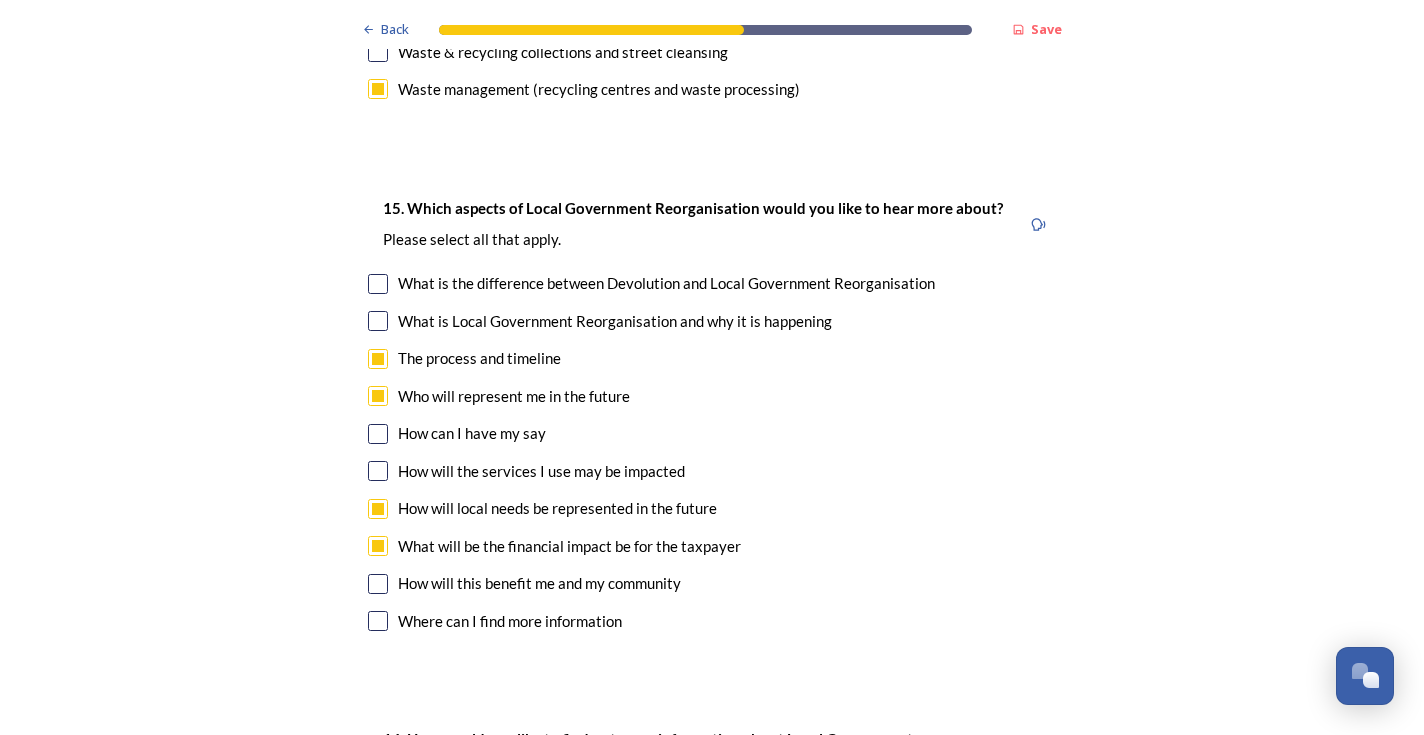 click at bounding box center (378, 621) 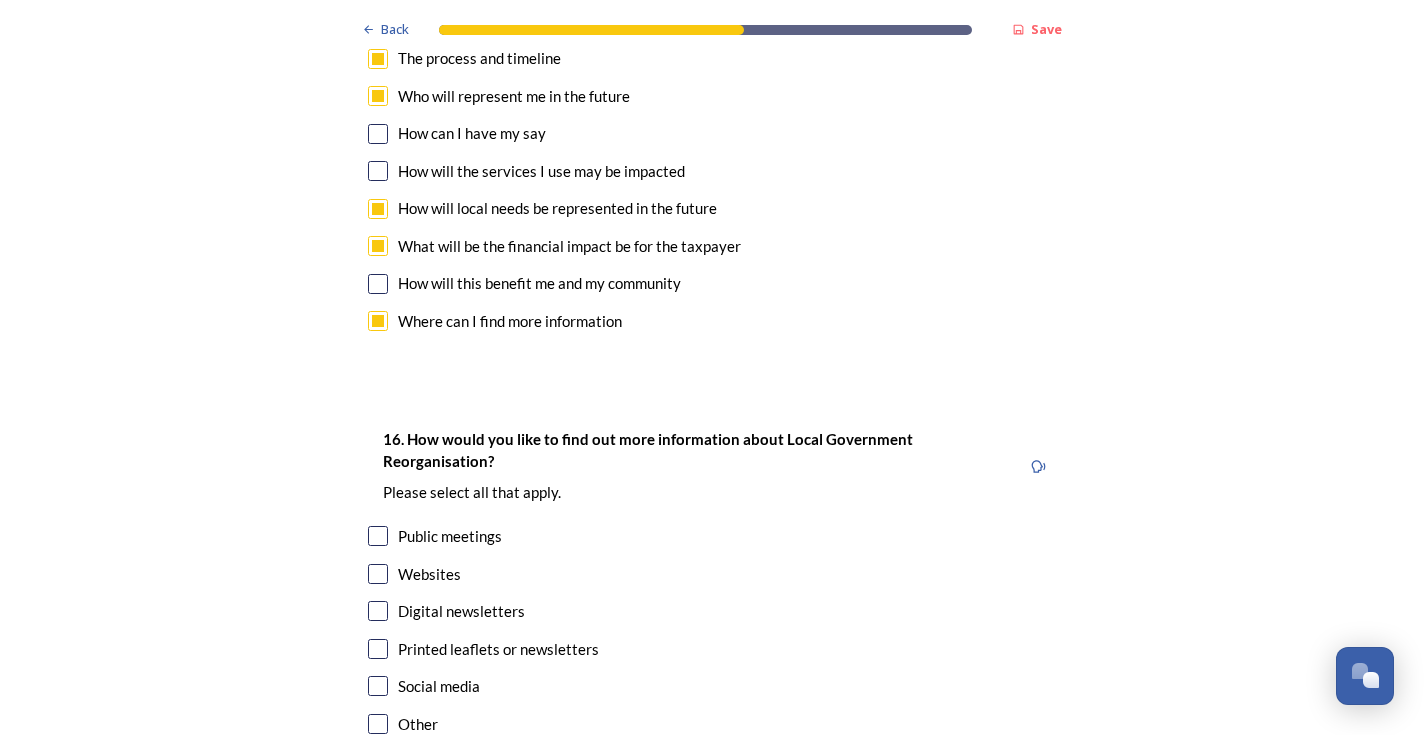 scroll, scrollTop: 5800, scrollLeft: 0, axis: vertical 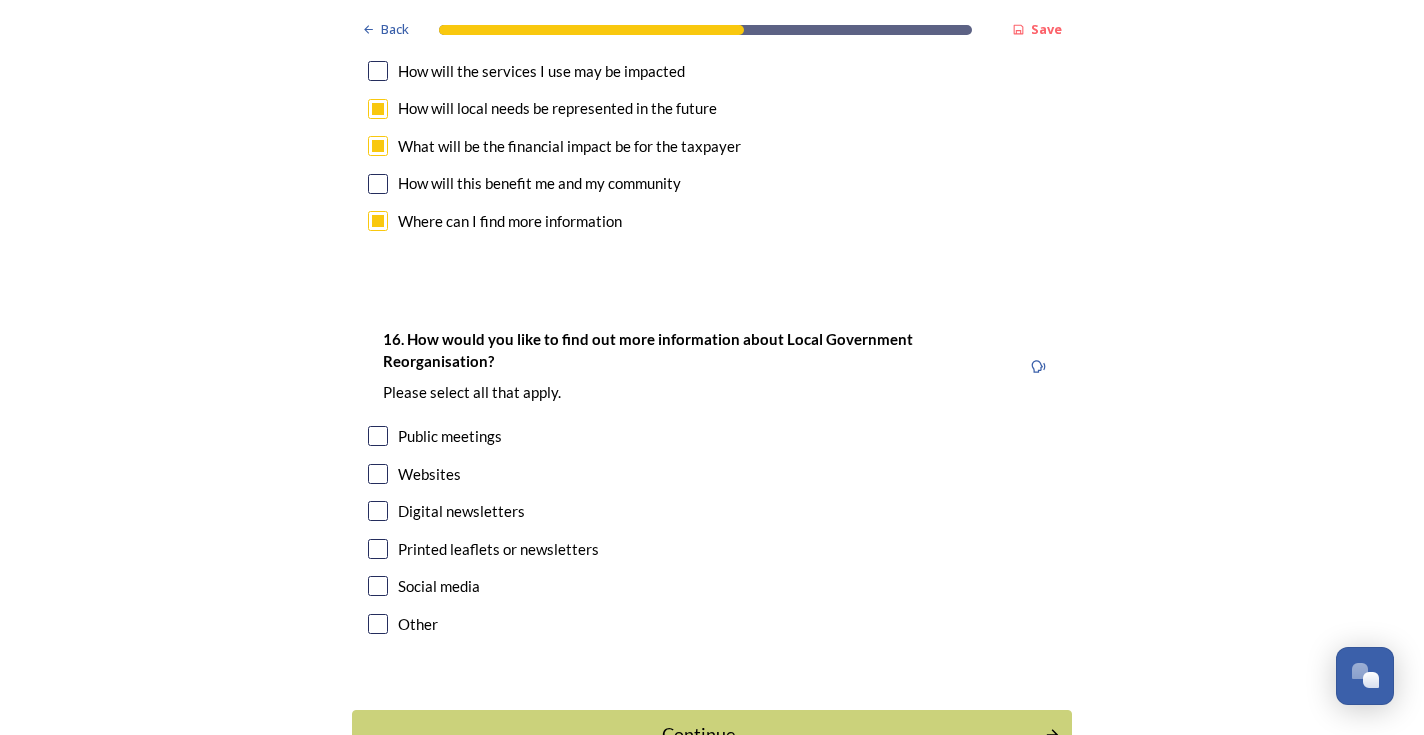 click at bounding box center [378, 549] 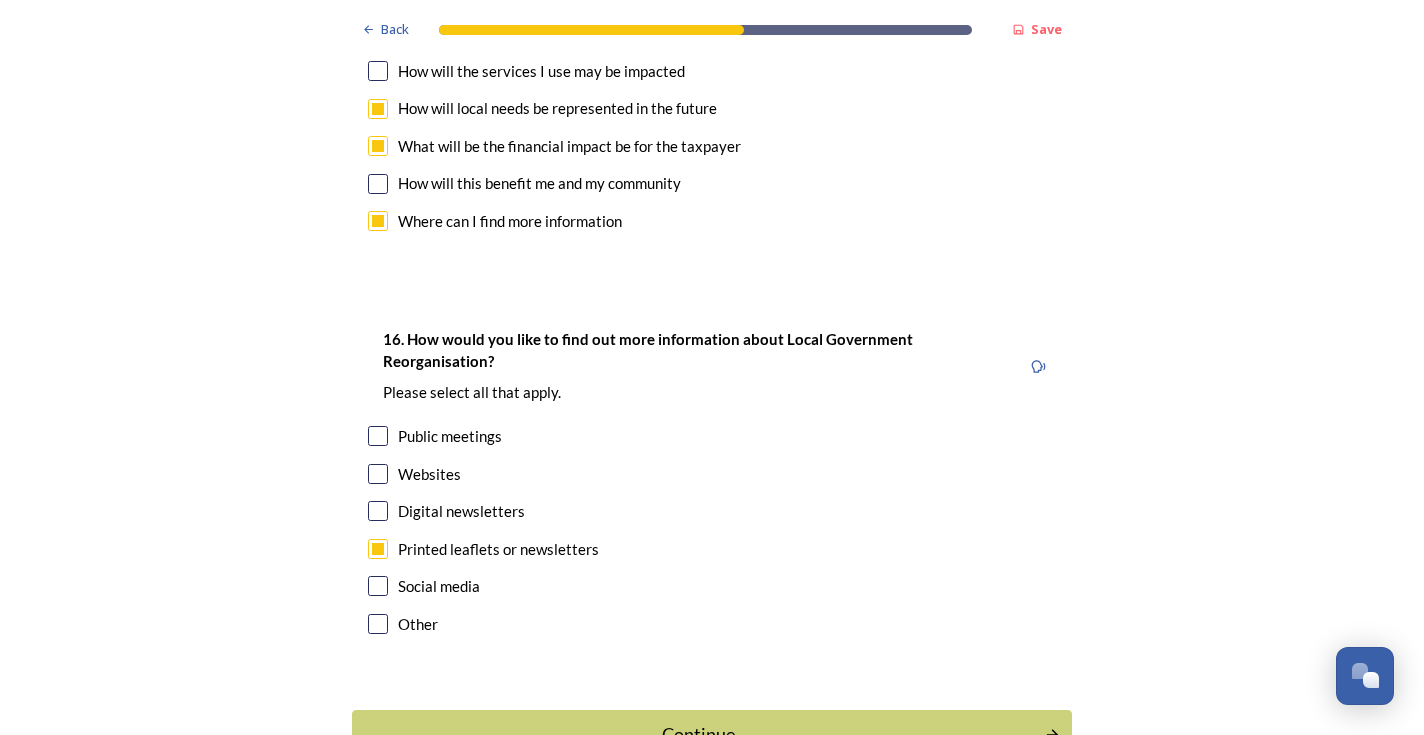click at bounding box center [378, 474] 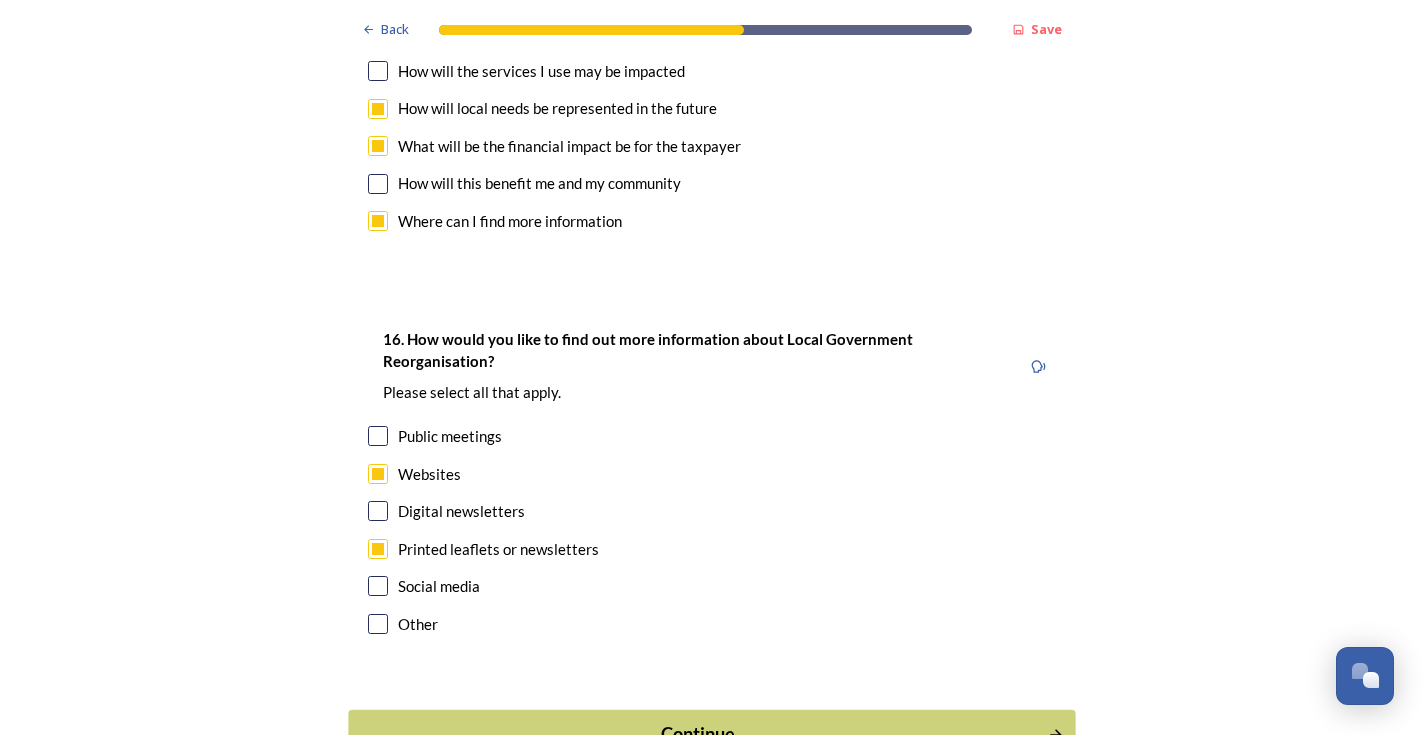 click on "Continue" at bounding box center (698, 734) 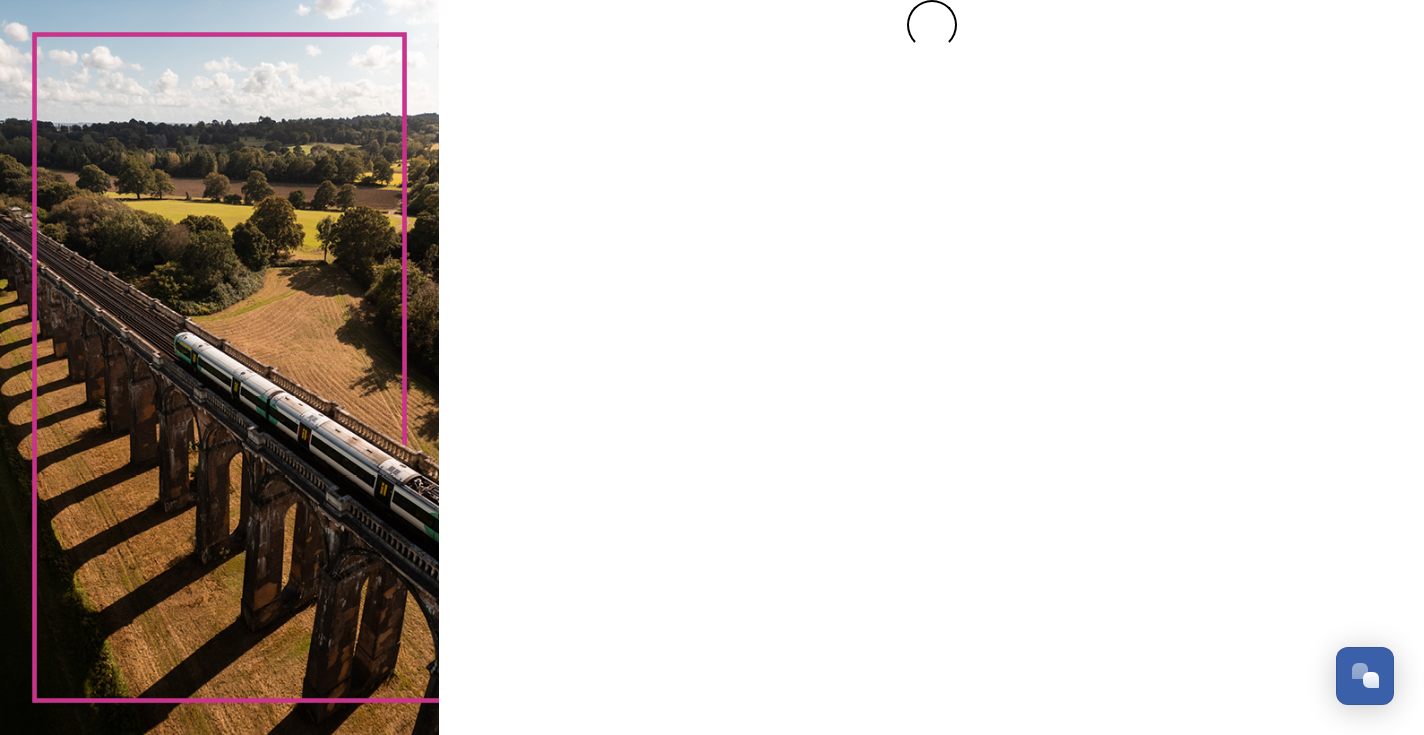 scroll, scrollTop: 0, scrollLeft: 0, axis: both 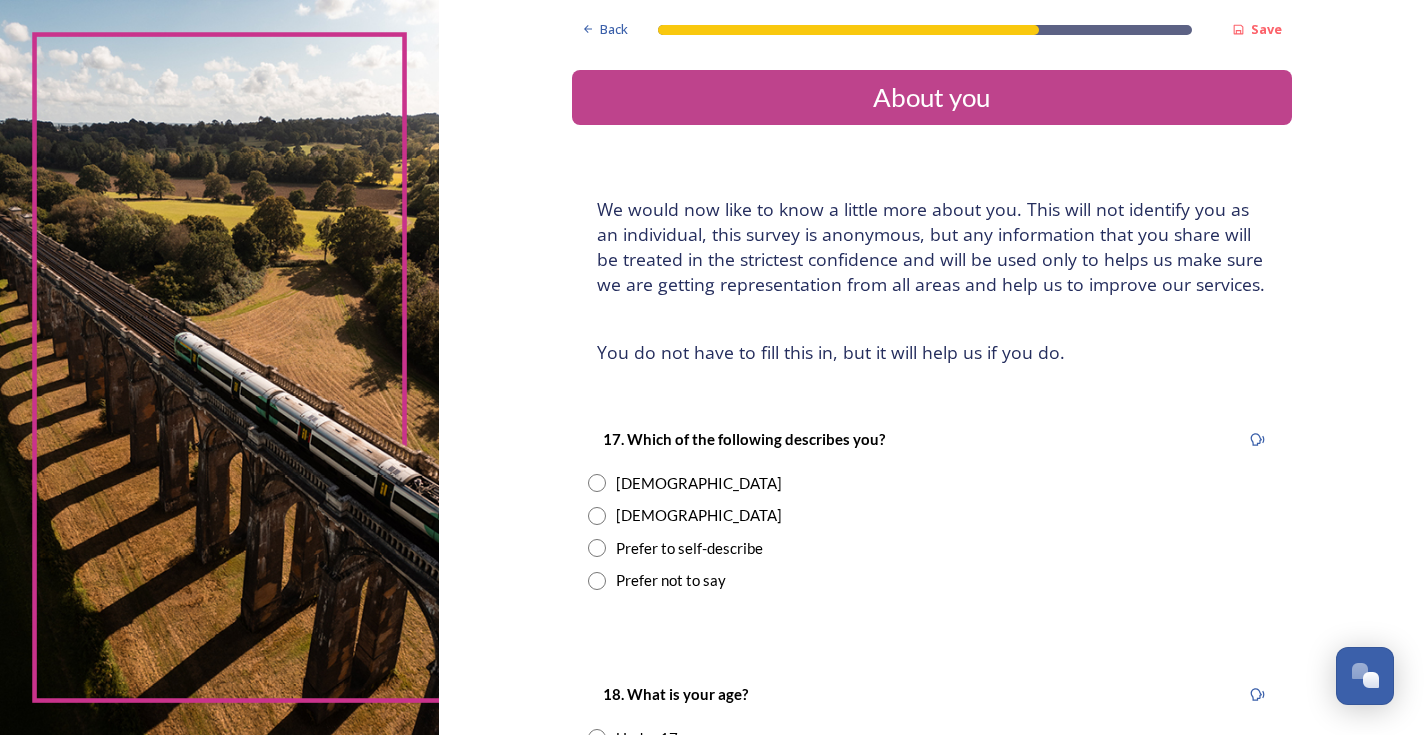 click at bounding box center (597, 483) 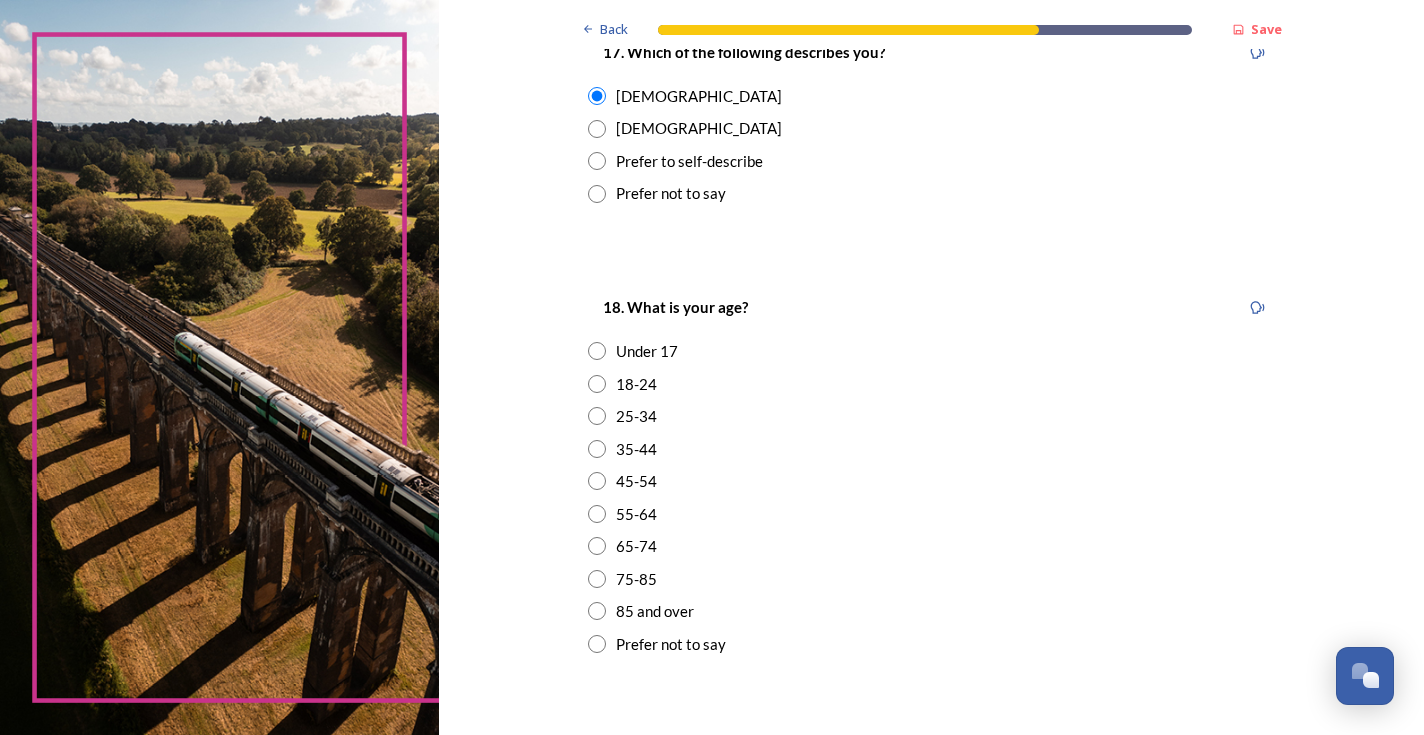 scroll, scrollTop: 400, scrollLeft: 0, axis: vertical 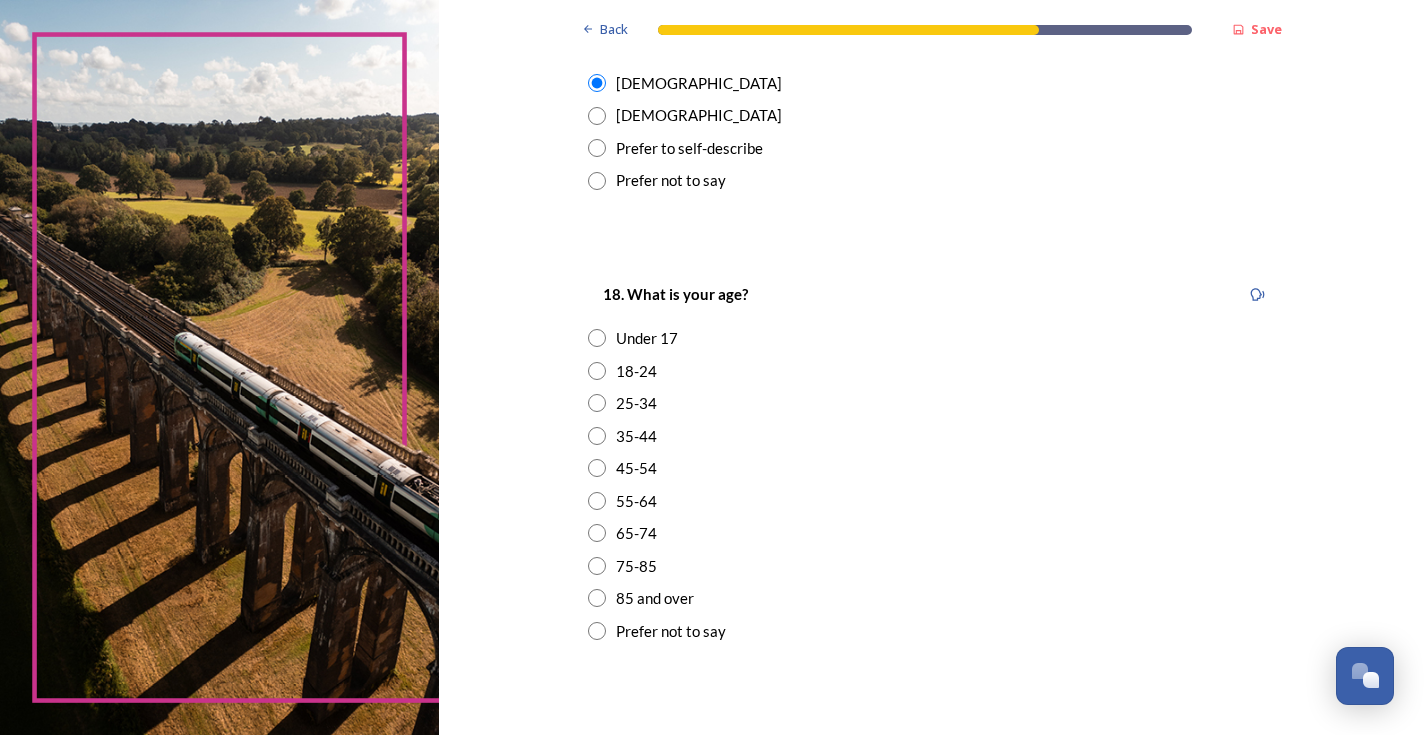 click at bounding box center [597, 533] 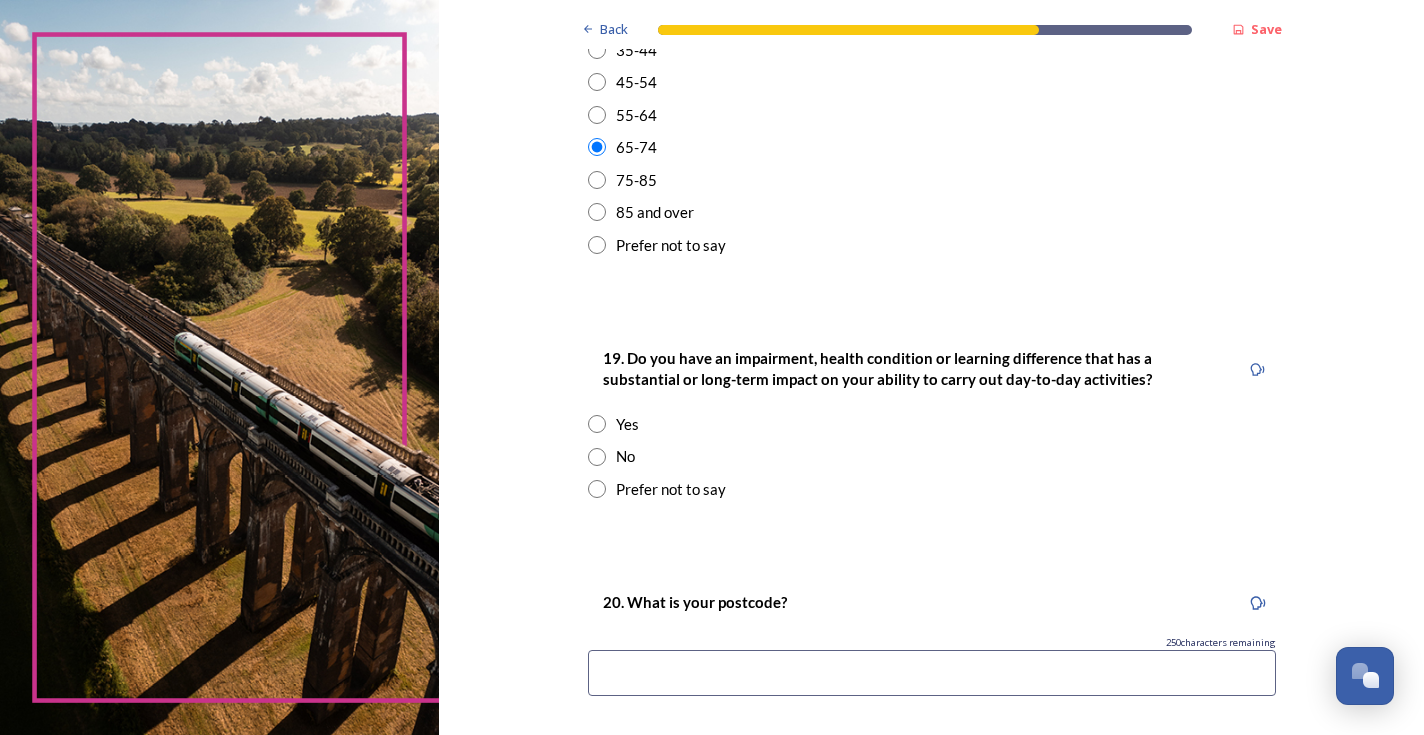 scroll, scrollTop: 800, scrollLeft: 0, axis: vertical 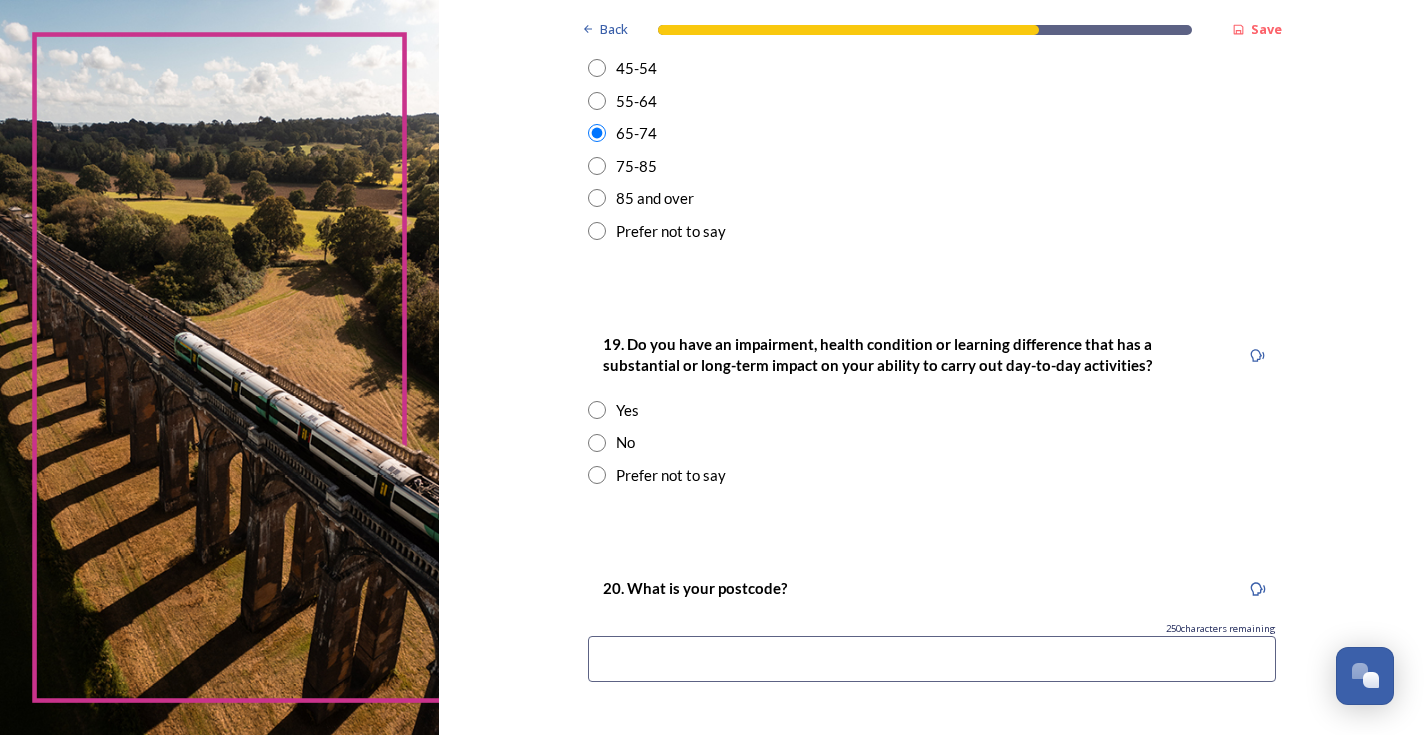 click at bounding box center (597, 443) 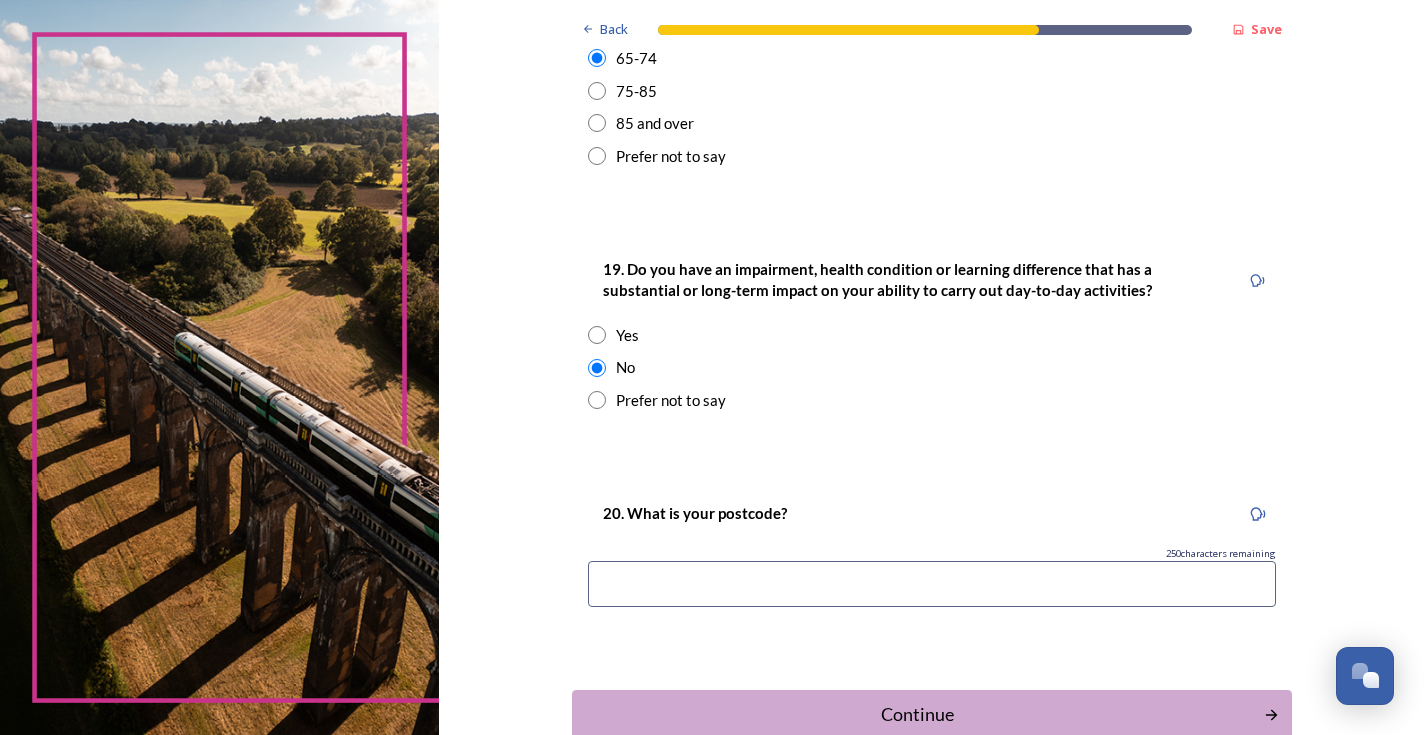 scroll, scrollTop: 995, scrollLeft: 0, axis: vertical 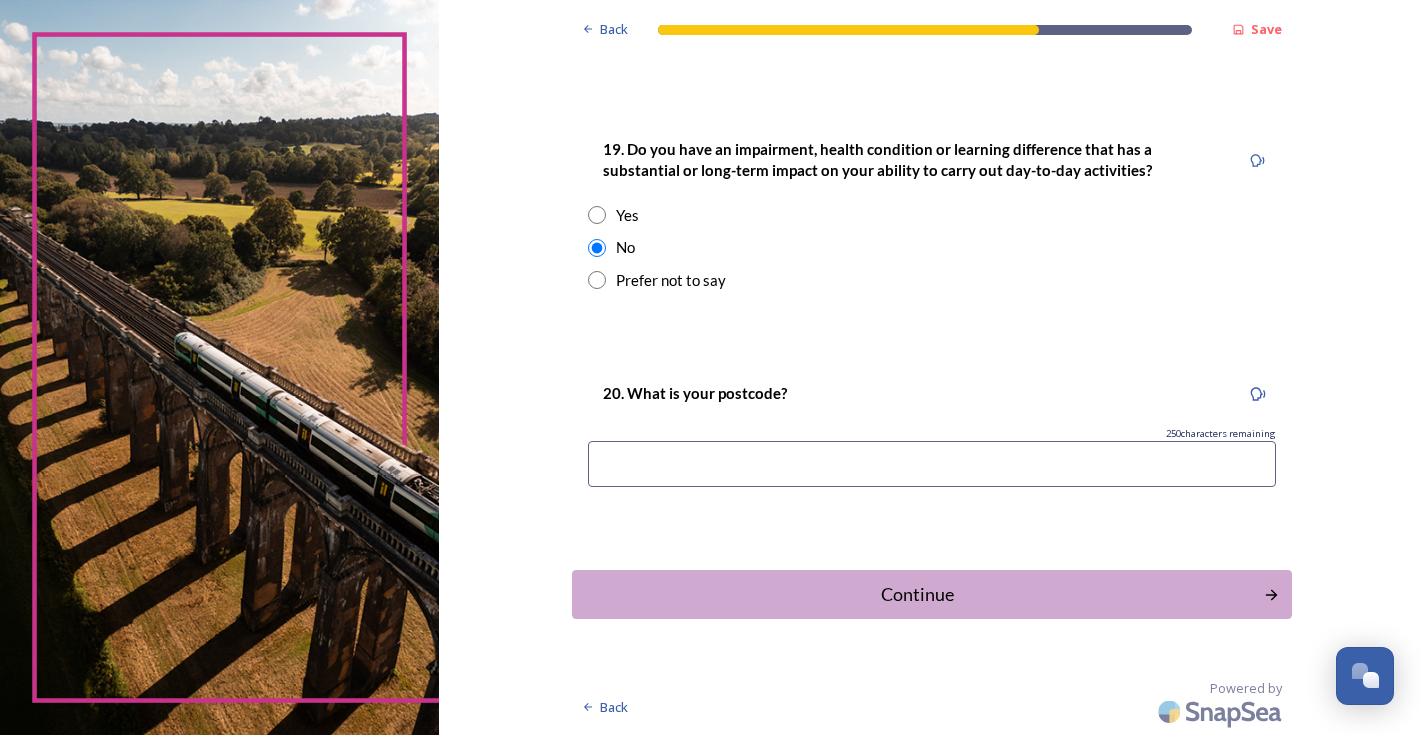 click at bounding box center (932, 464) 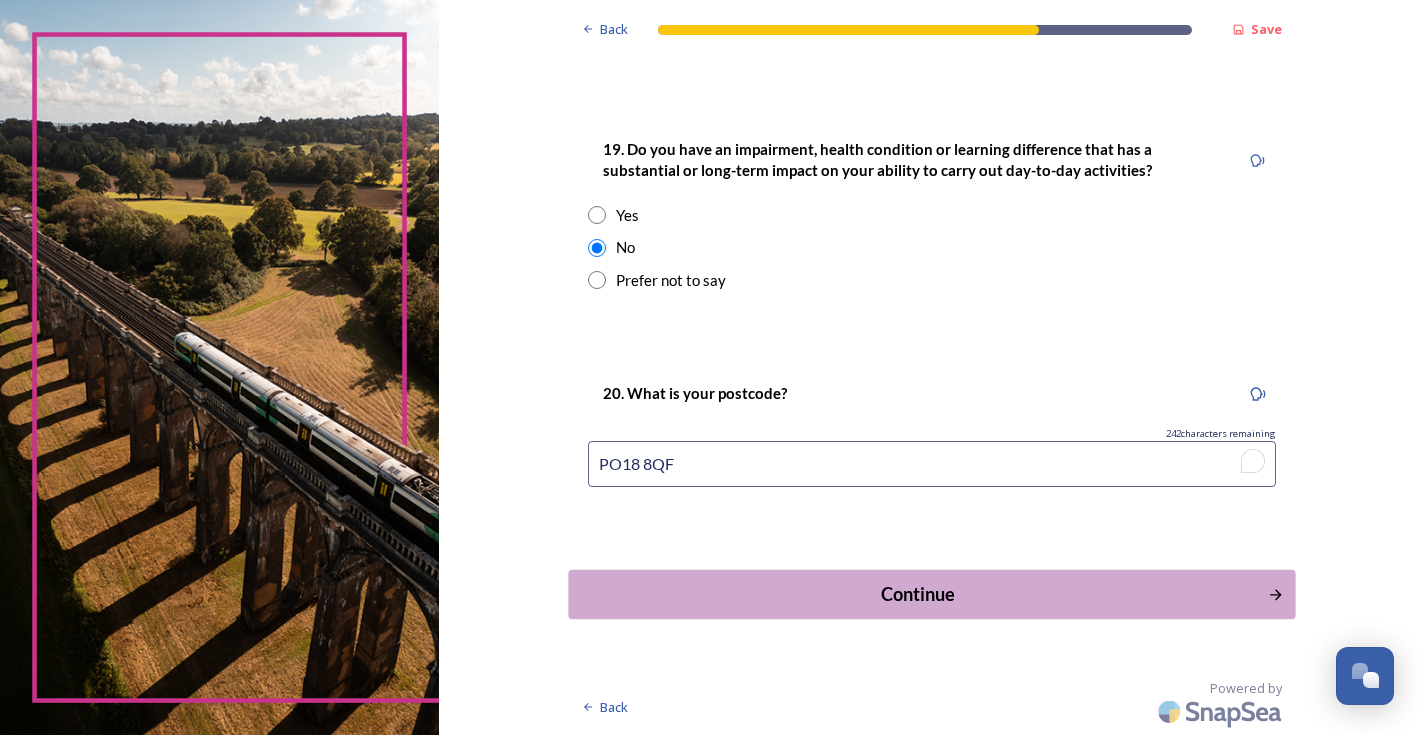 type on "PO18 8QF" 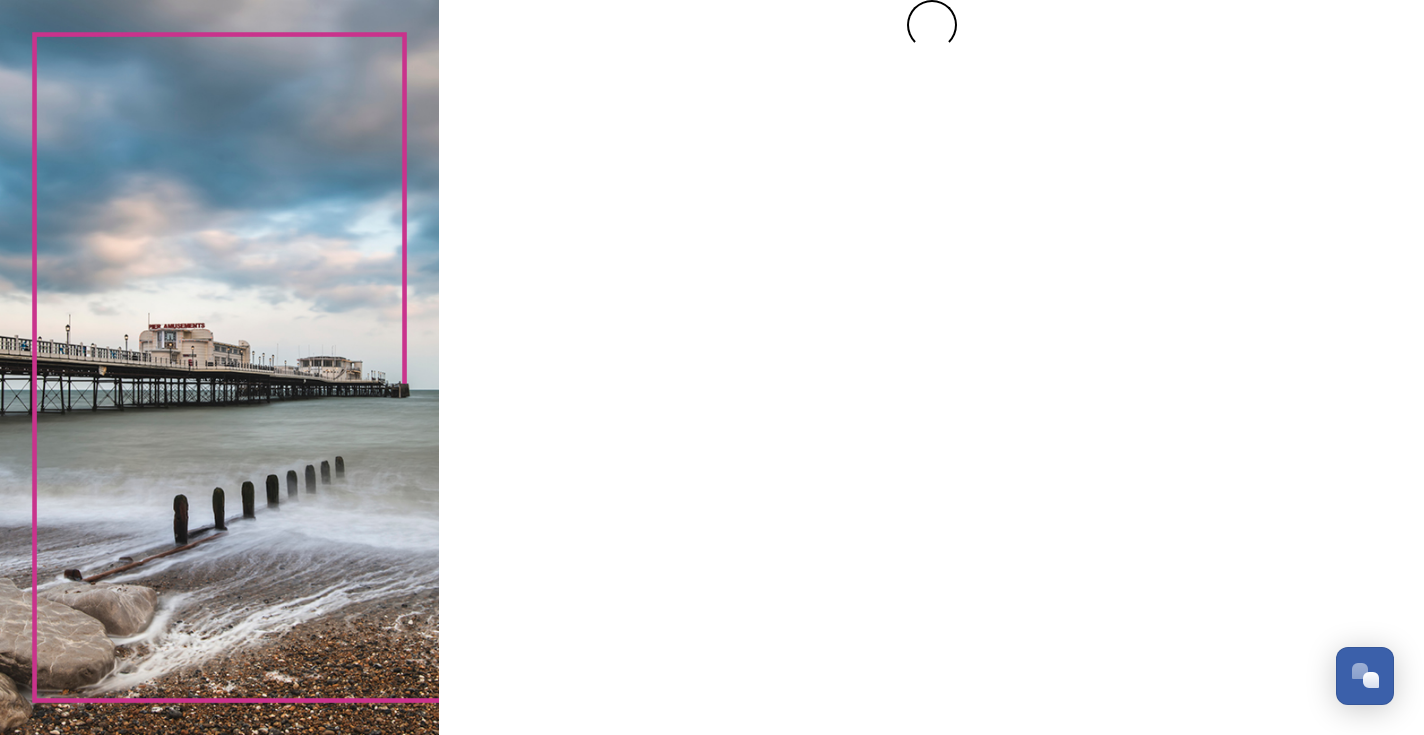 scroll, scrollTop: 0, scrollLeft: 0, axis: both 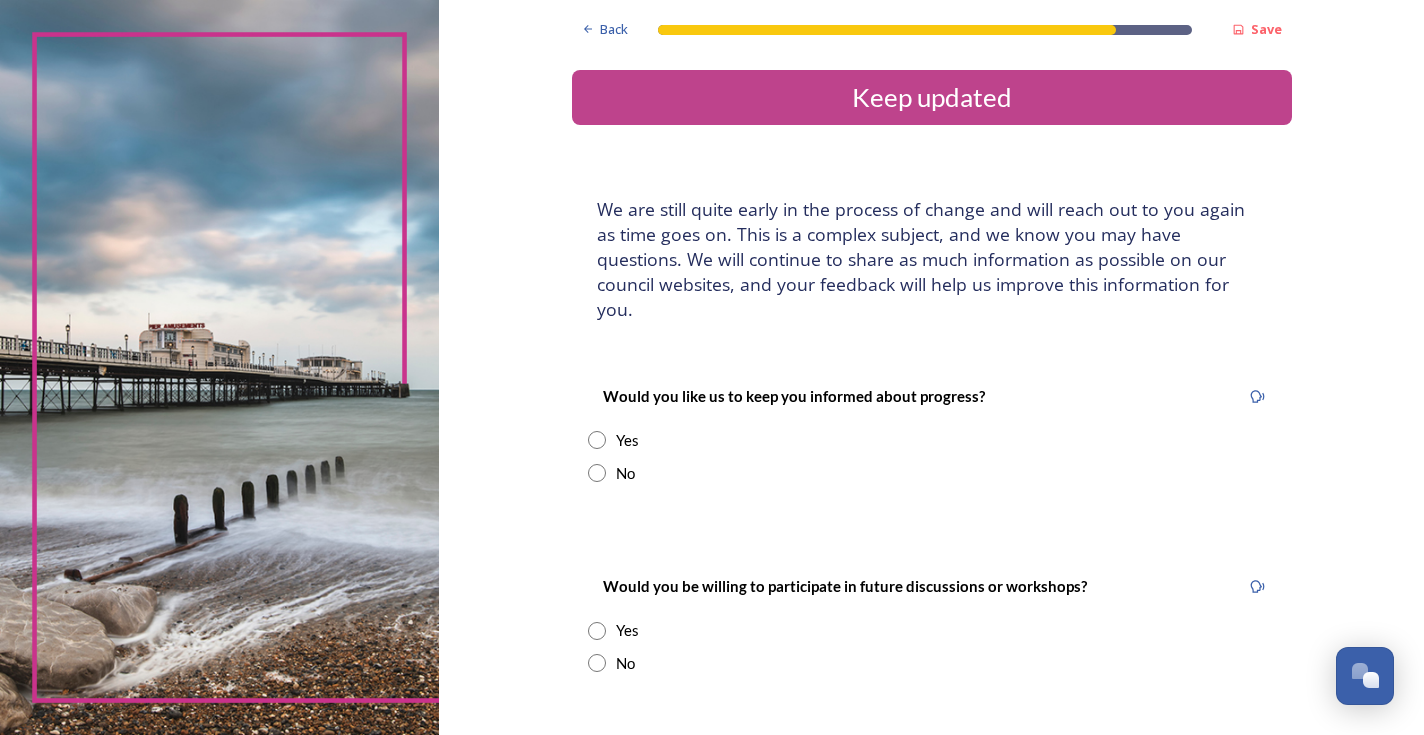click at bounding box center (597, 440) 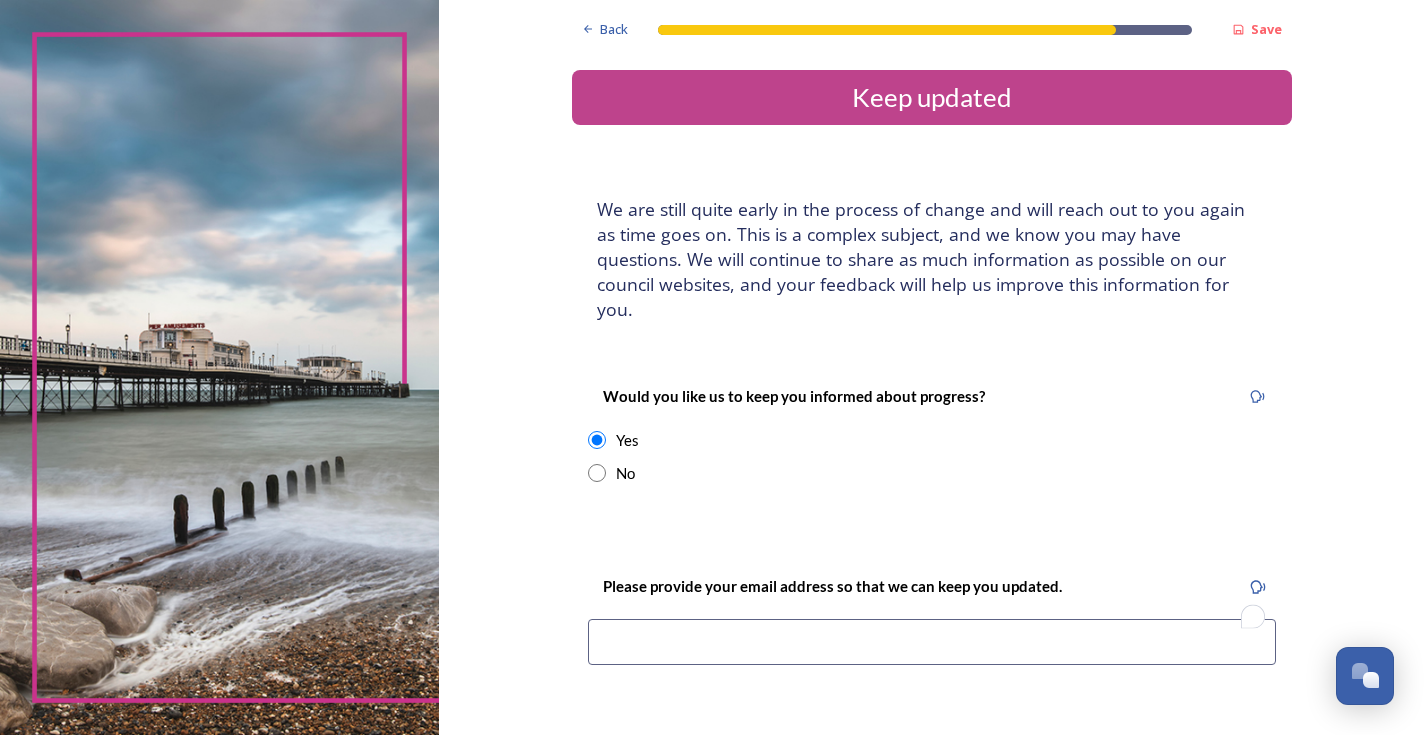 click at bounding box center (932, 642) 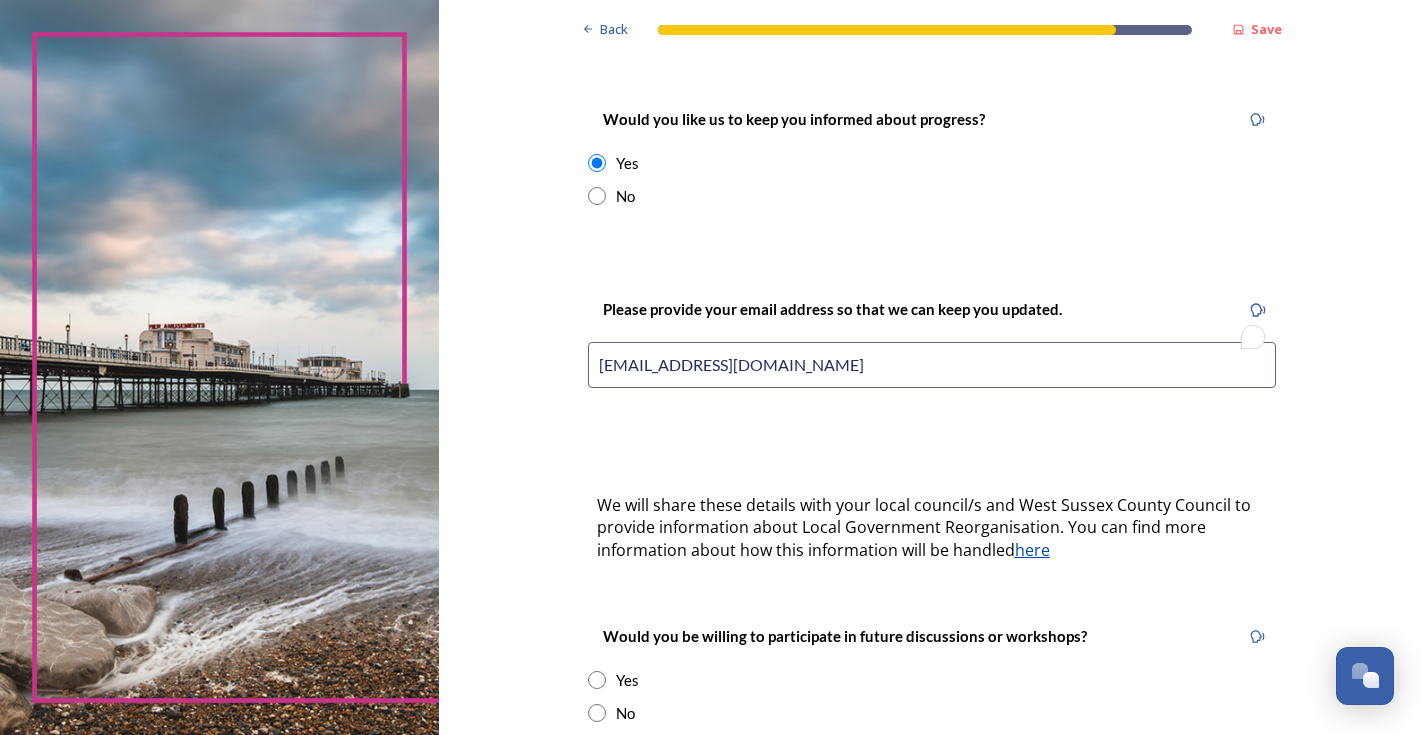 scroll, scrollTop: 300, scrollLeft: 0, axis: vertical 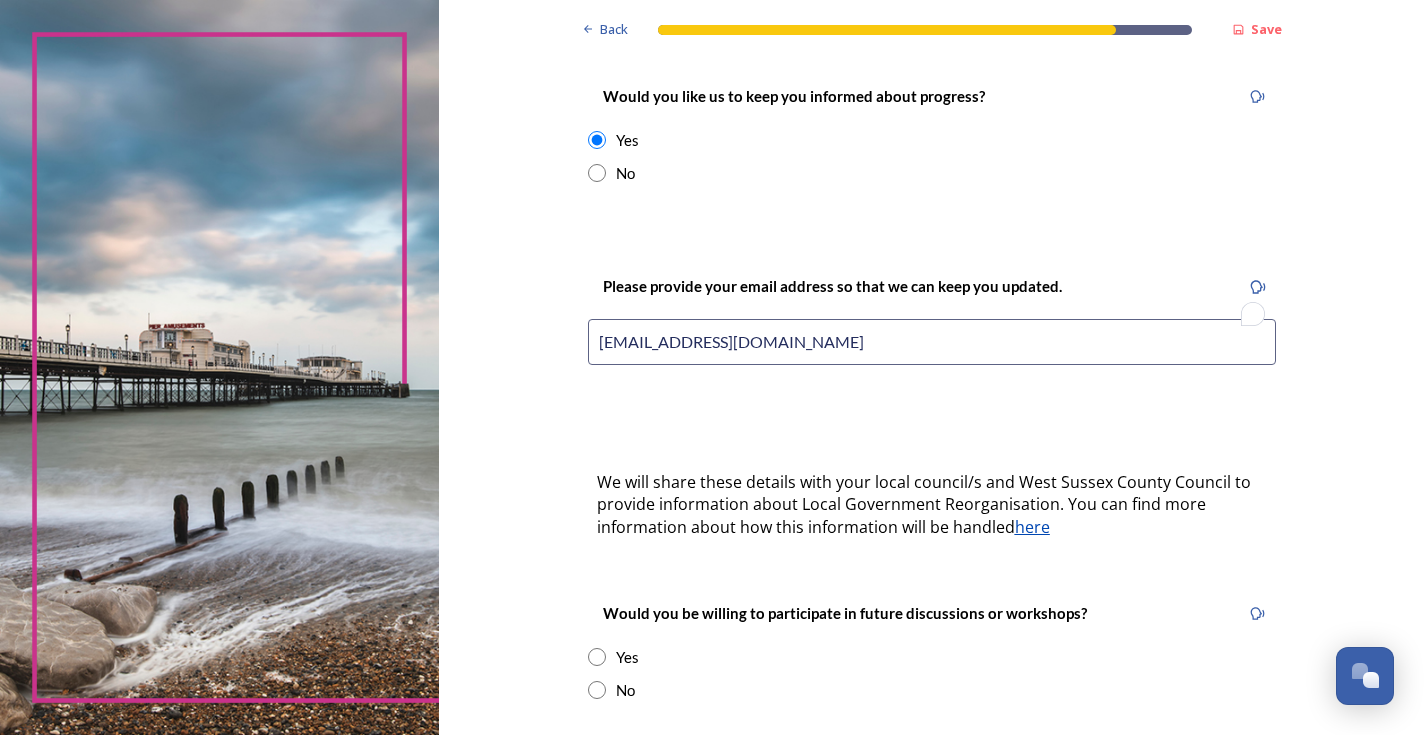 type on "alisontuck625@googlemail.com" 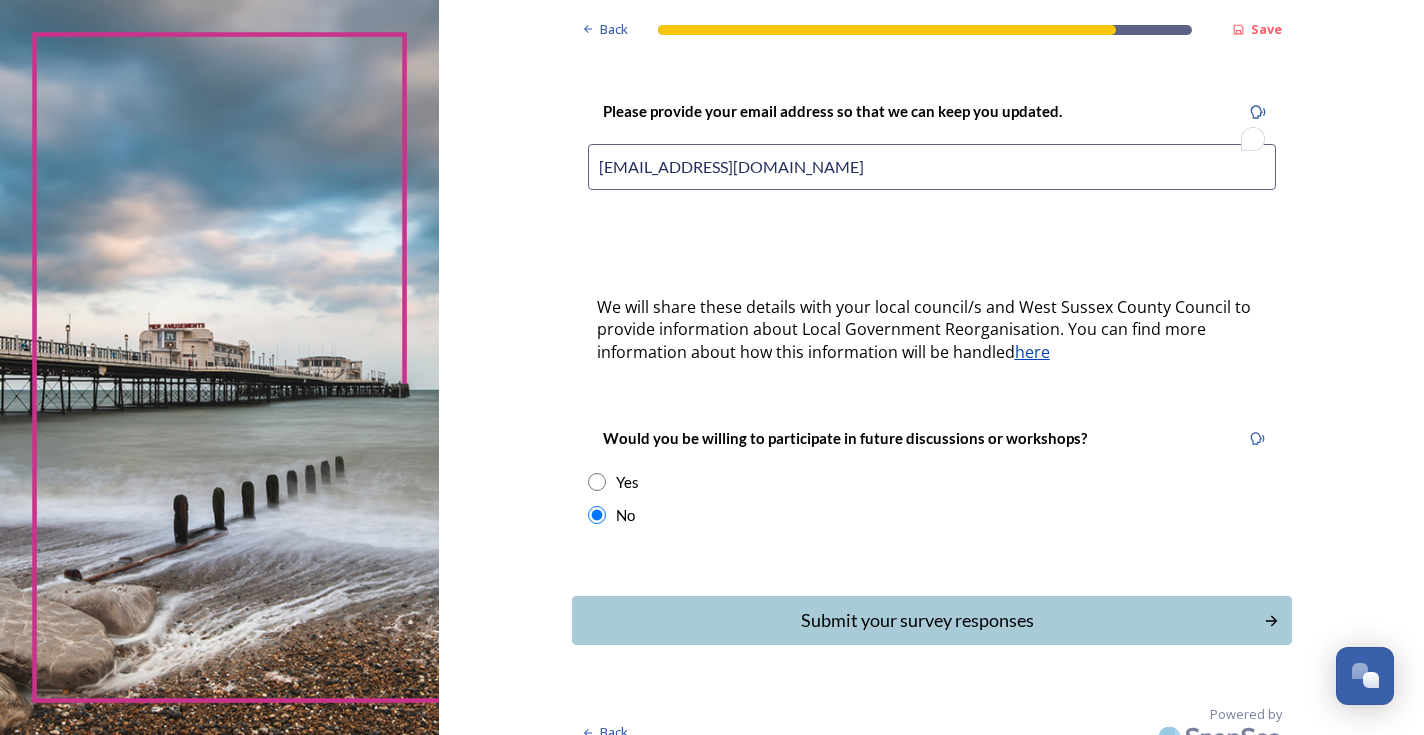 scroll, scrollTop: 476, scrollLeft: 0, axis: vertical 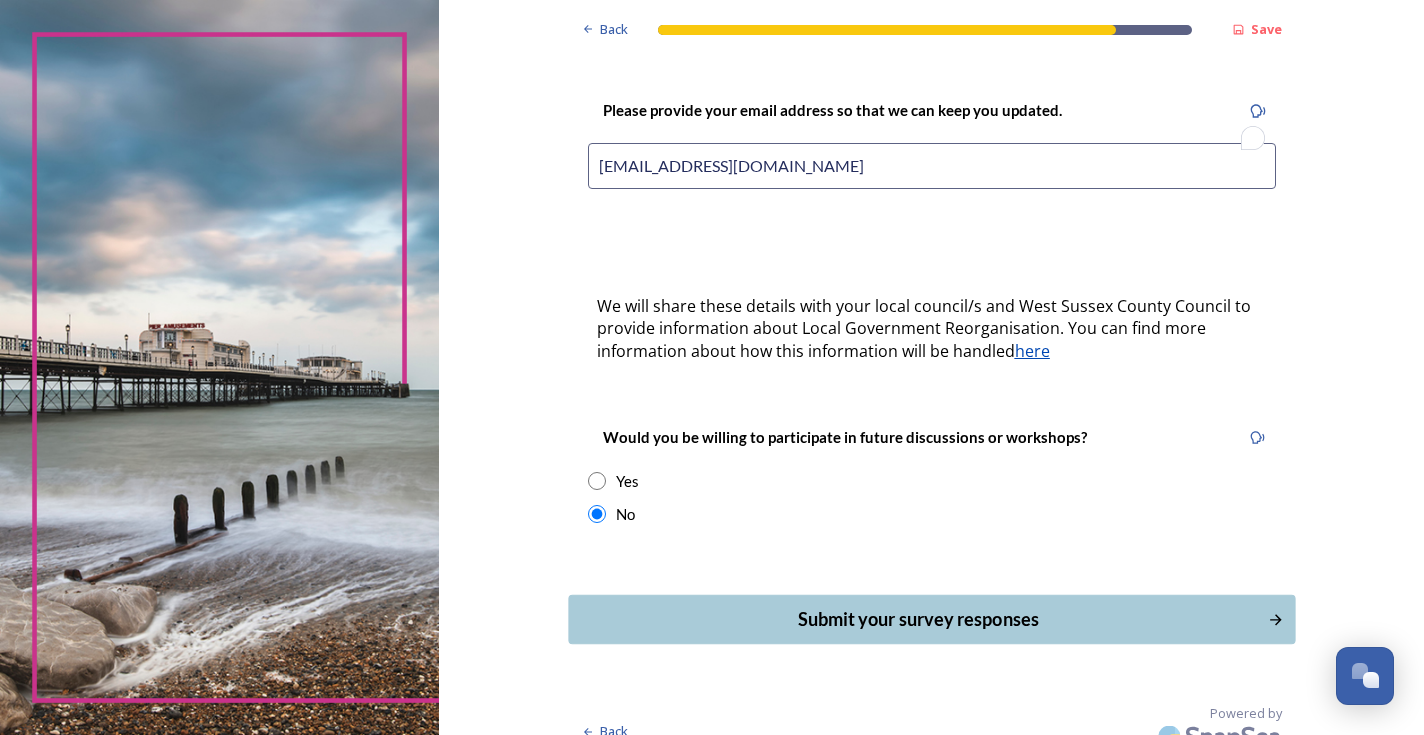 click on "Submit your survey responses" at bounding box center (917, 619) 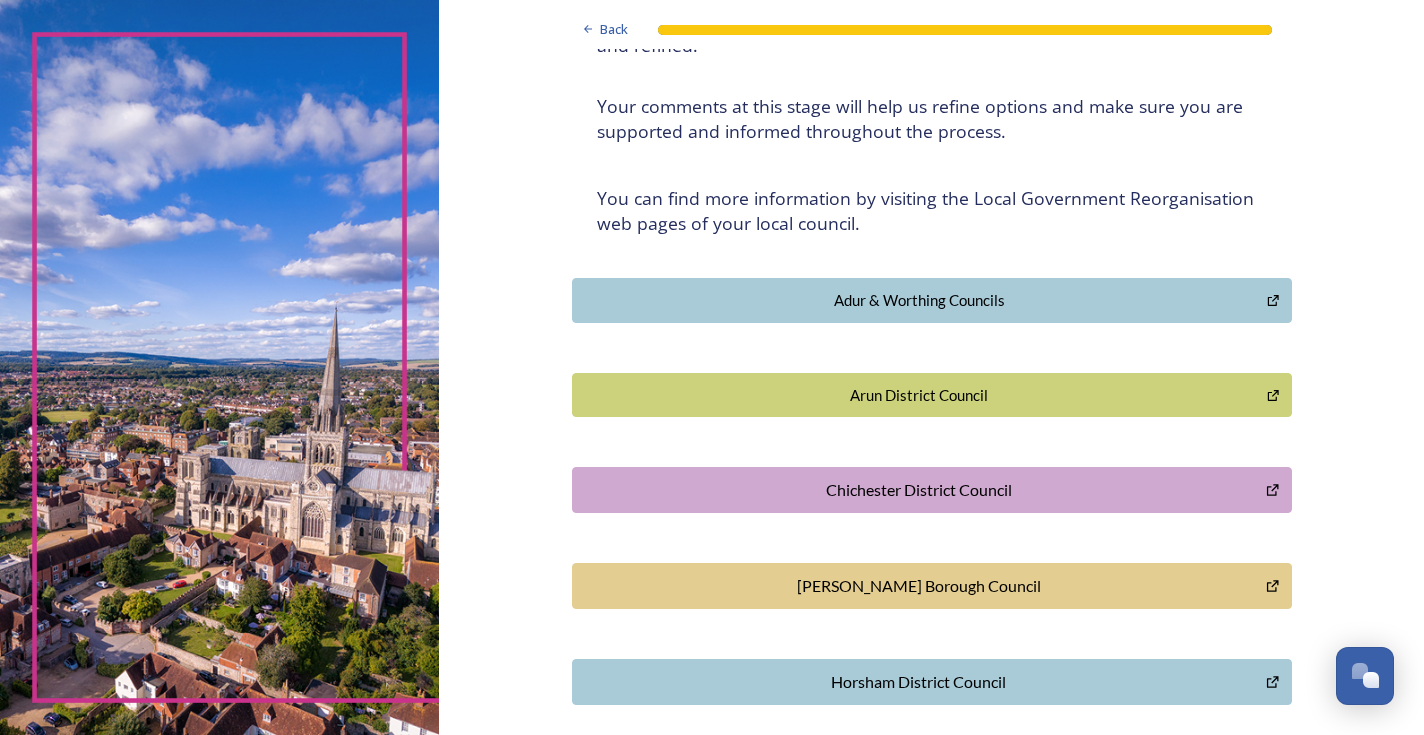 scroll, scrollTop: 300, scrollLeft: 0, axis: vertical 